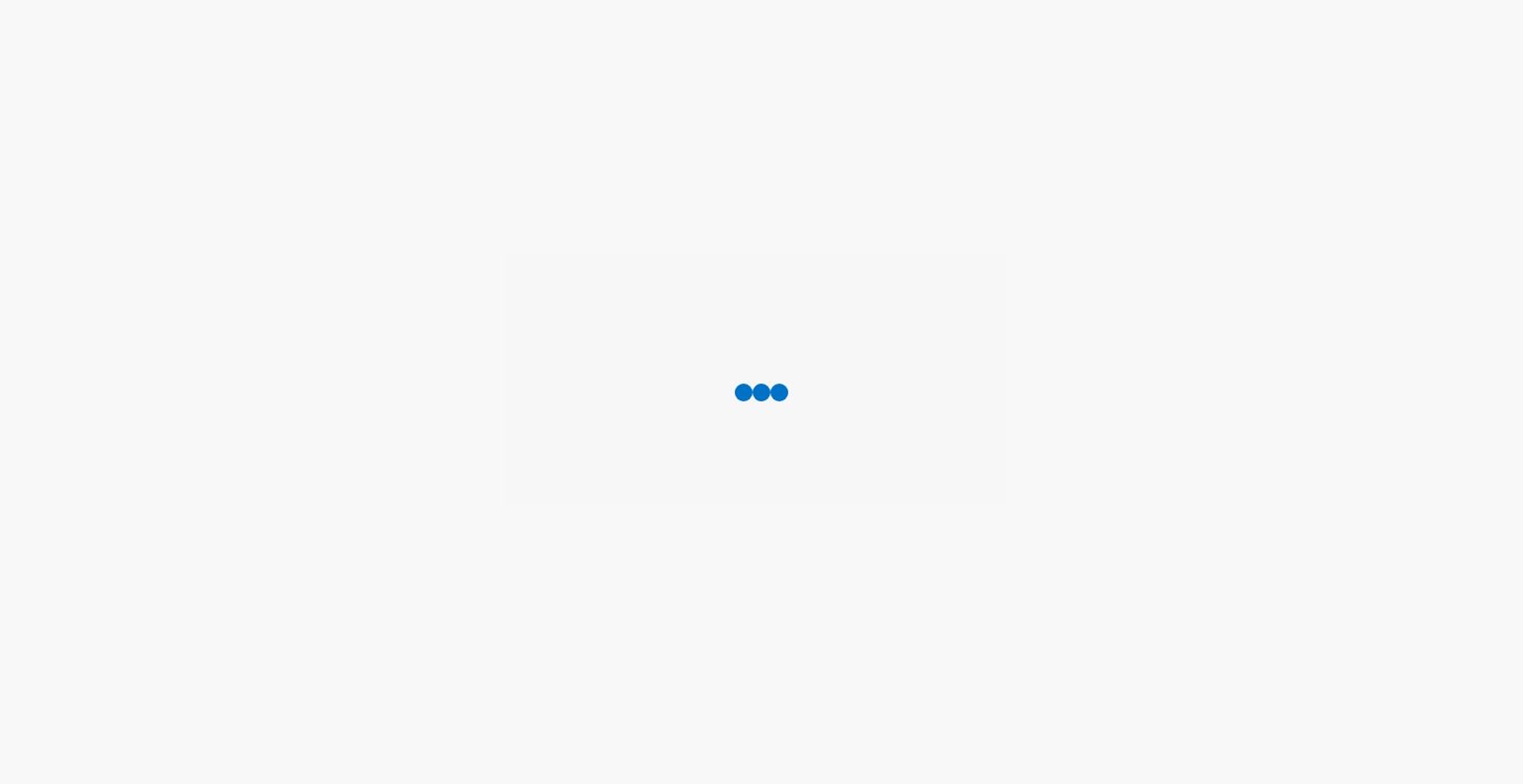scroll, scrollTop: 0, scrollLeft: 0, axis: both 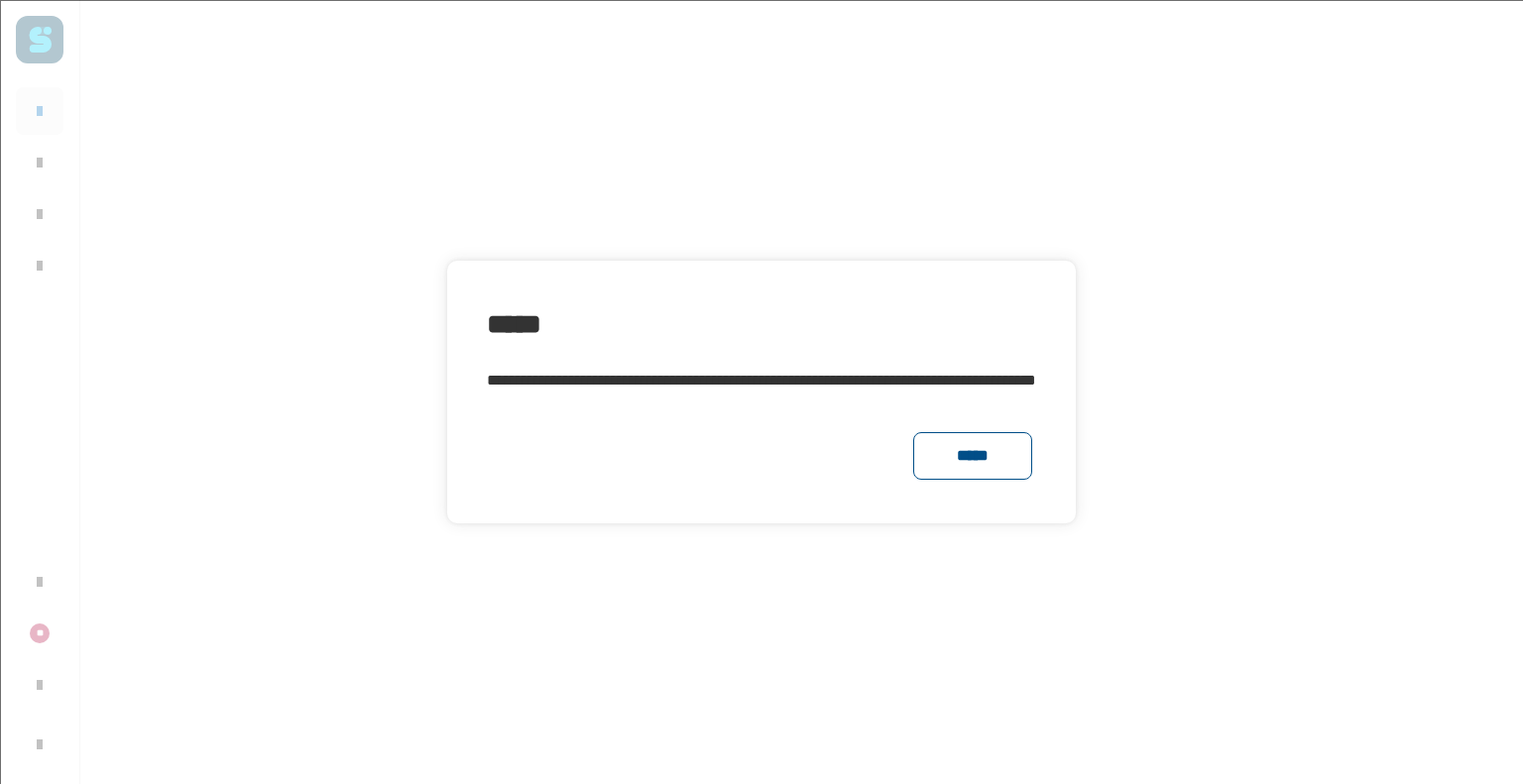 click on "*****" 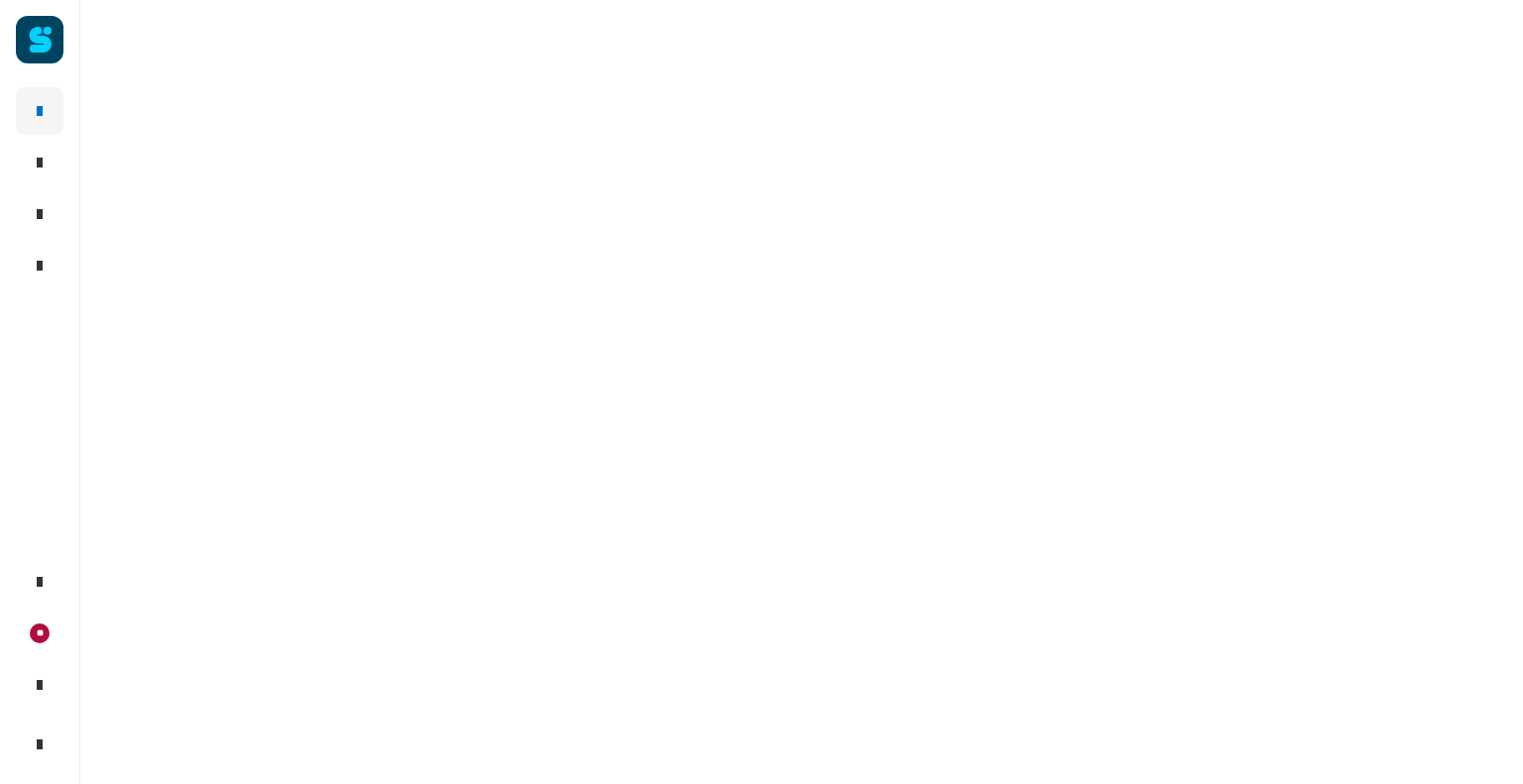 click 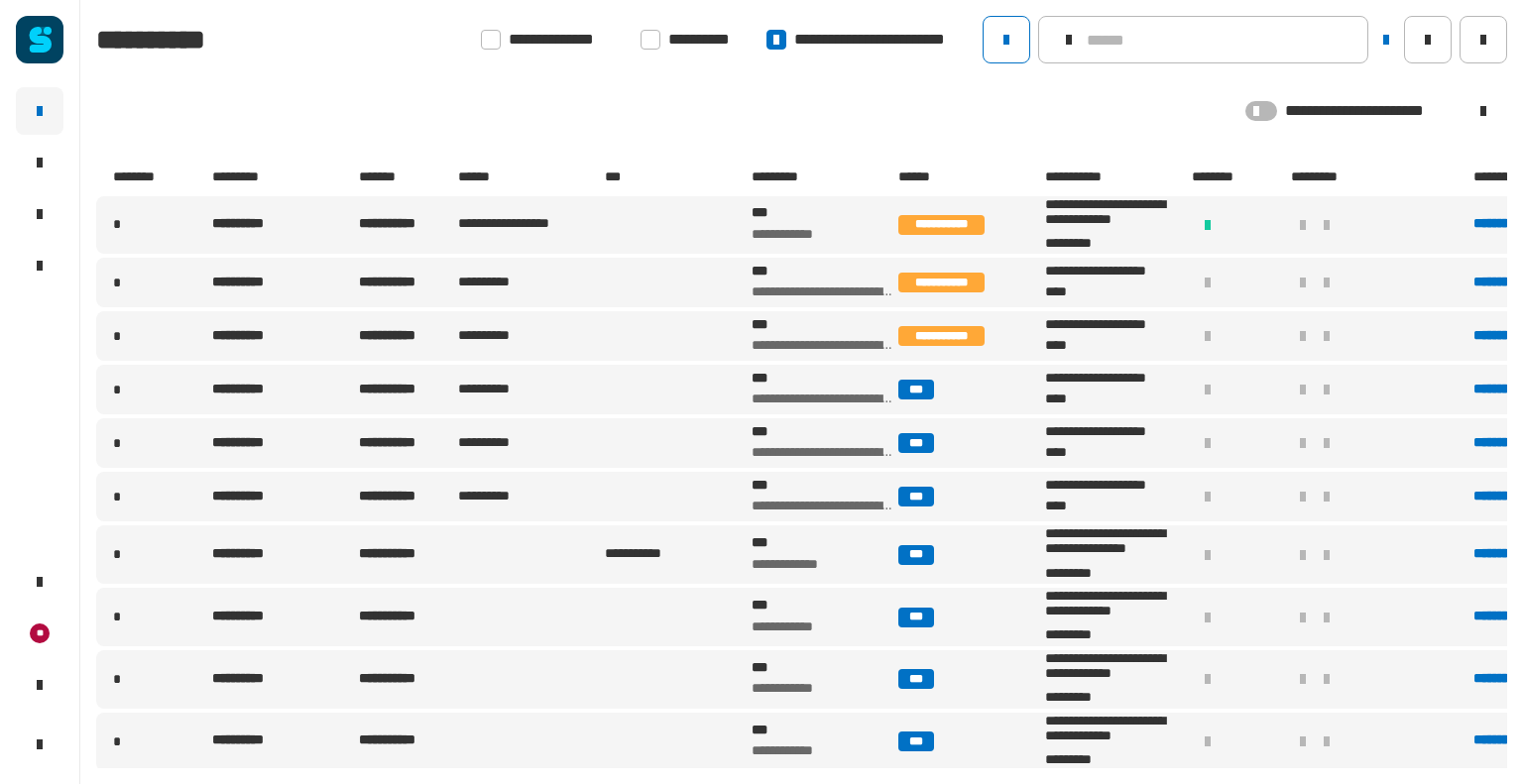 click 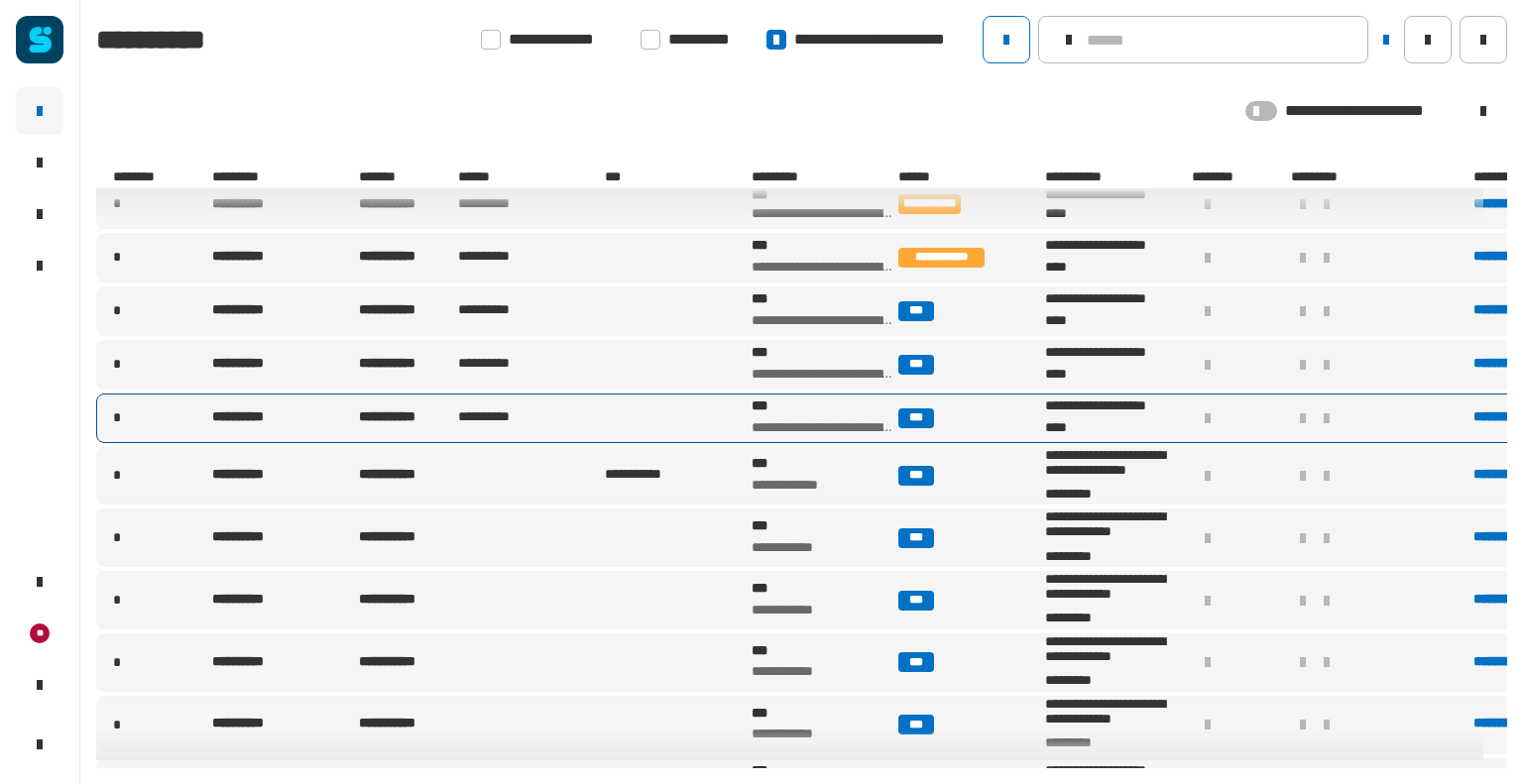 scroll, scrollTop: 0, scrollLeft: 0, axis: both 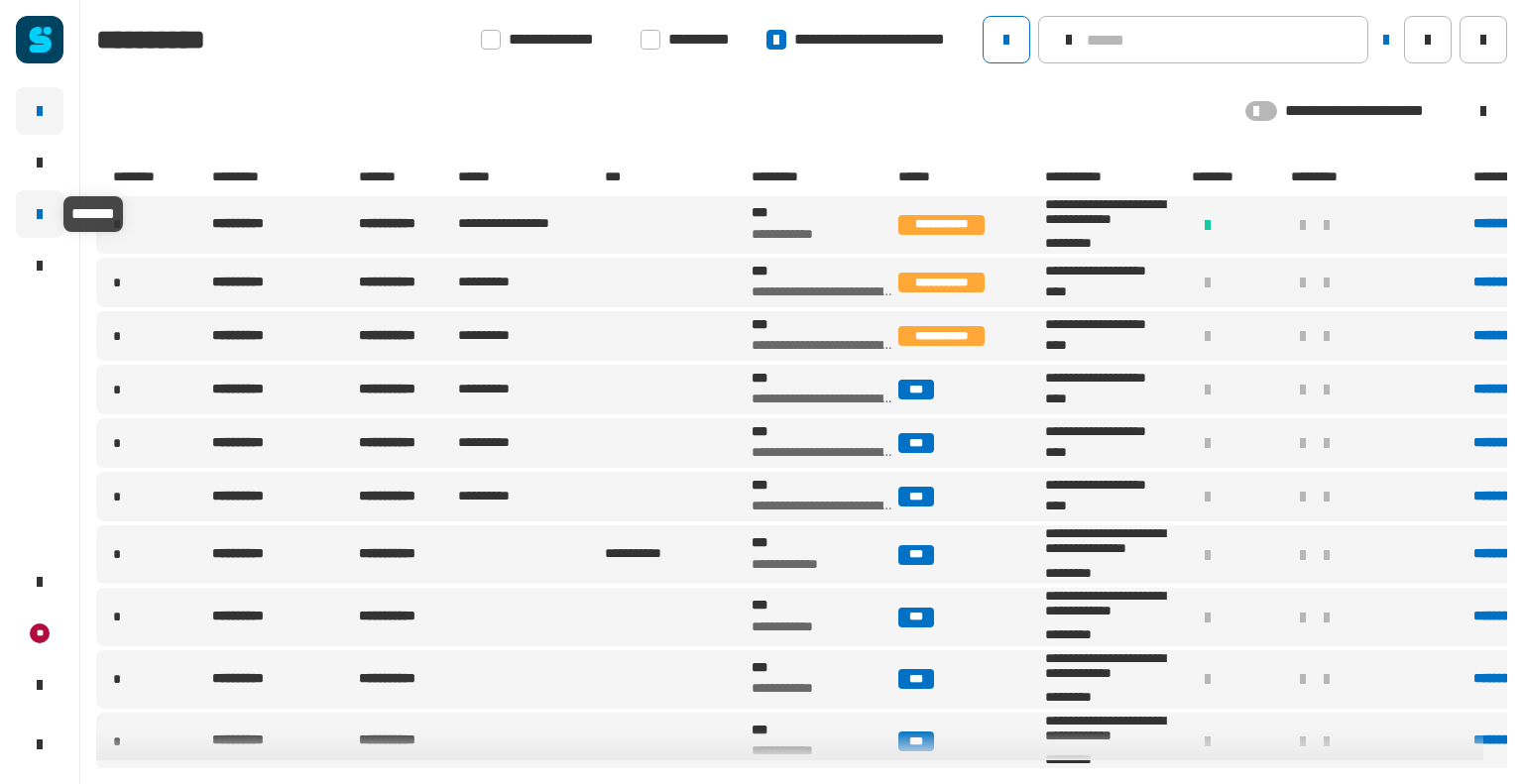 click 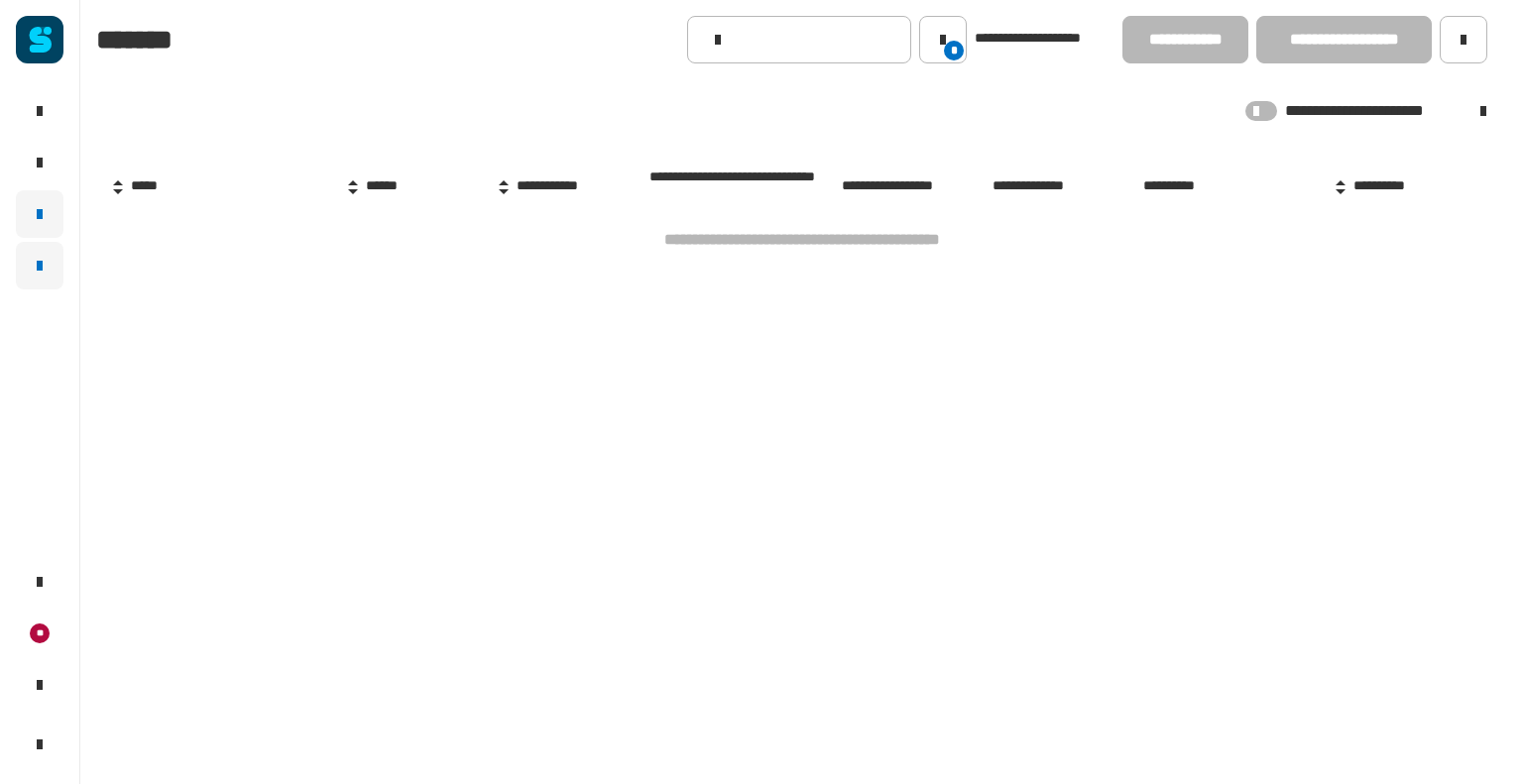 click 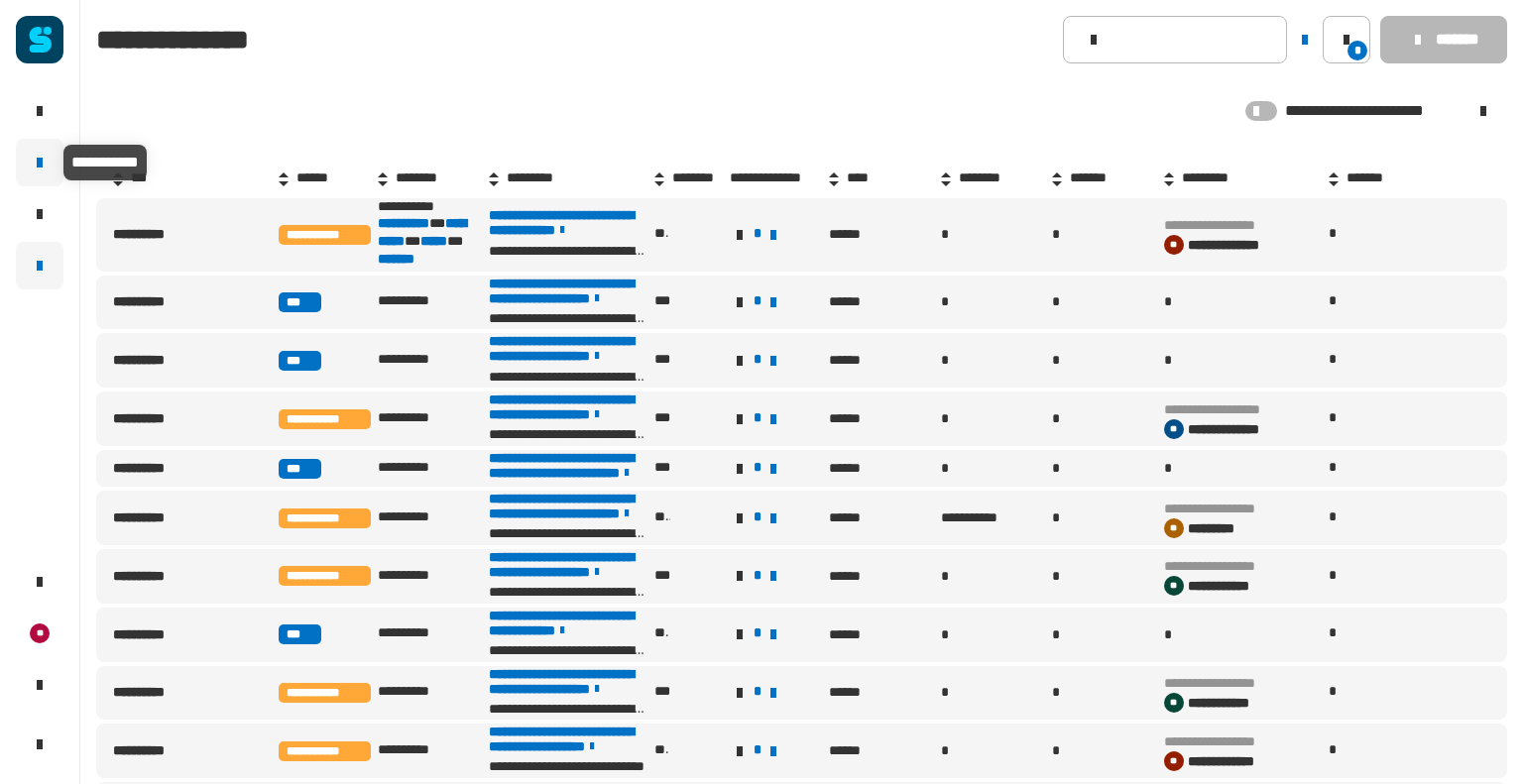 click 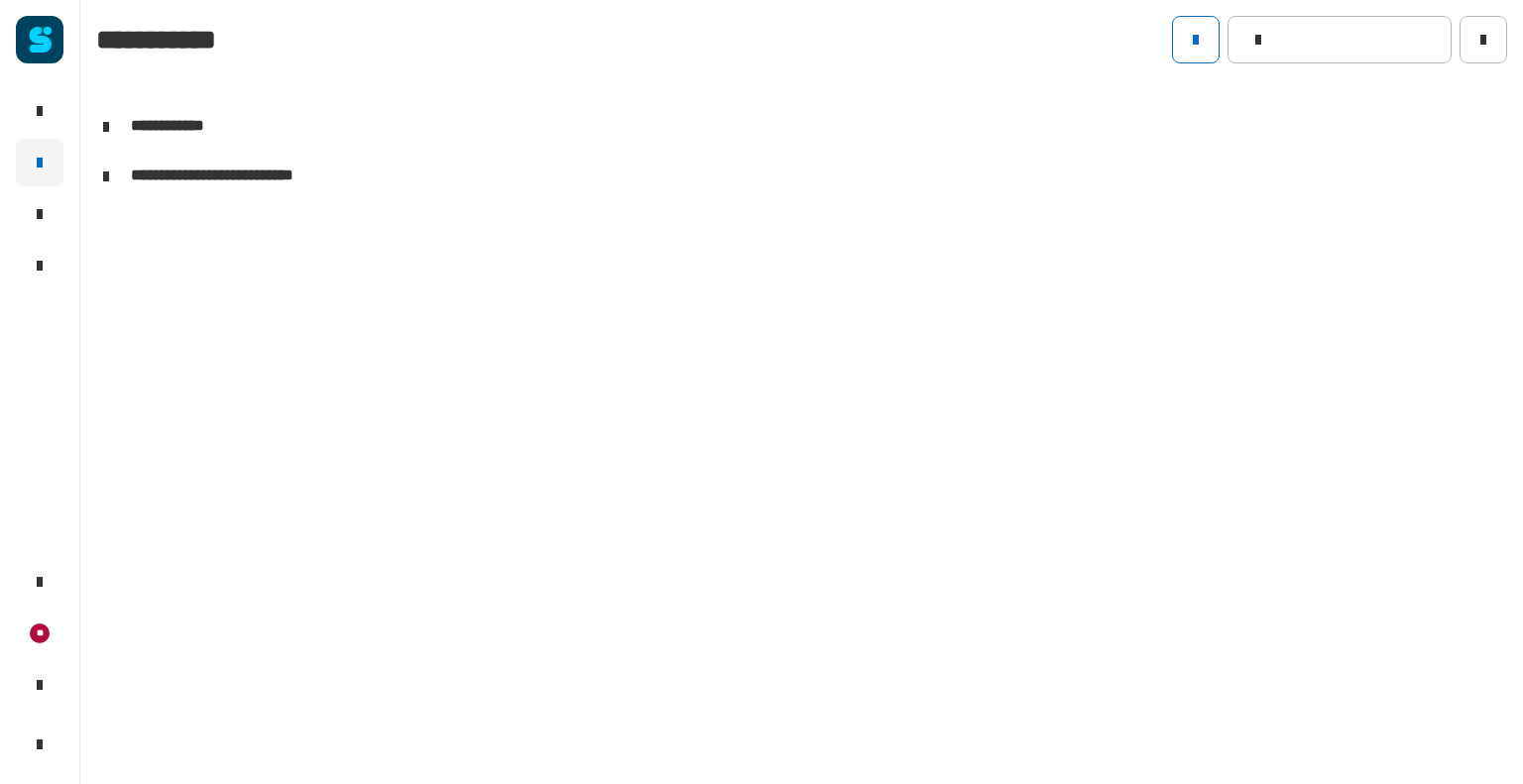 click 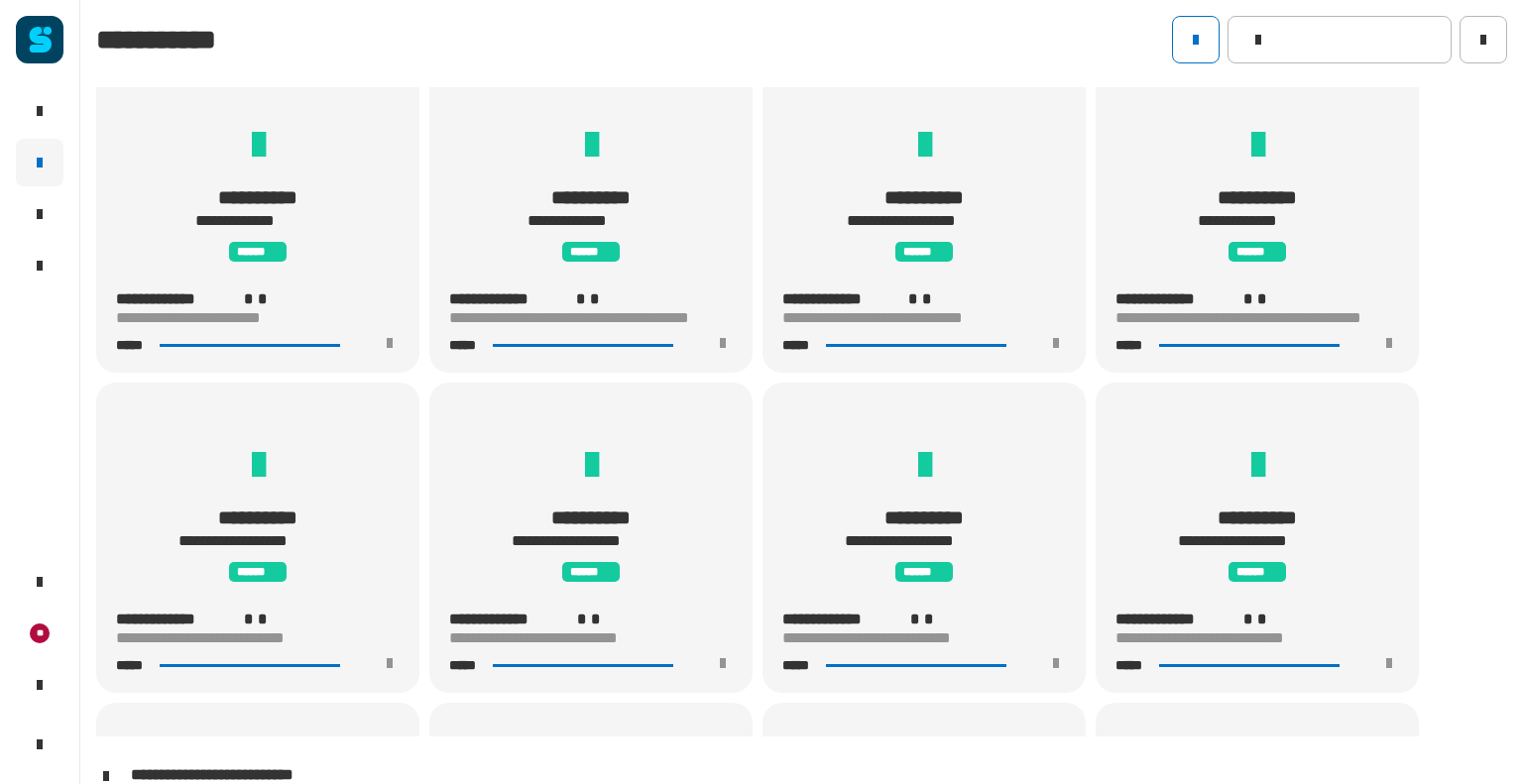 scroll, scrollTop: 107, scrollLeft: 0, axis: vertical 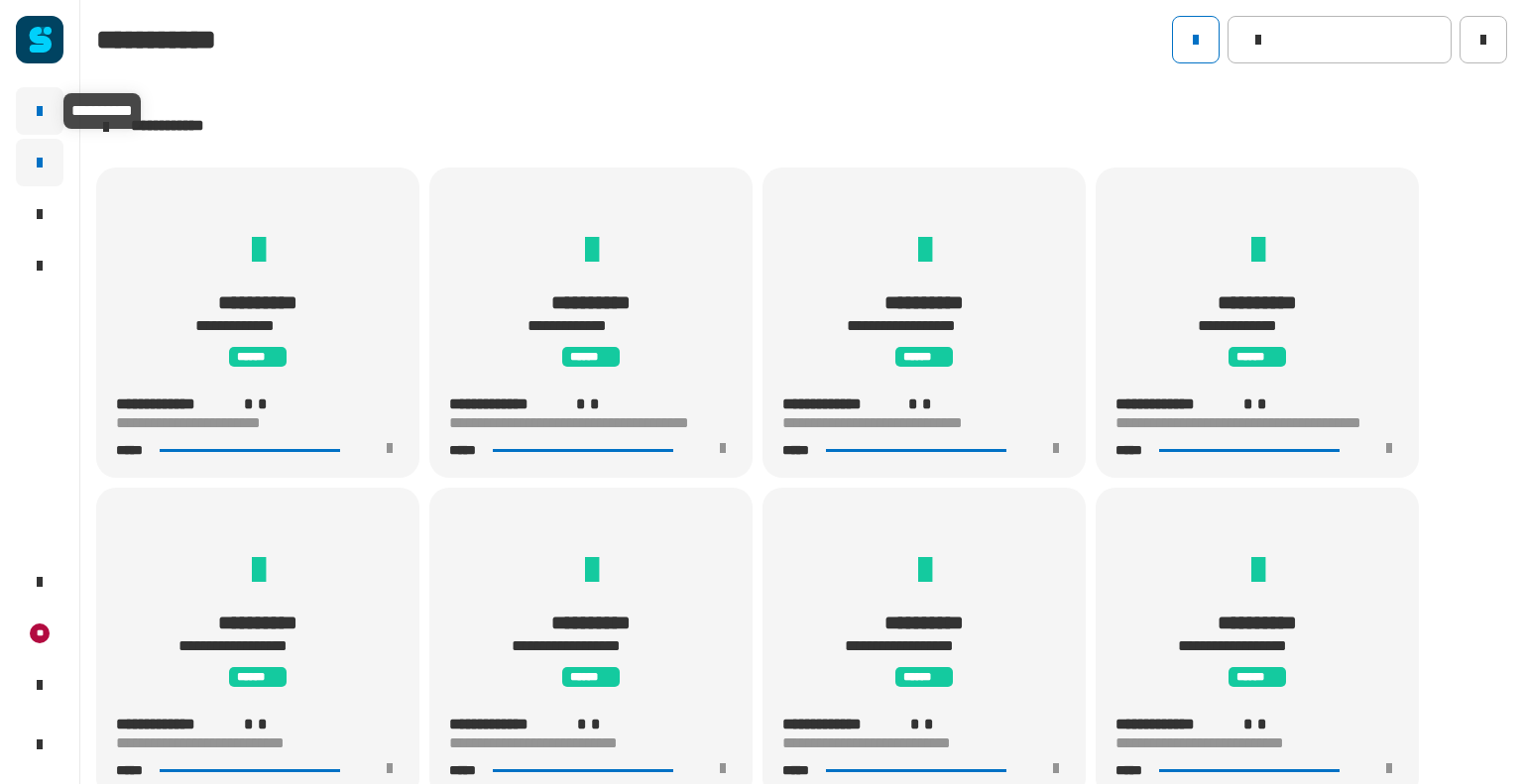 click 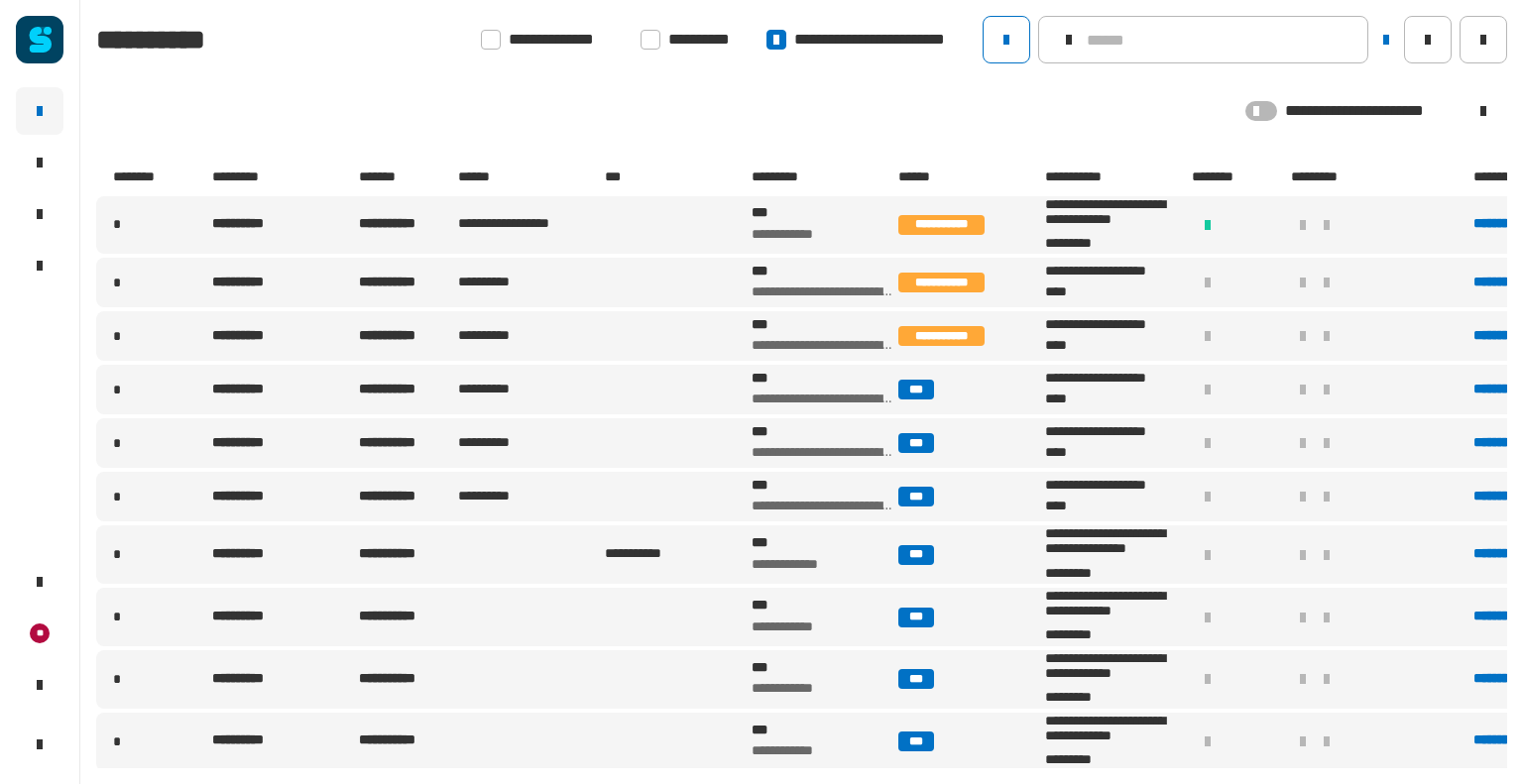 click 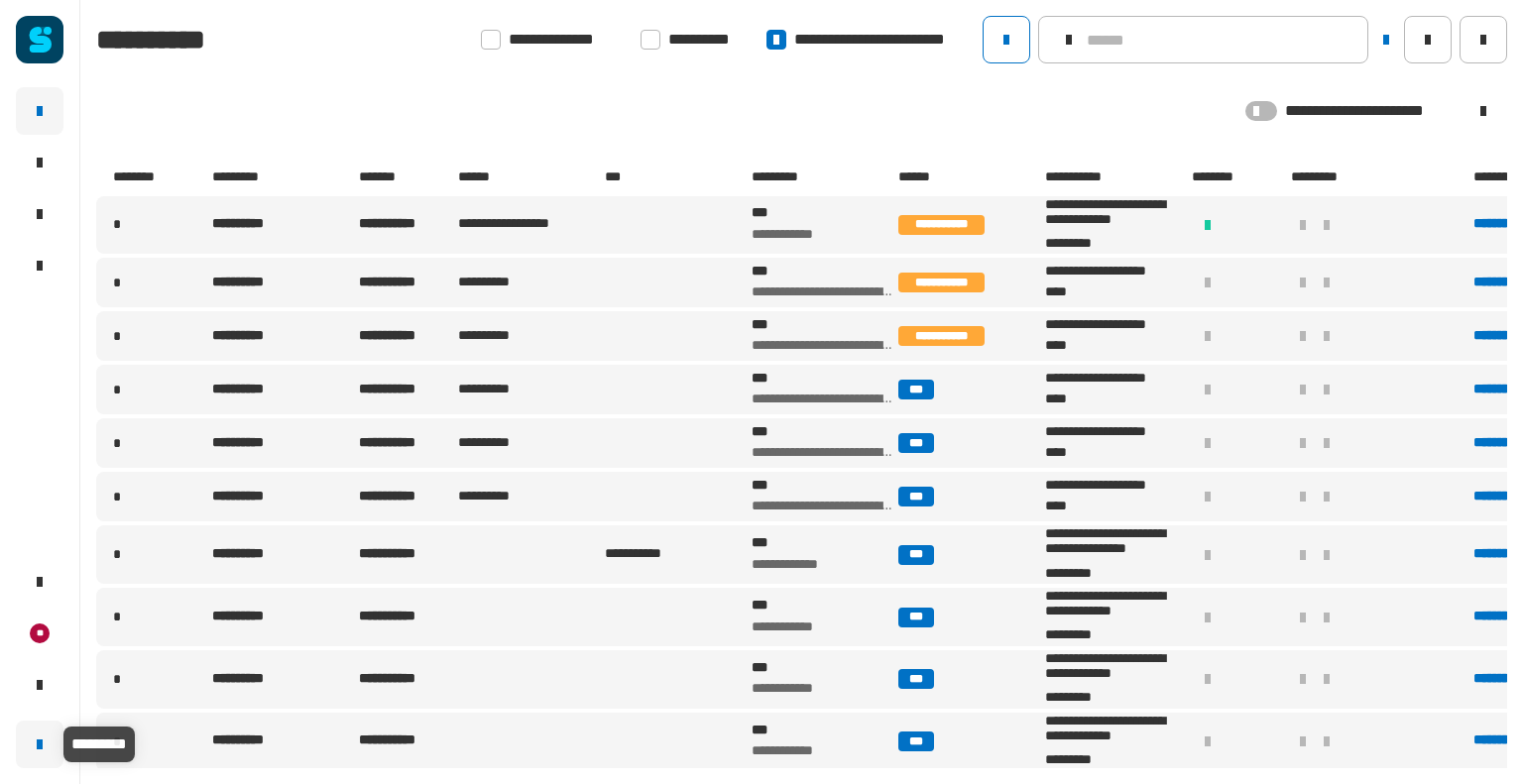click 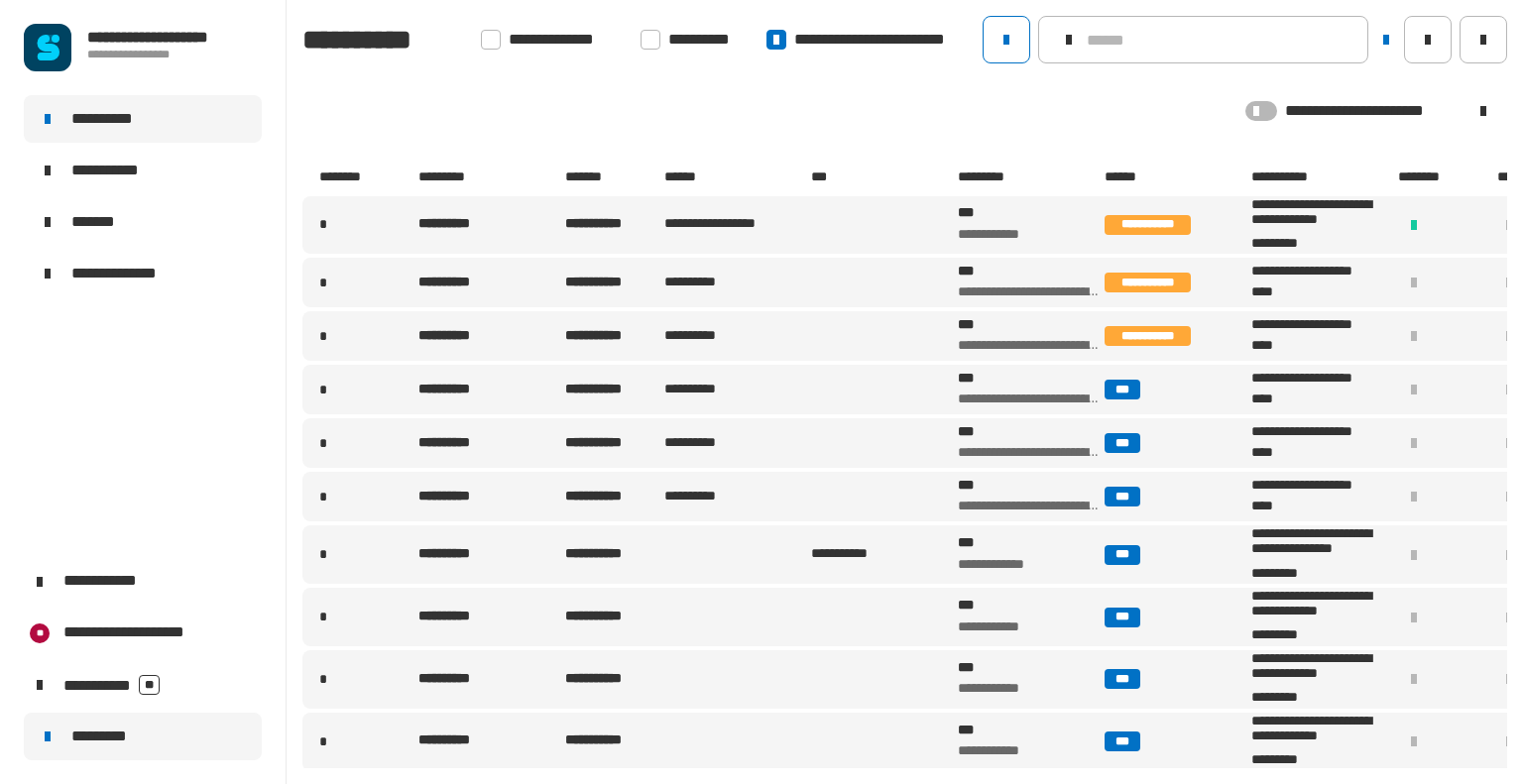click 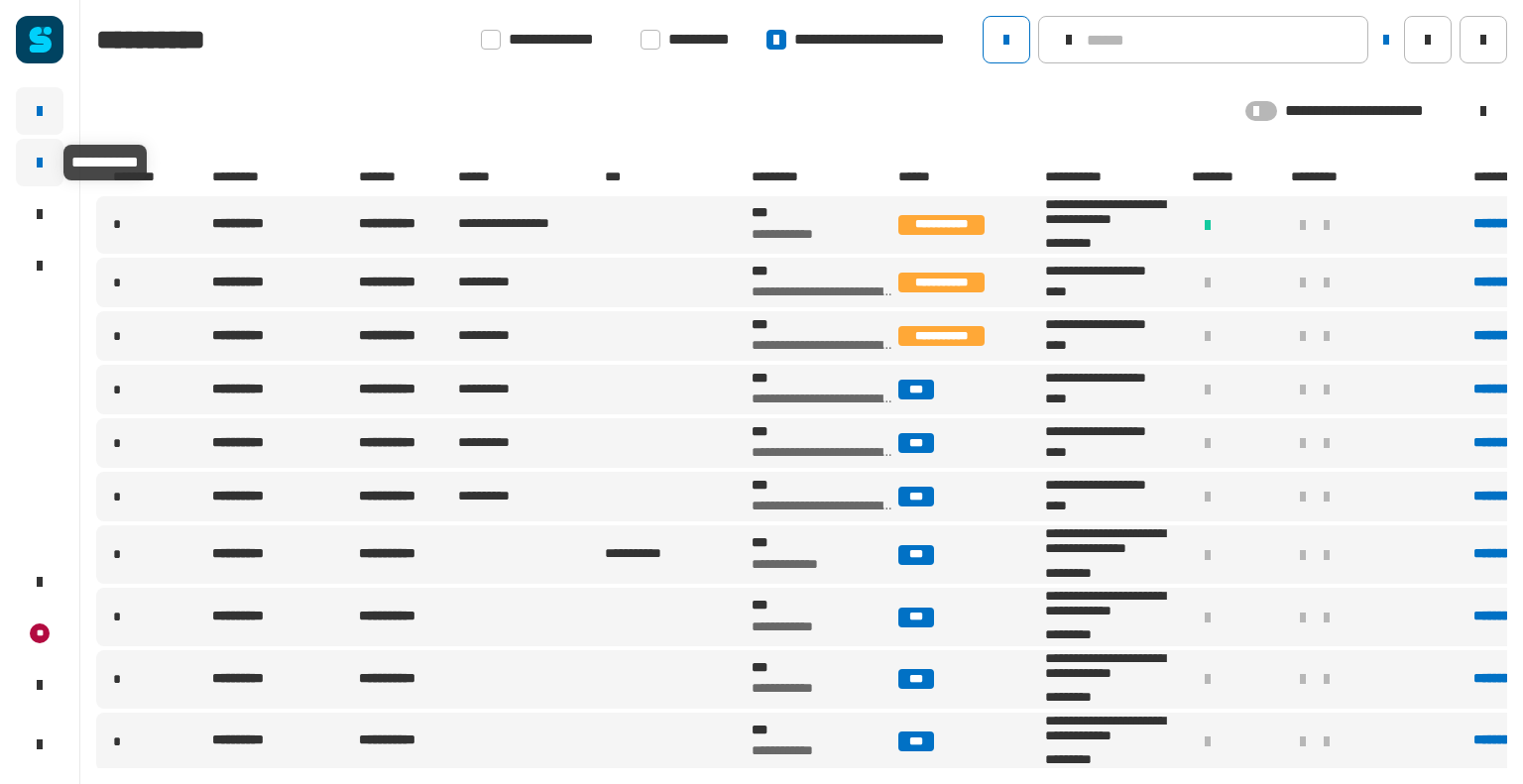 click 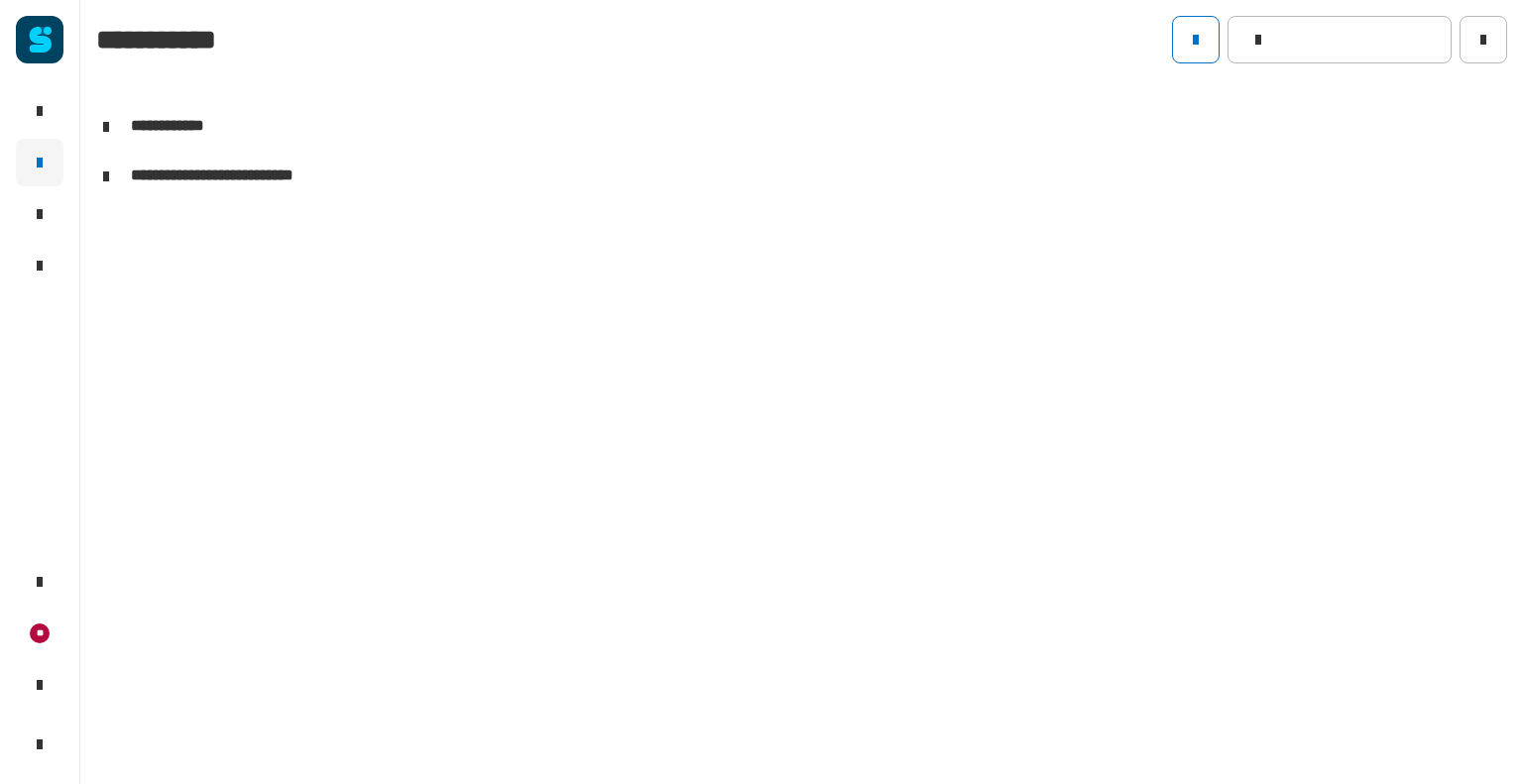 click 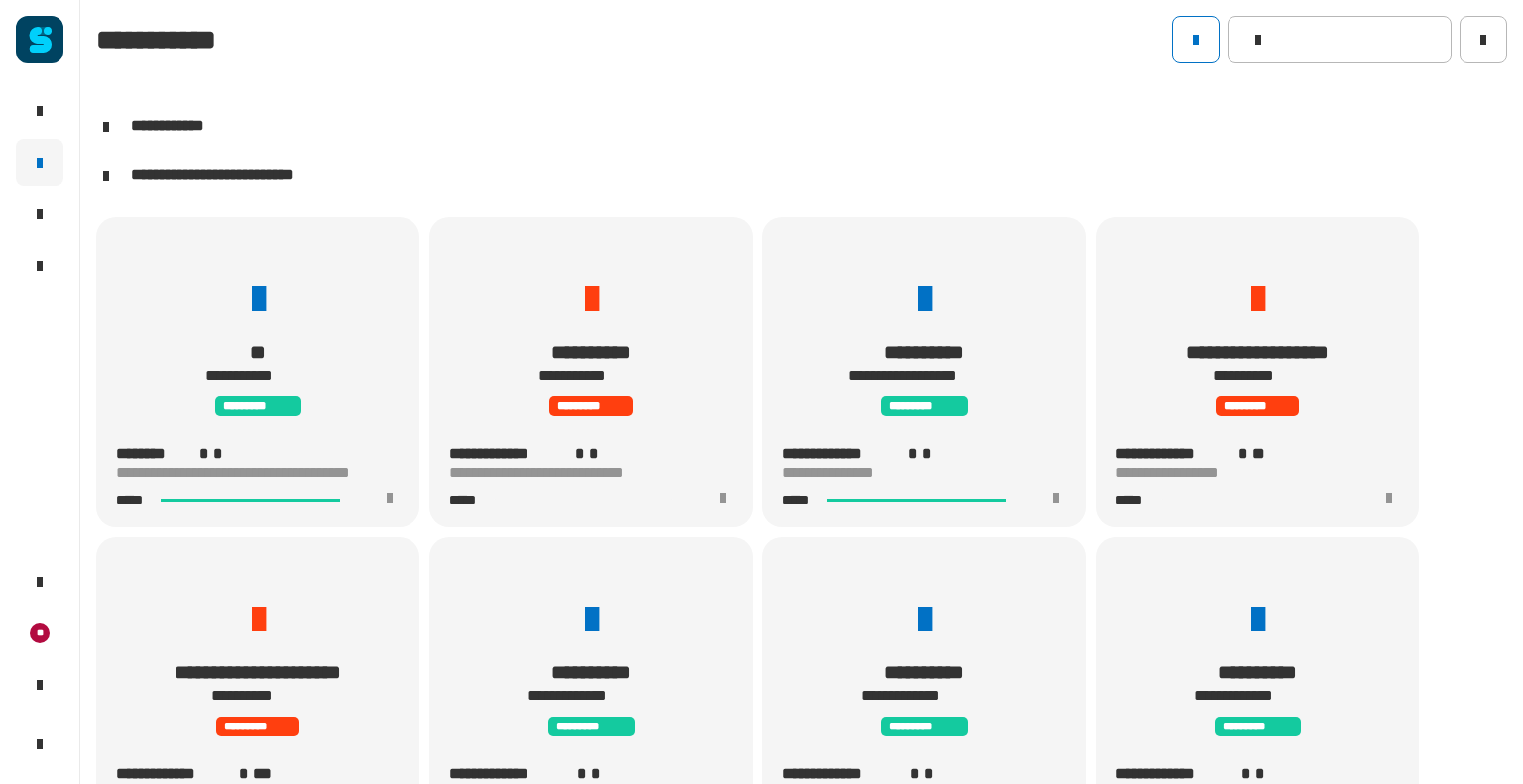 click 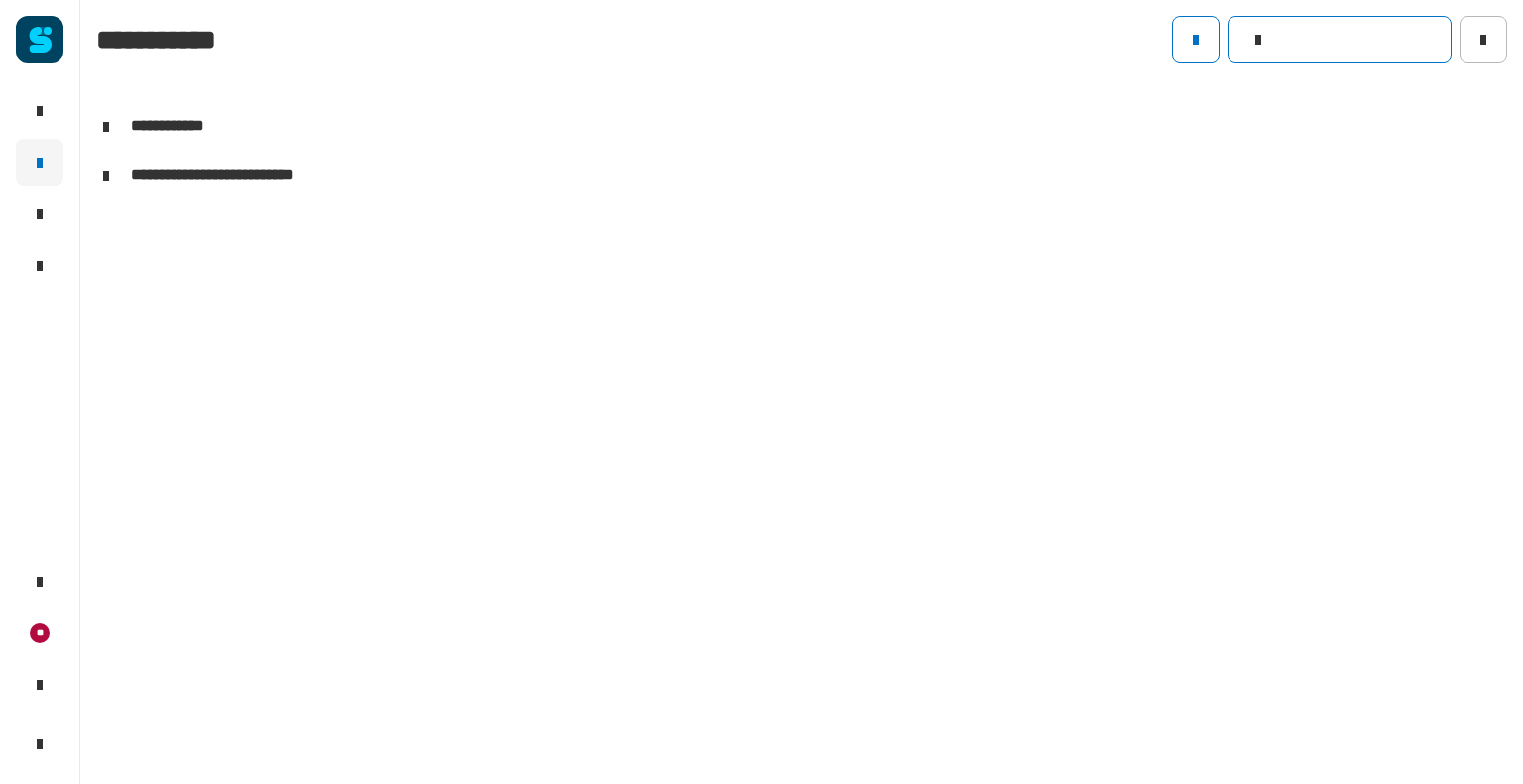 click 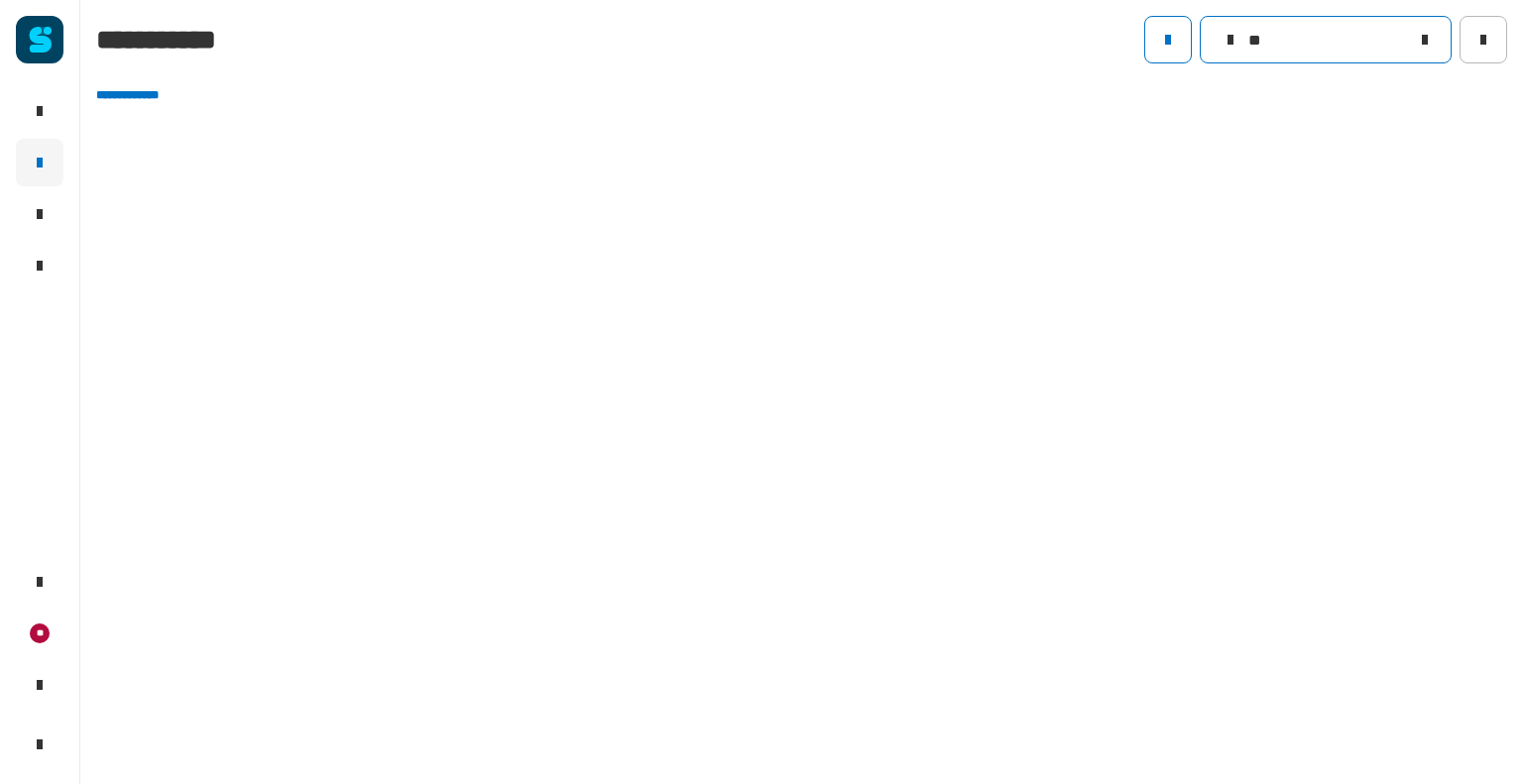 type on "*" 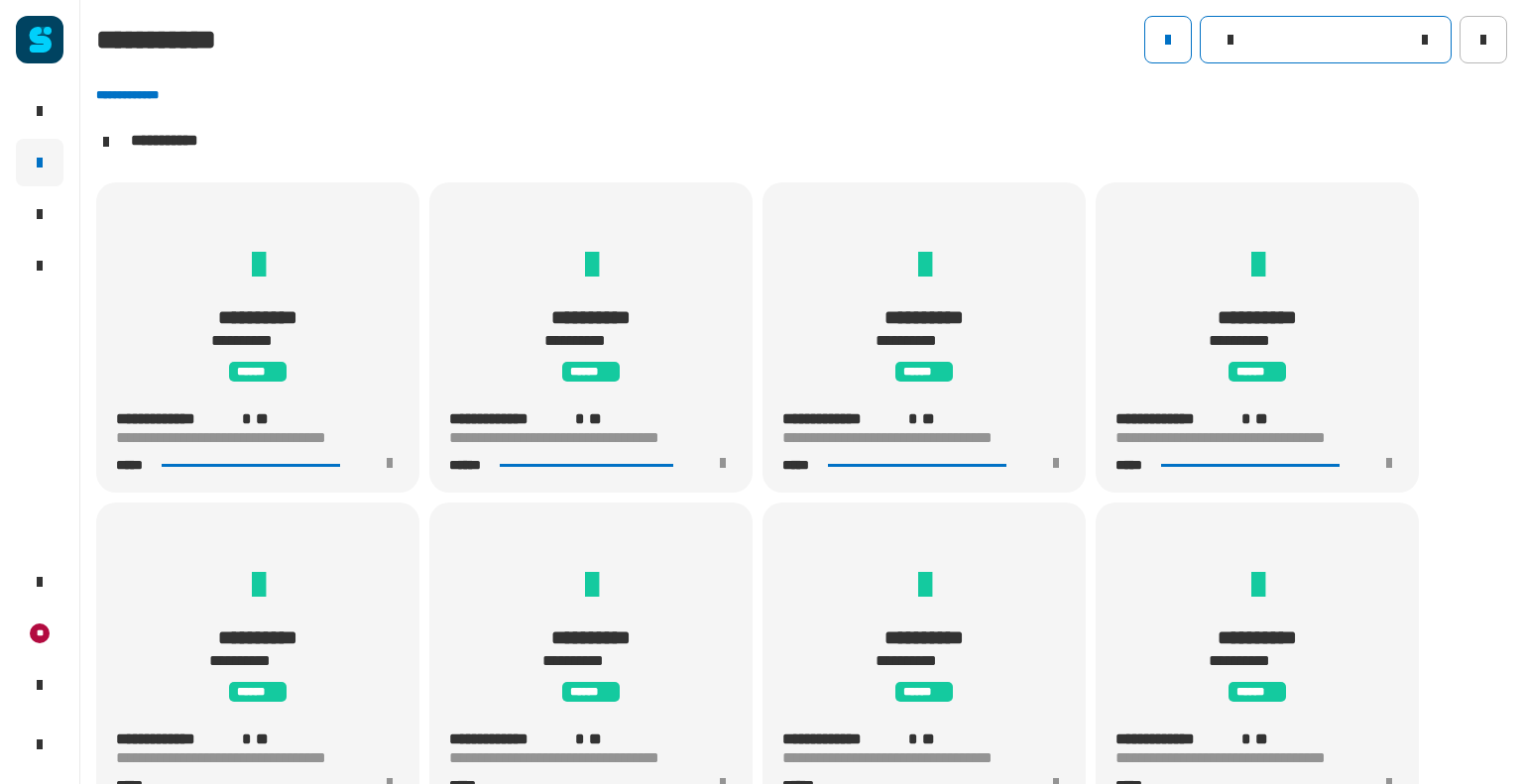 scroll, scrollTop: 0, scrollLeft: 0, axis: both 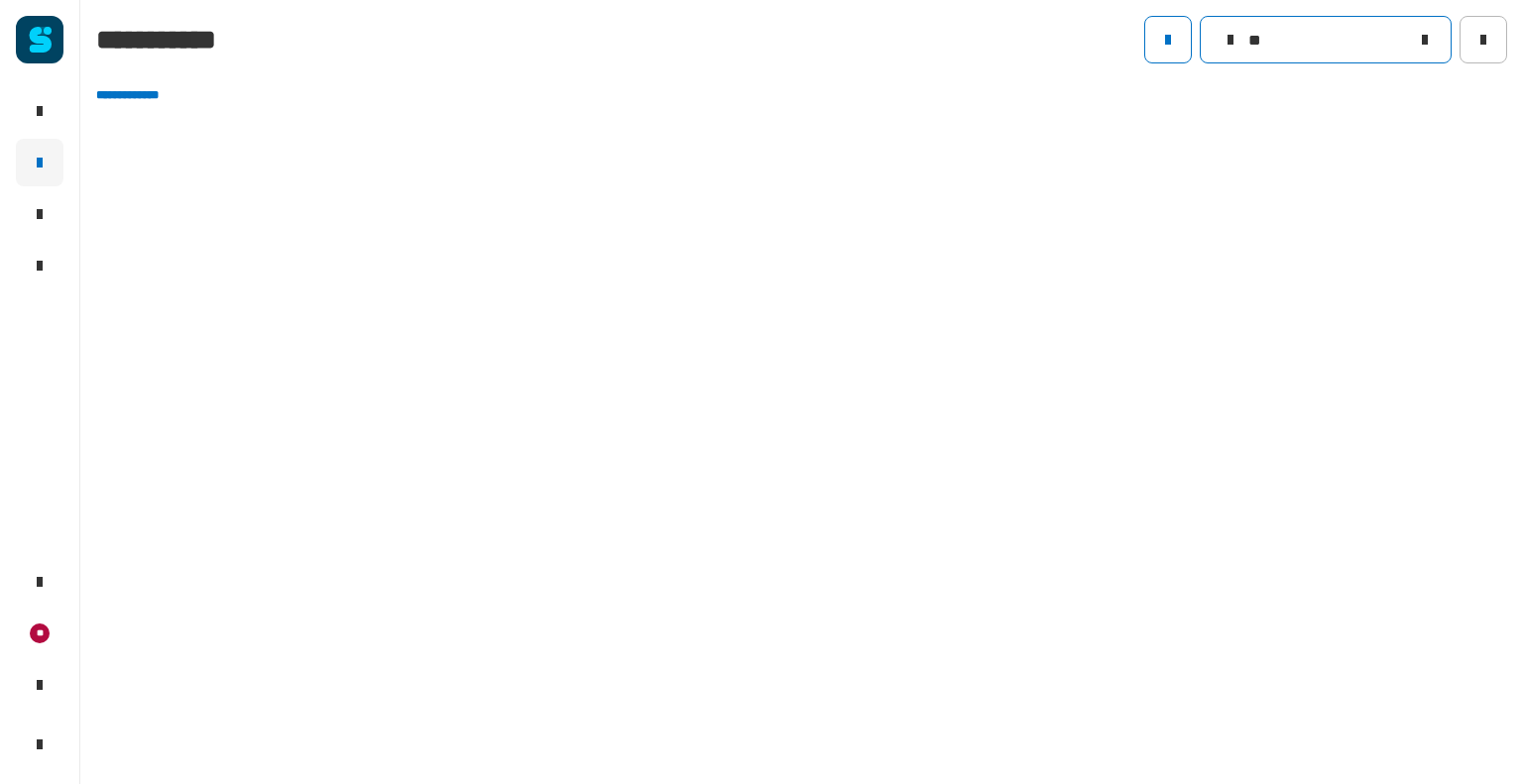 type on "*" 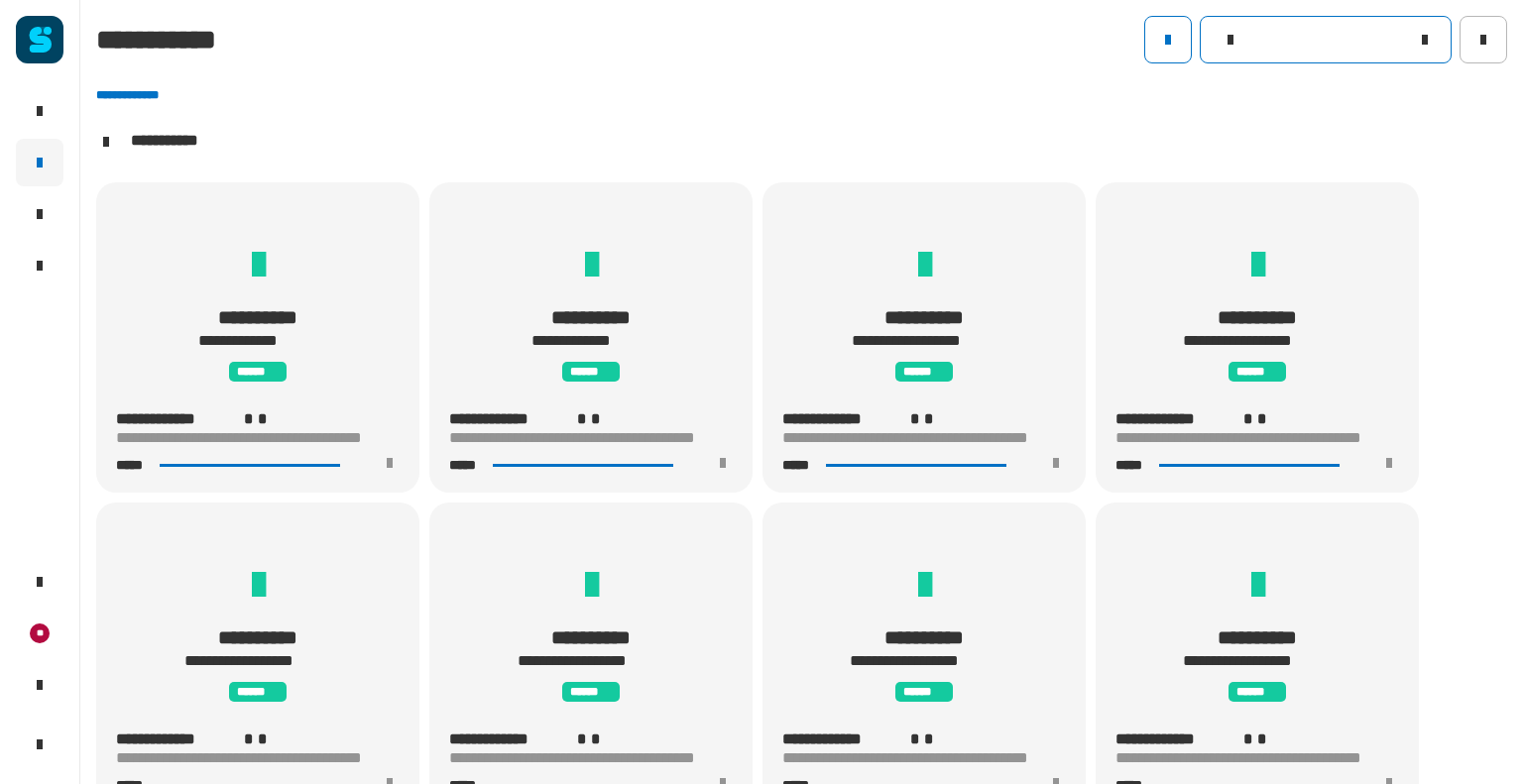 scroll, scrollTop: 0, scrollLeft: 0, axis: both 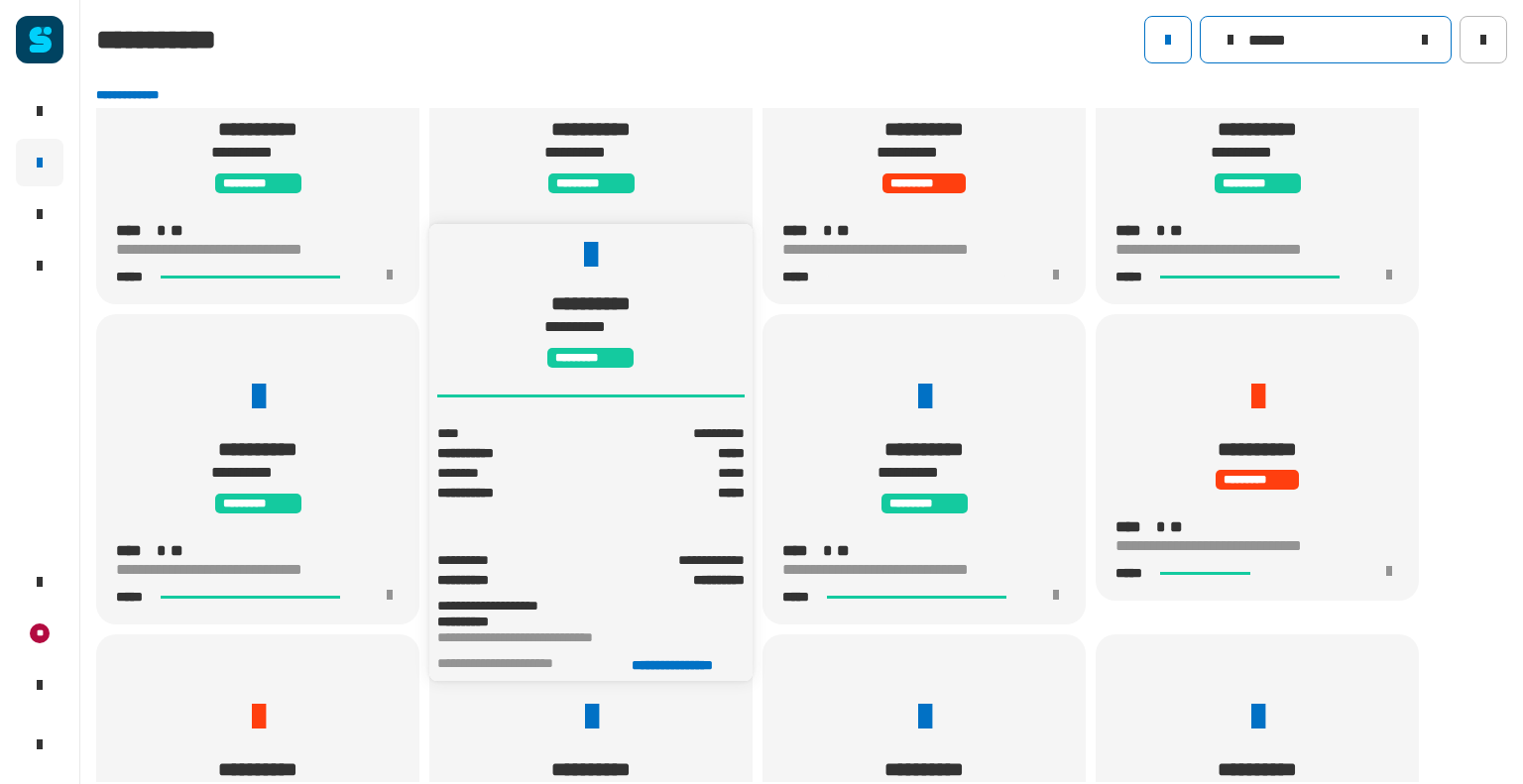 type on "******" 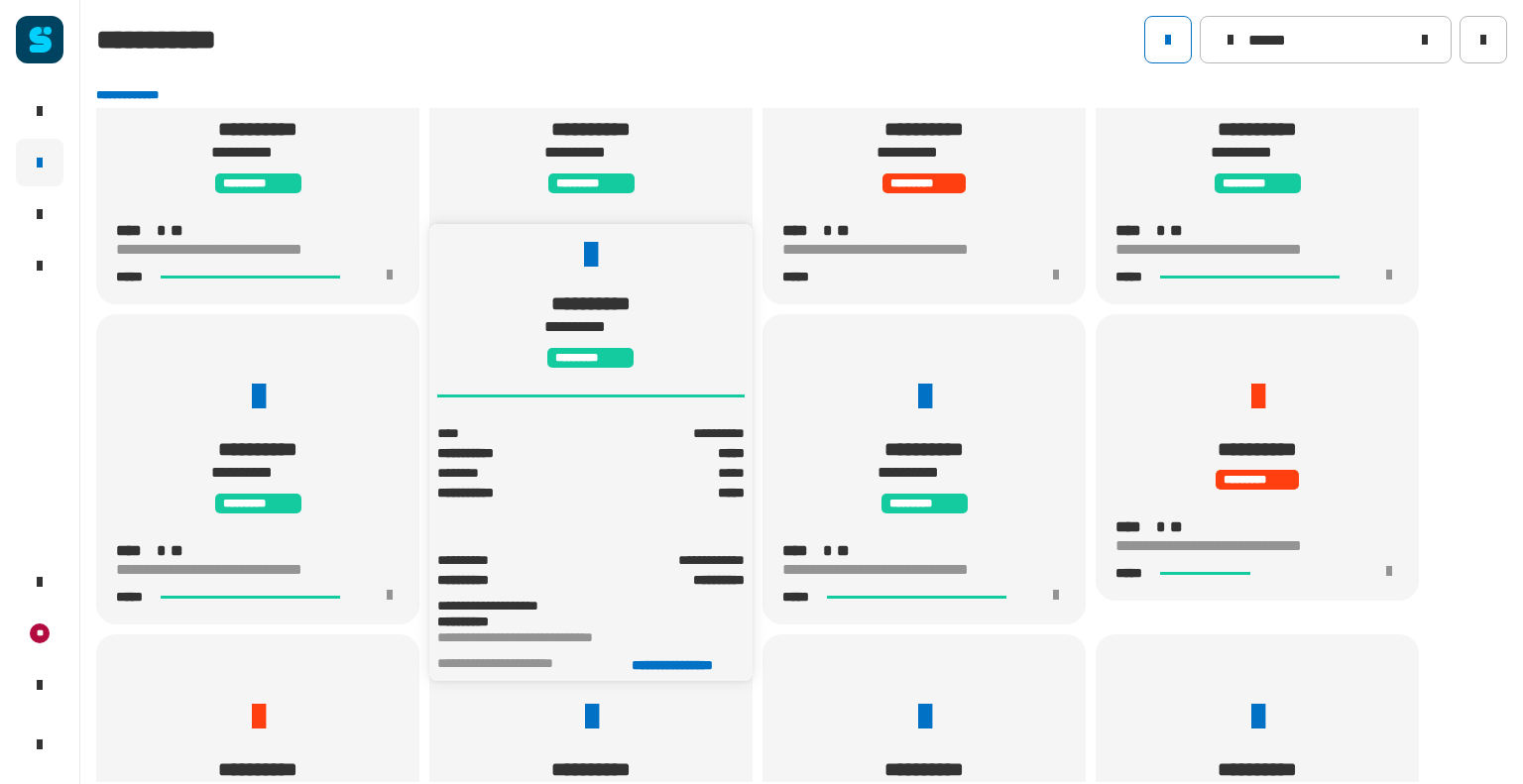 click on "*****" 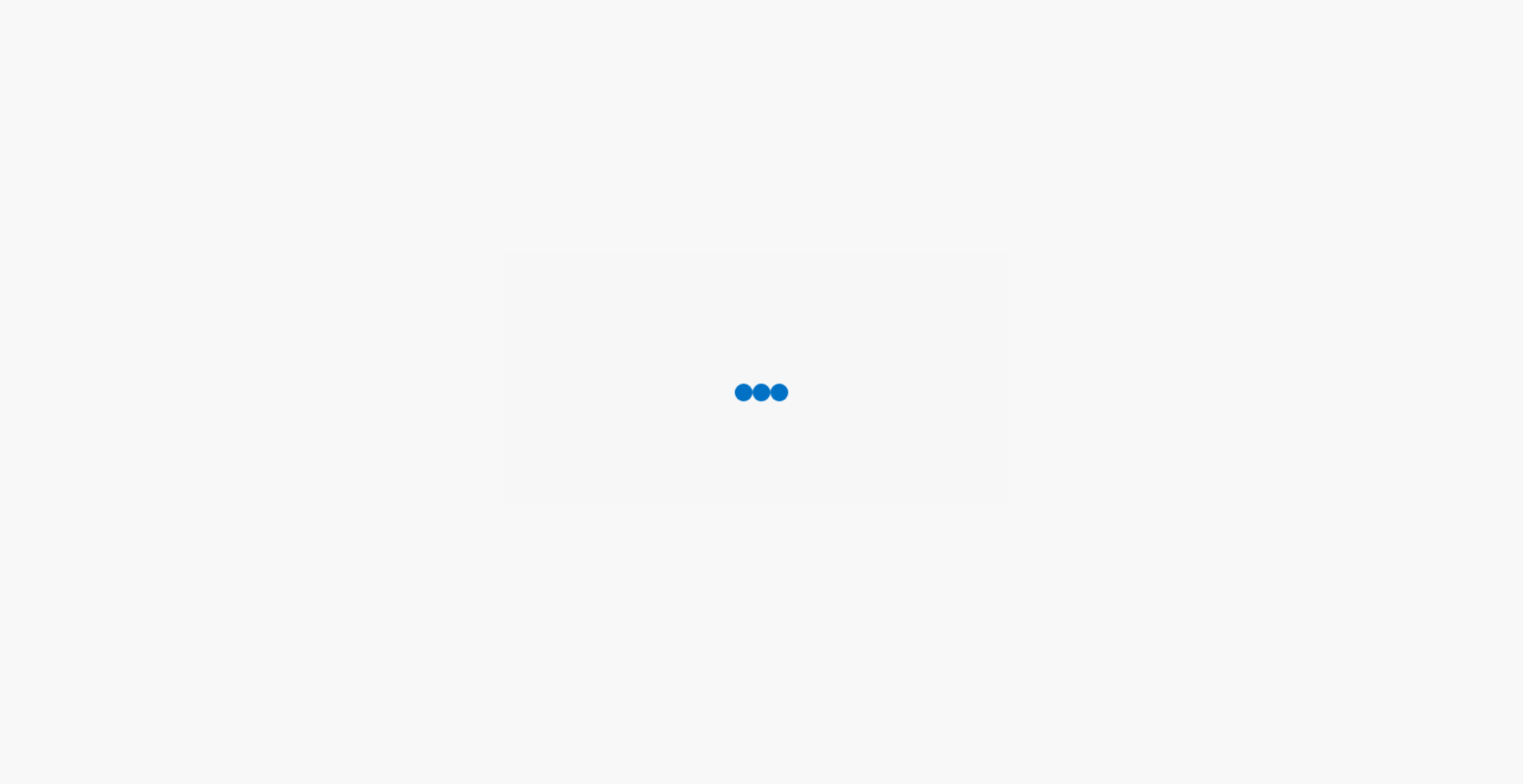 scroll, scrollTop: 0, scrollLeft: 0, axis: both 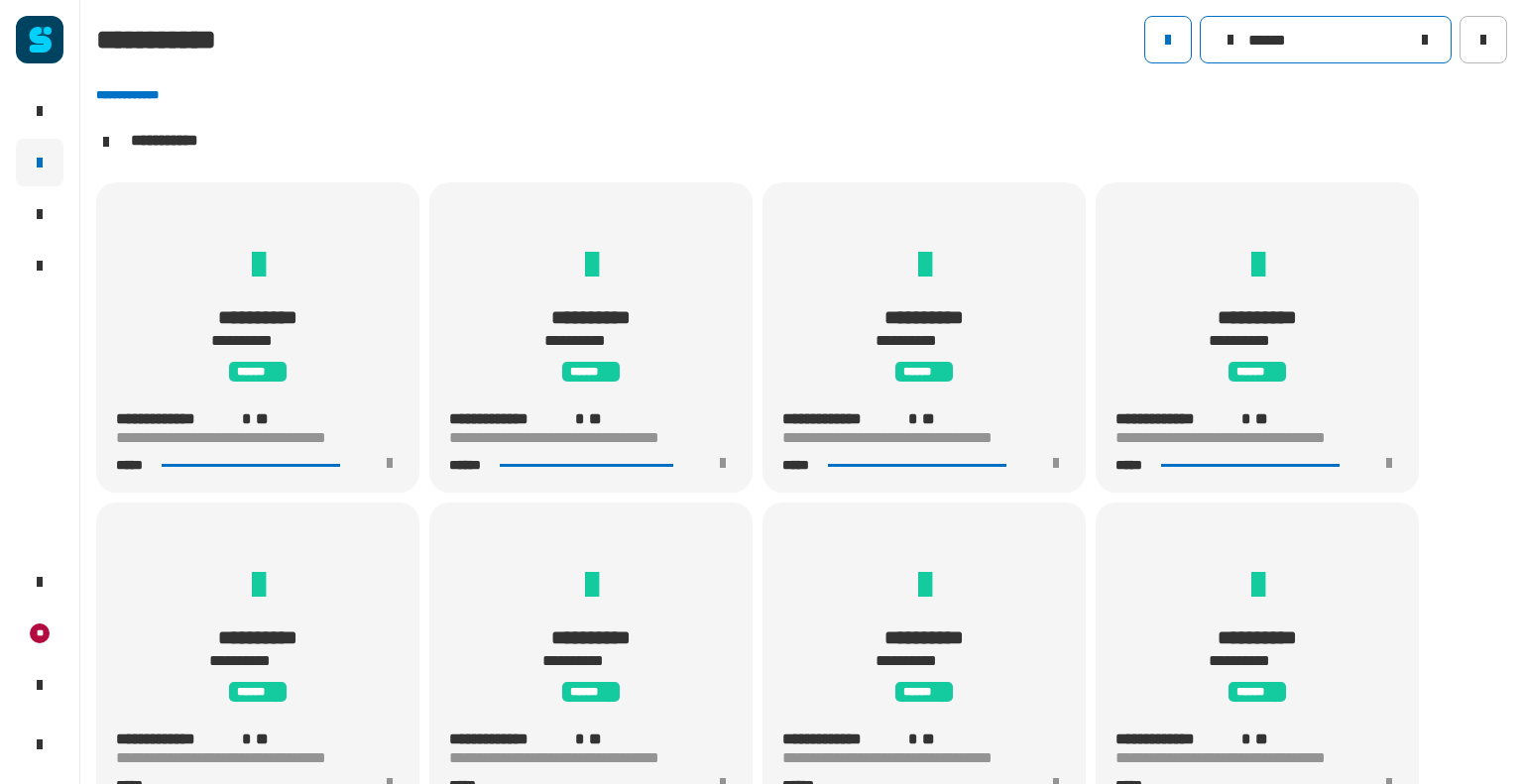 click on "******" 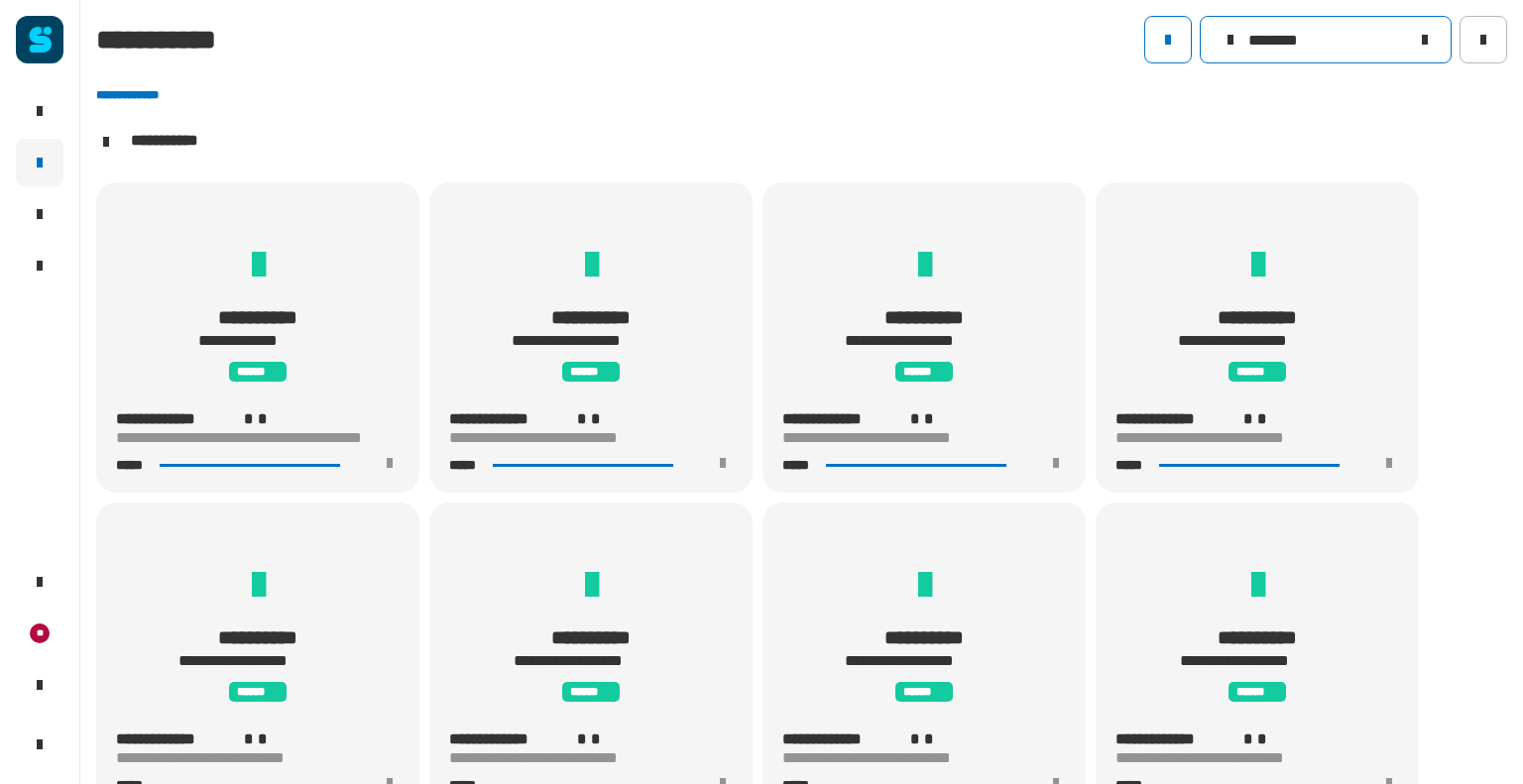 scroll, scrollTop: 0, scrollLeft: 0, axis: both 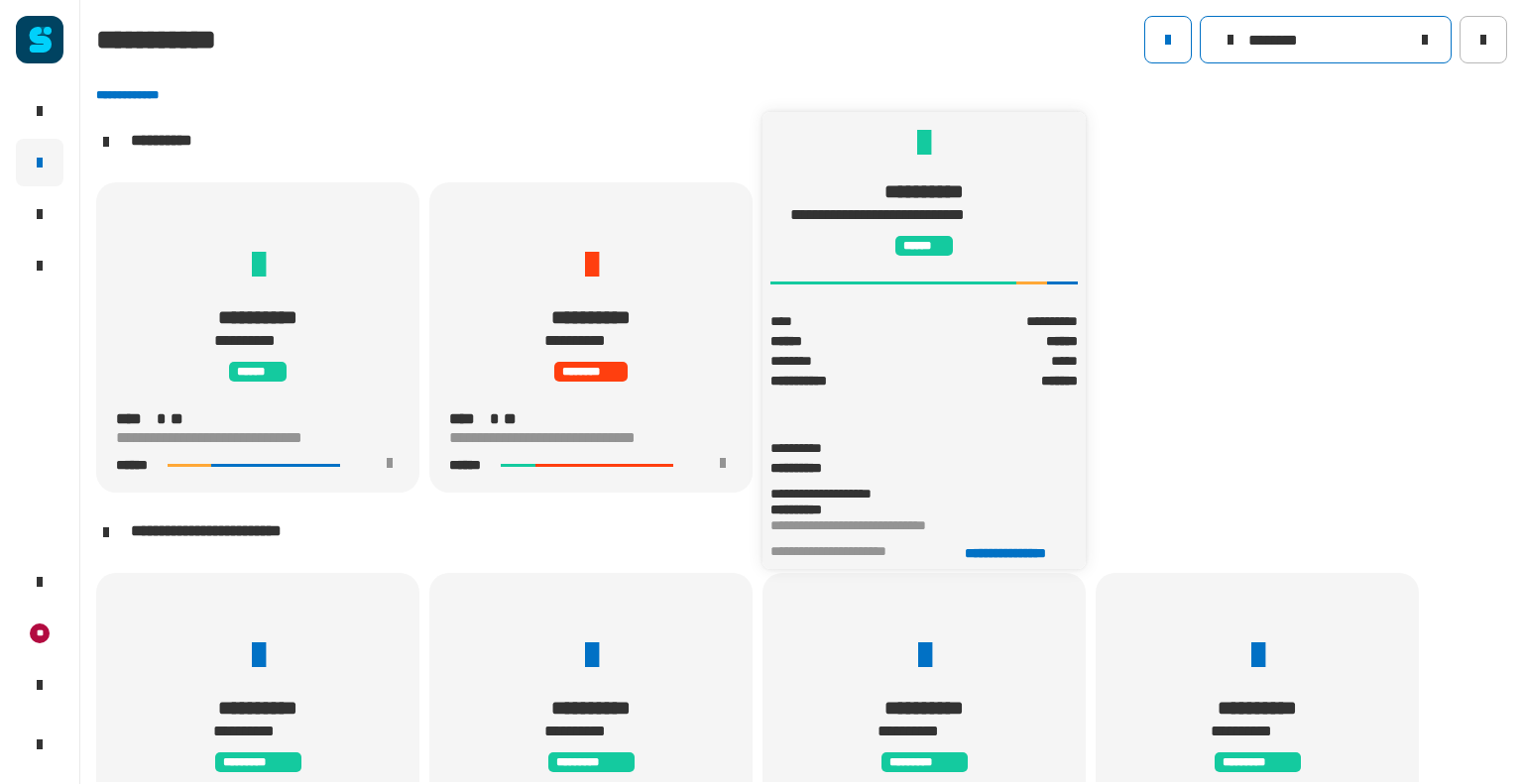 type on "********" 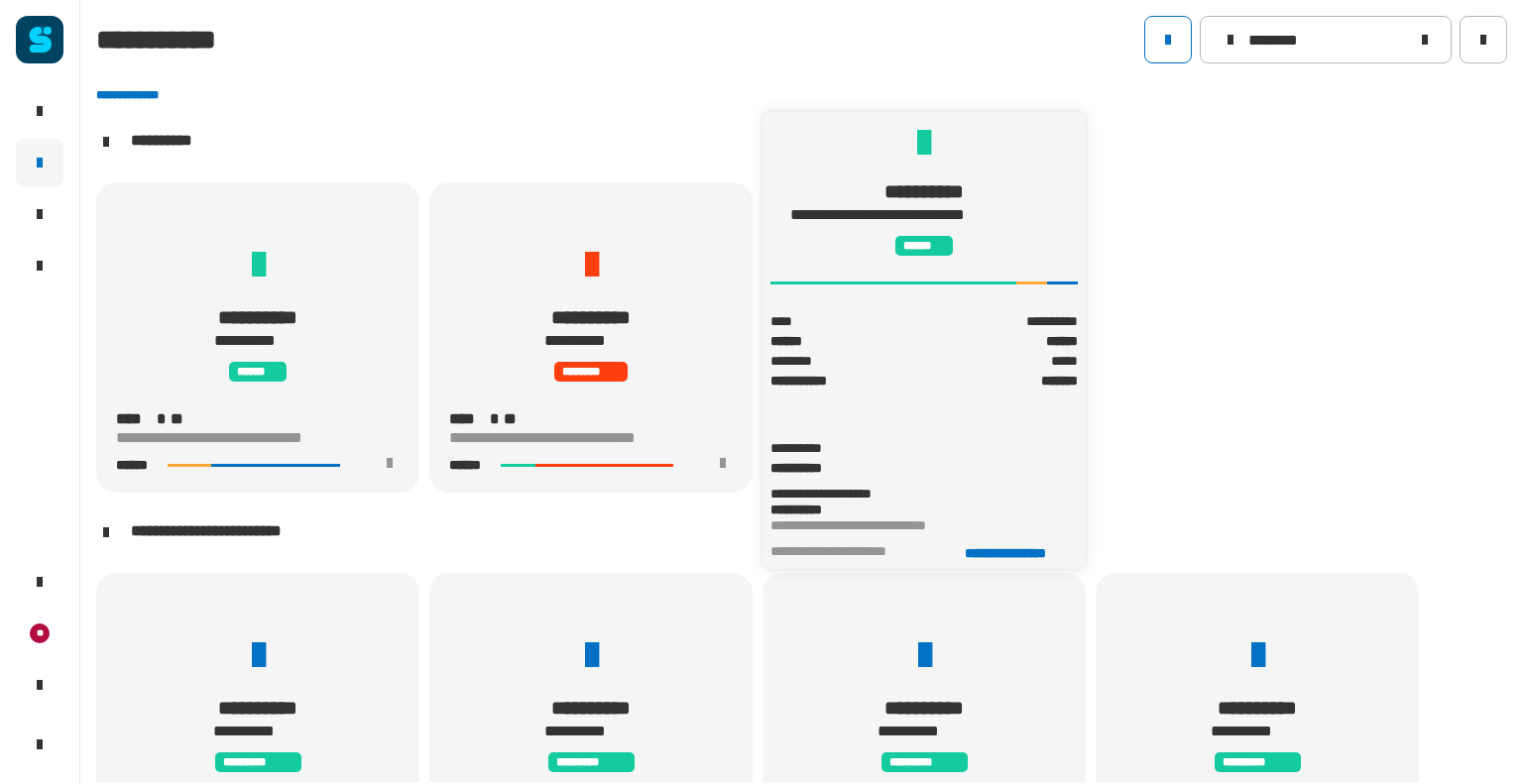 click 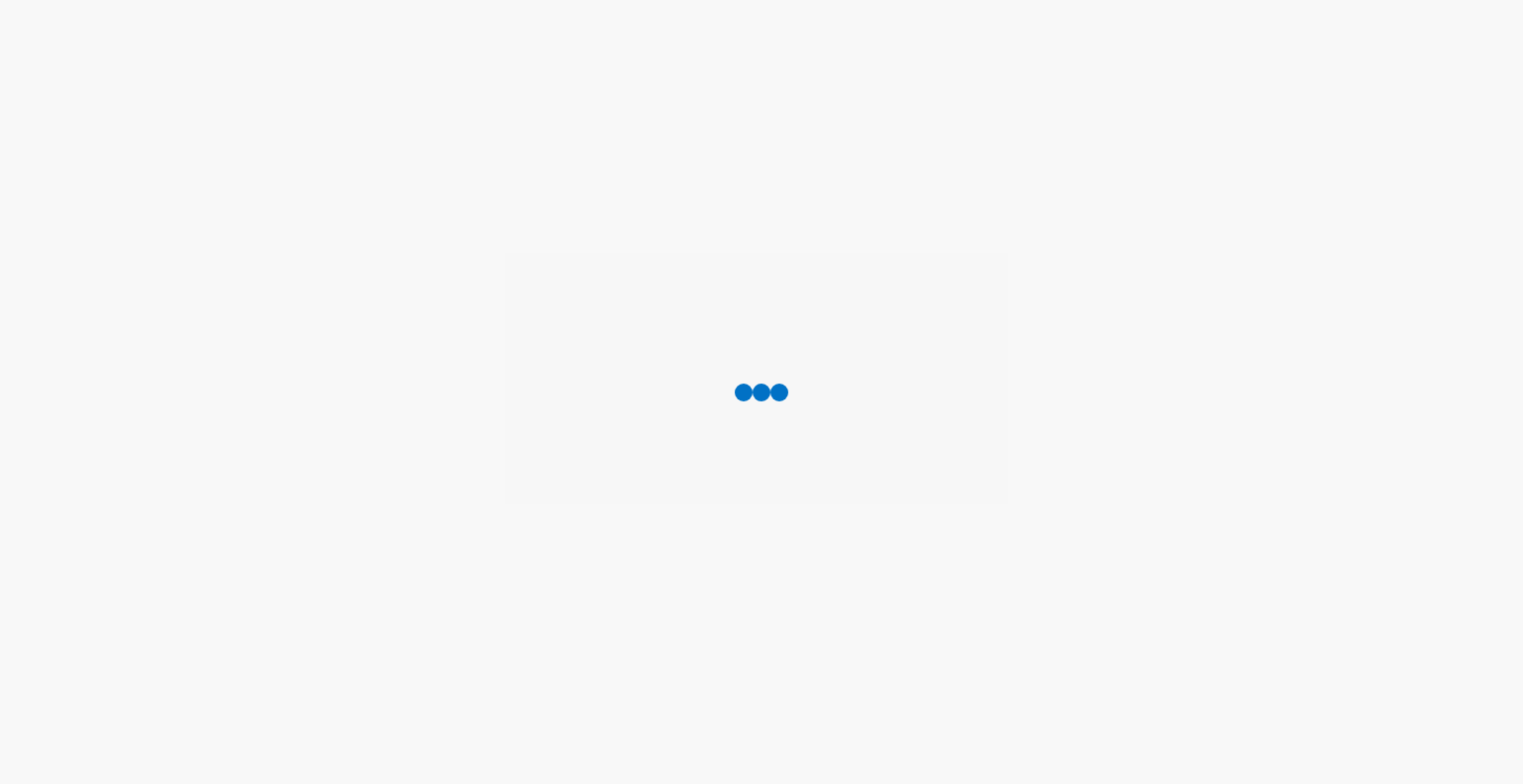 scroll, scrollTop: 0, scrollLeft: 0, axis: both 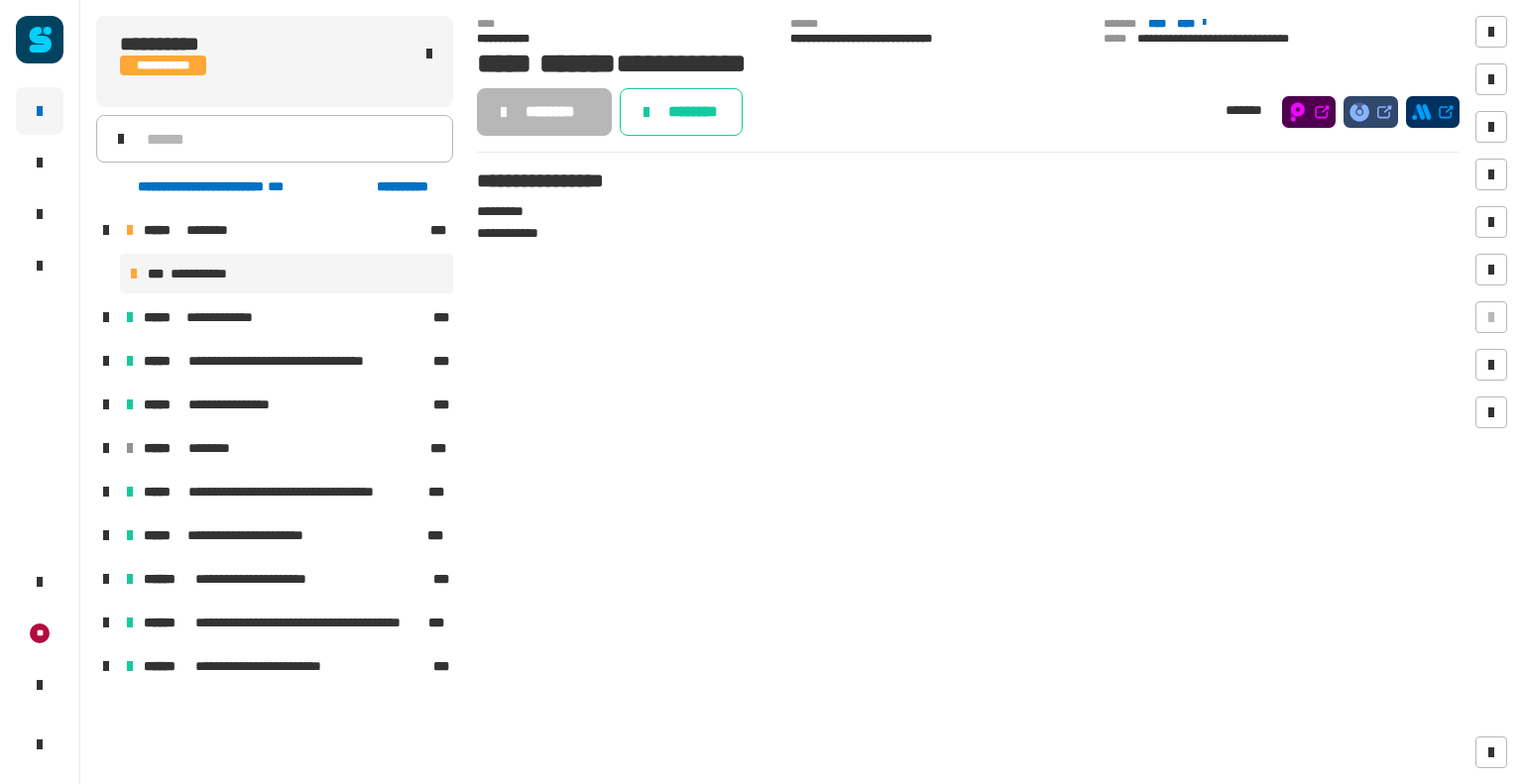 click on "**********" 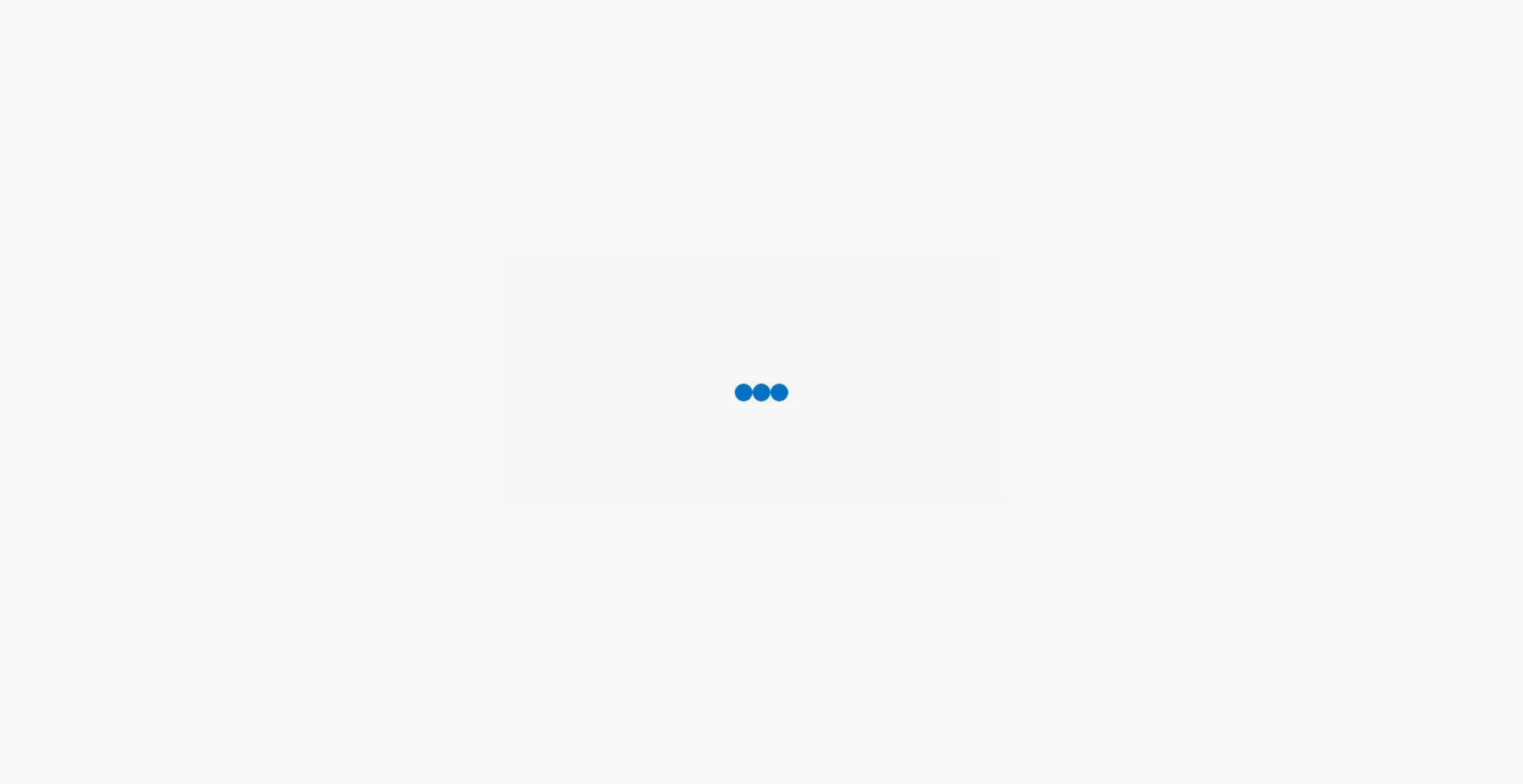 scroll, scrollTop: 0, scrollLeft: 0, axis: both 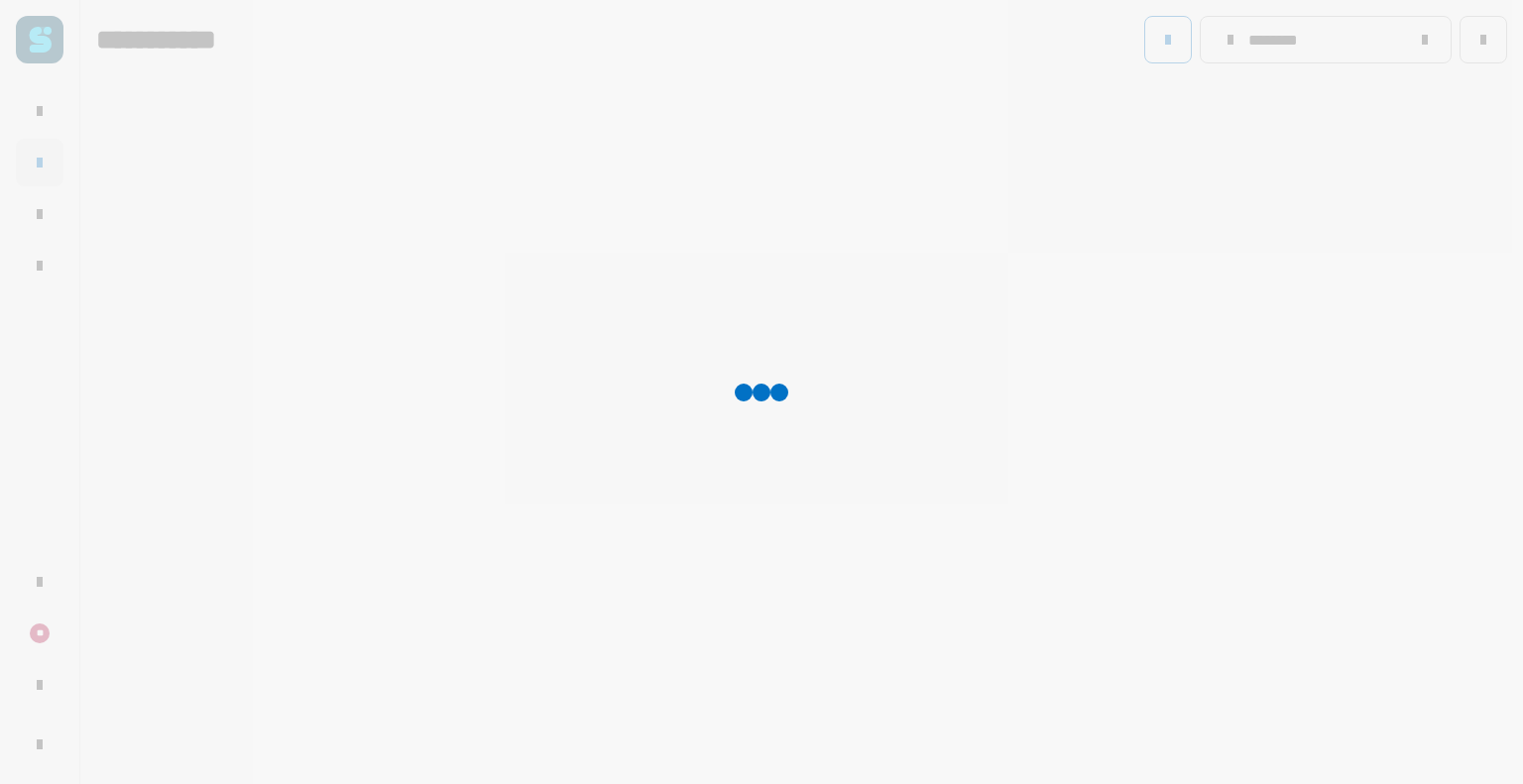 type on "********" 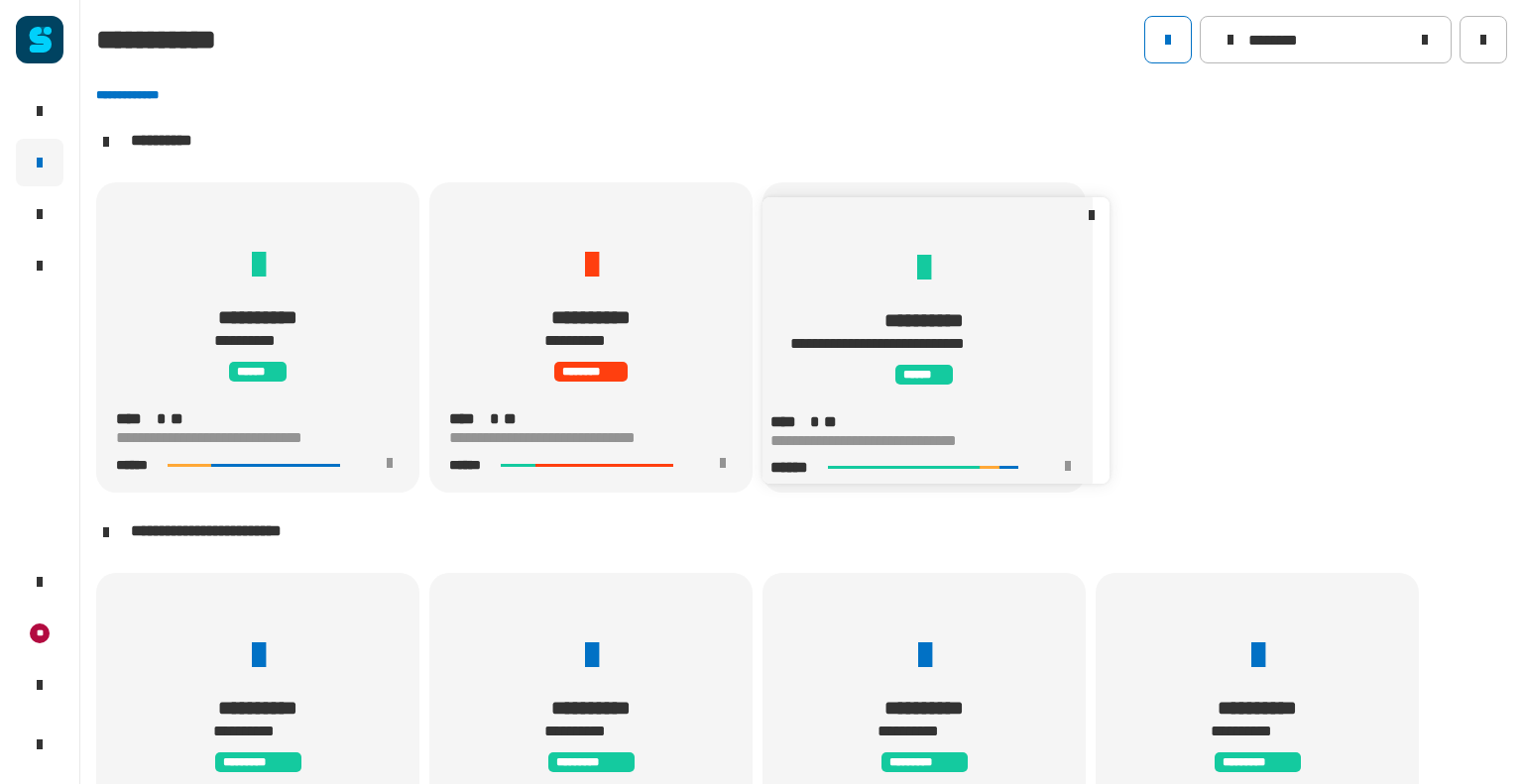 scroll, scrollTop: 0, scrollLeft: 0, axis: both 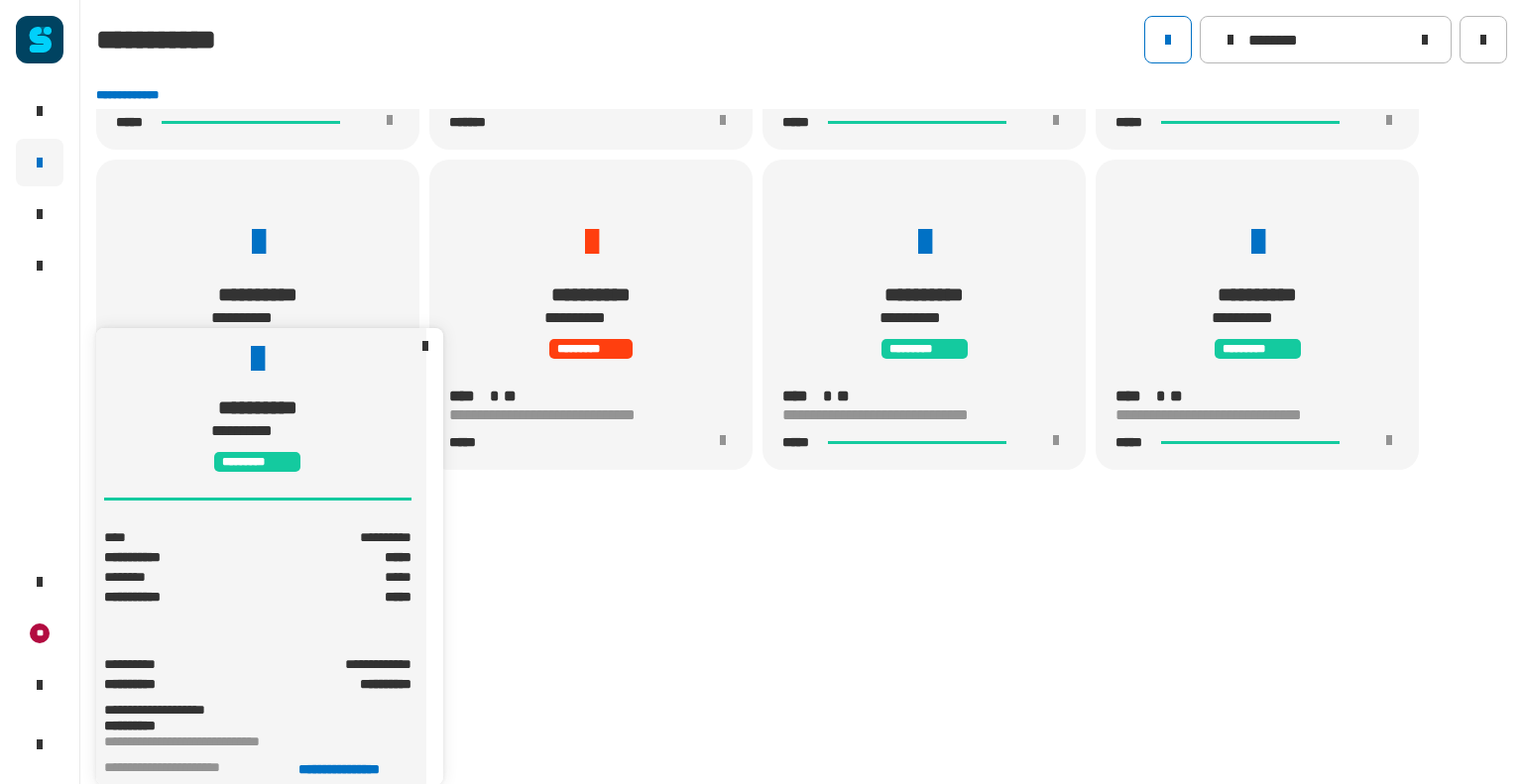 click on "*****" 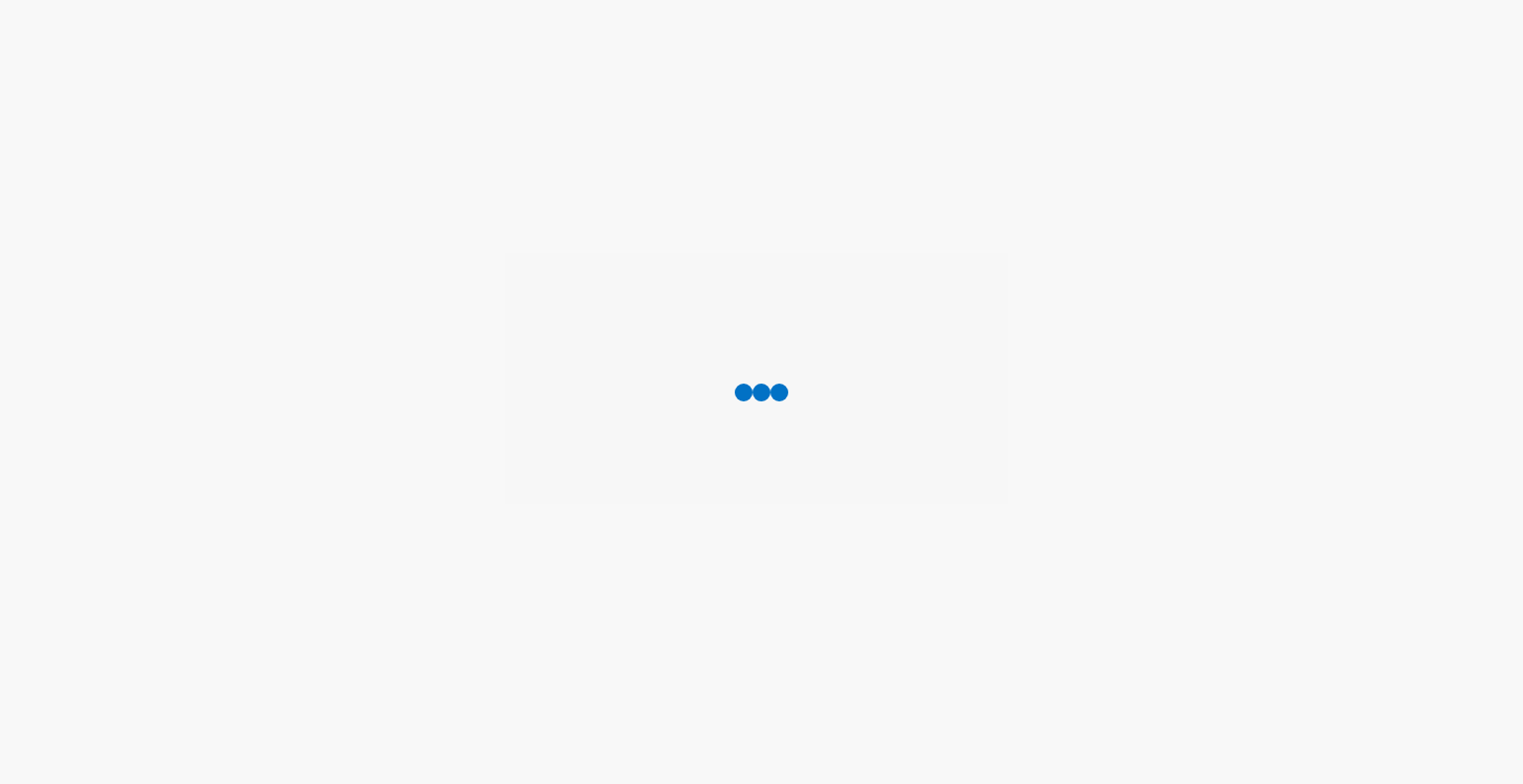 scroll, scrollTop: 0, scrollLeft: 0, axis: both 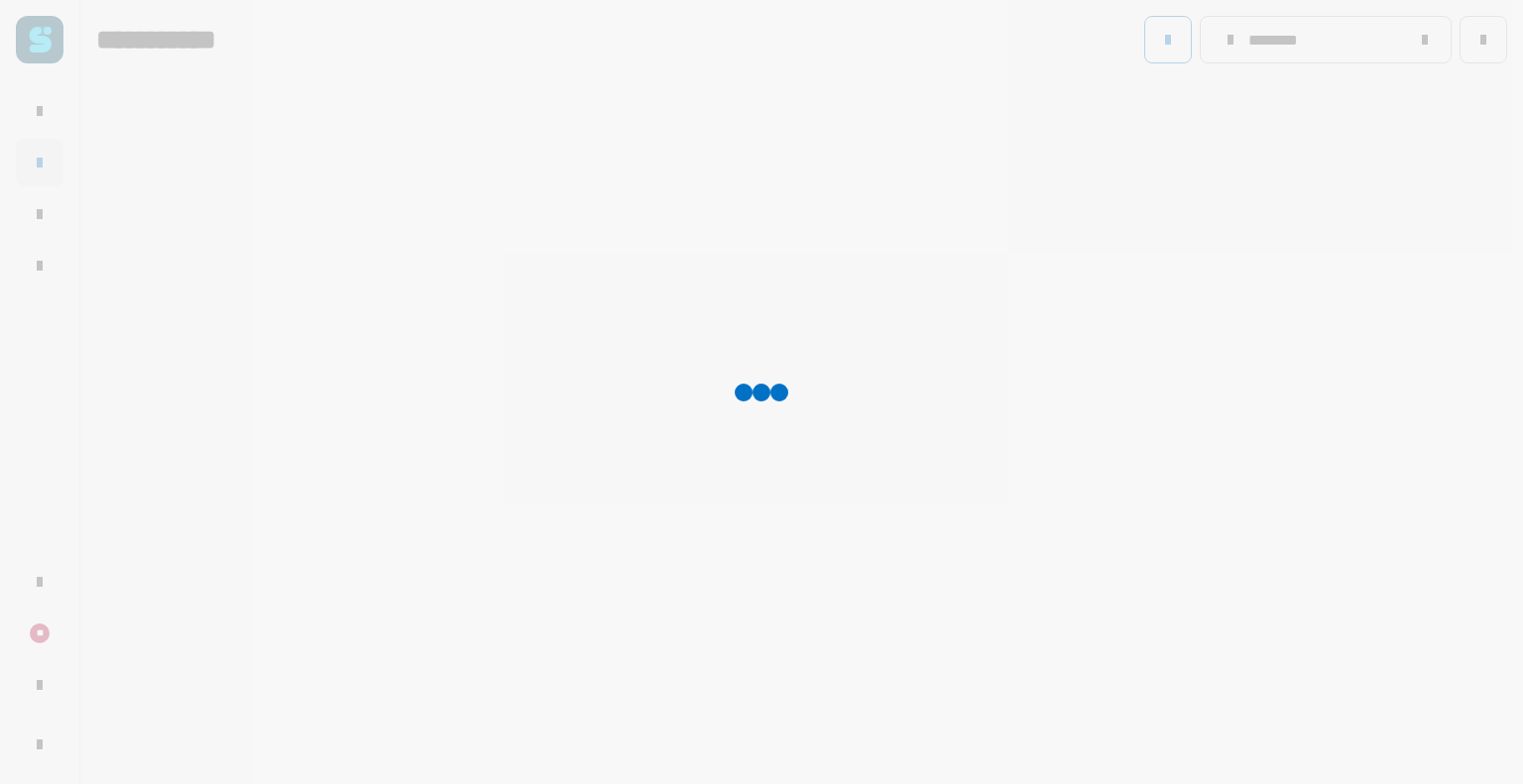 type on "********" 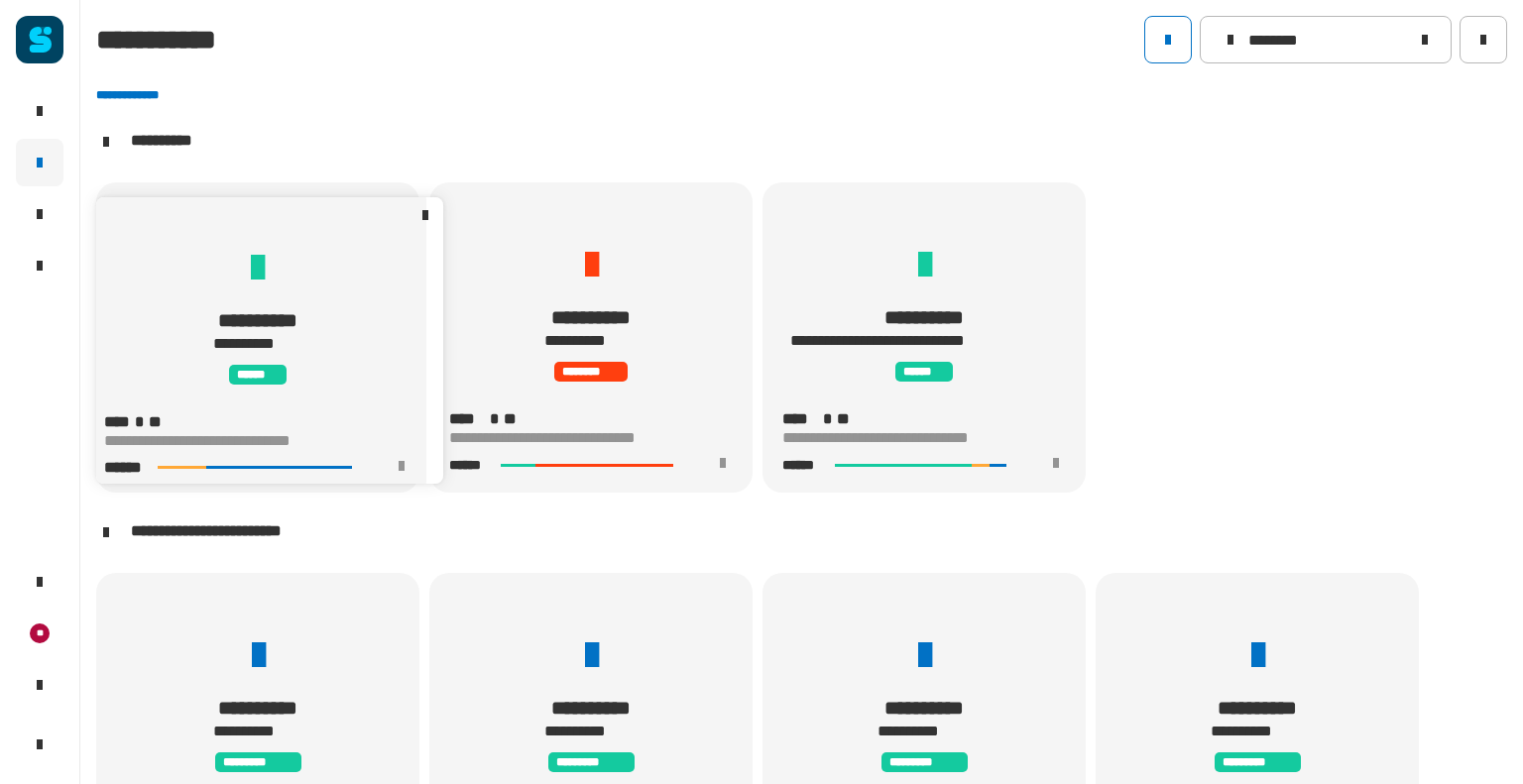 scroll, scrollTop: 0, scrollLeft: 0, axis: both 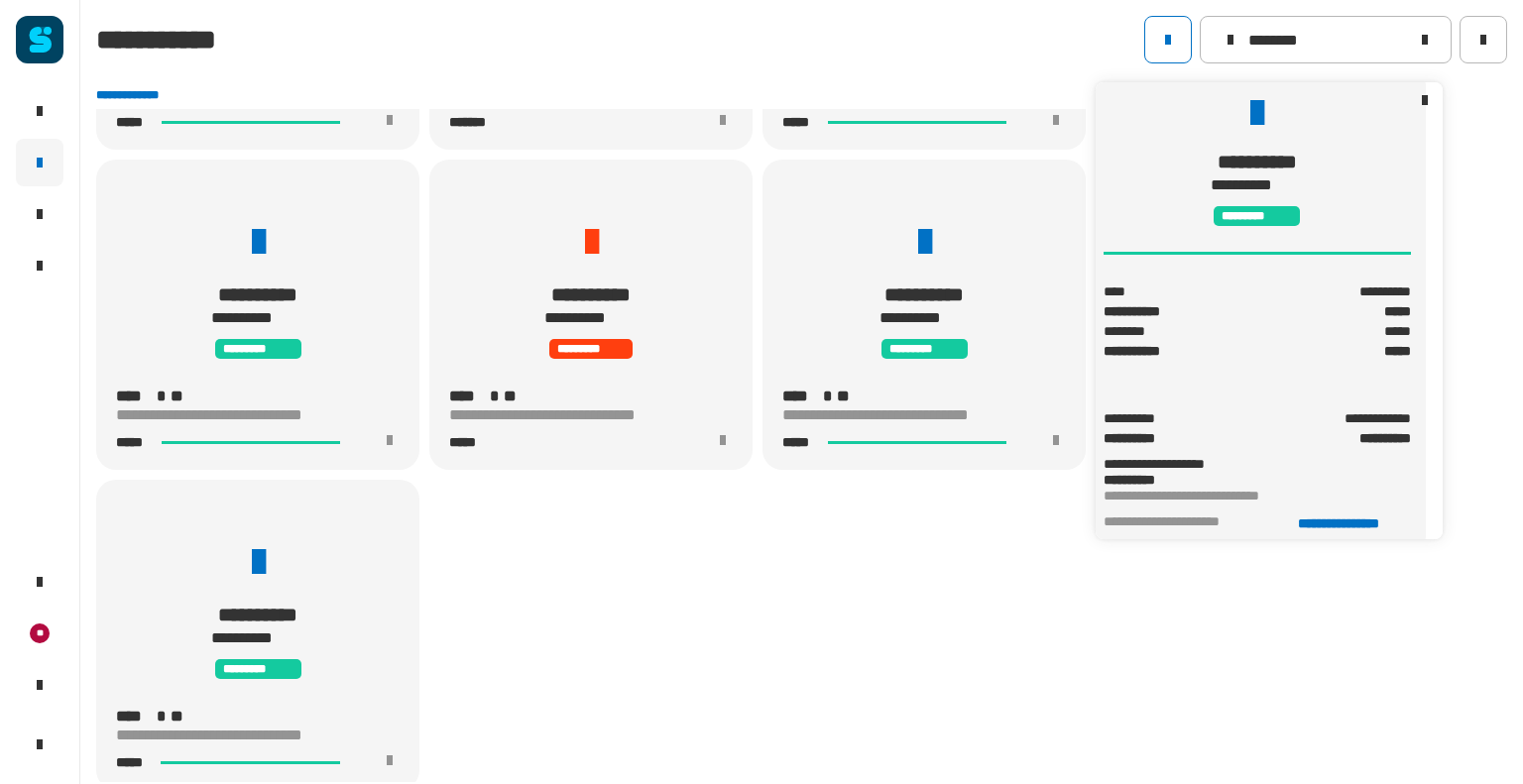 click on "**********" 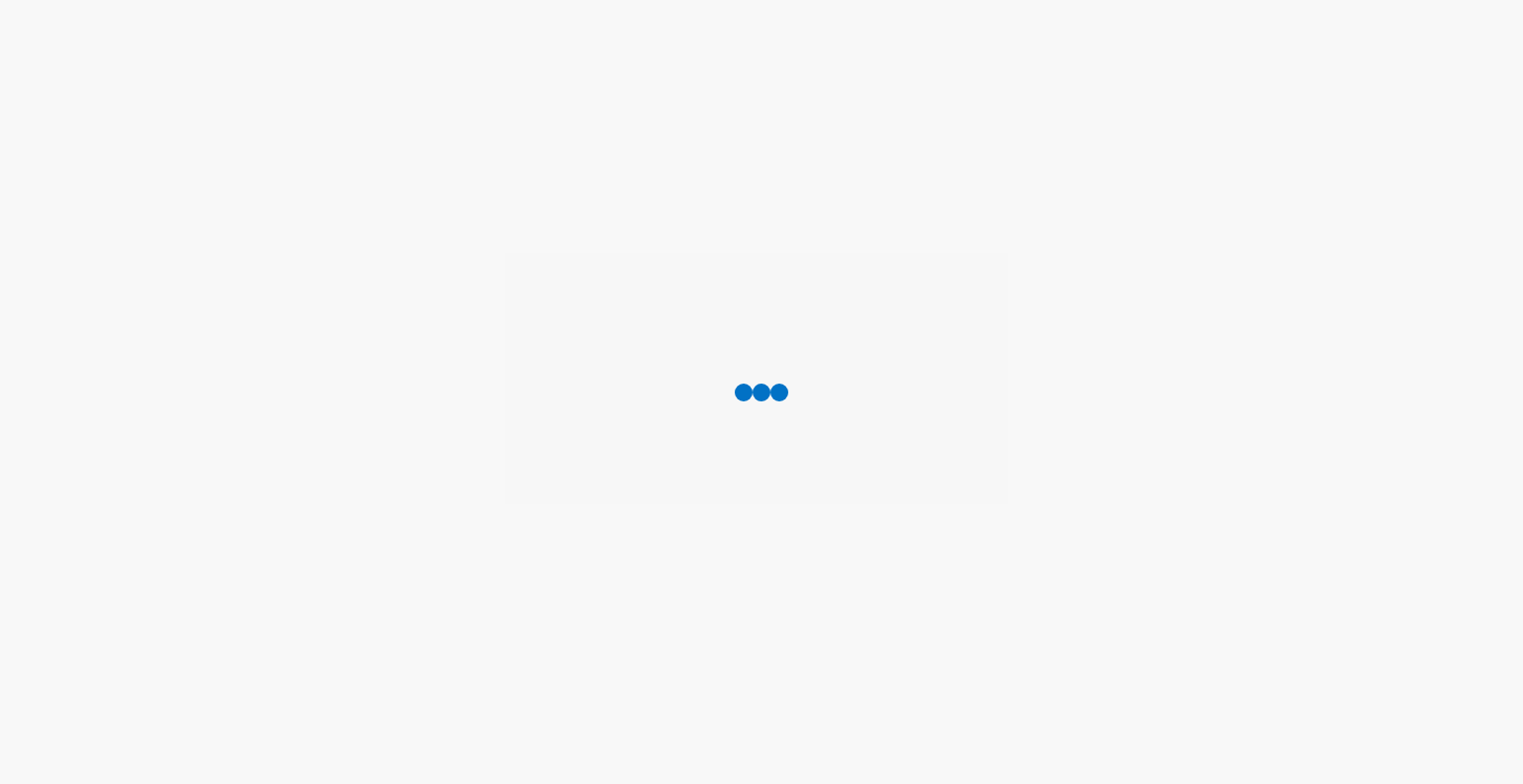 scroll, scrollTop: 0, scrollLeft: 0, axis: both 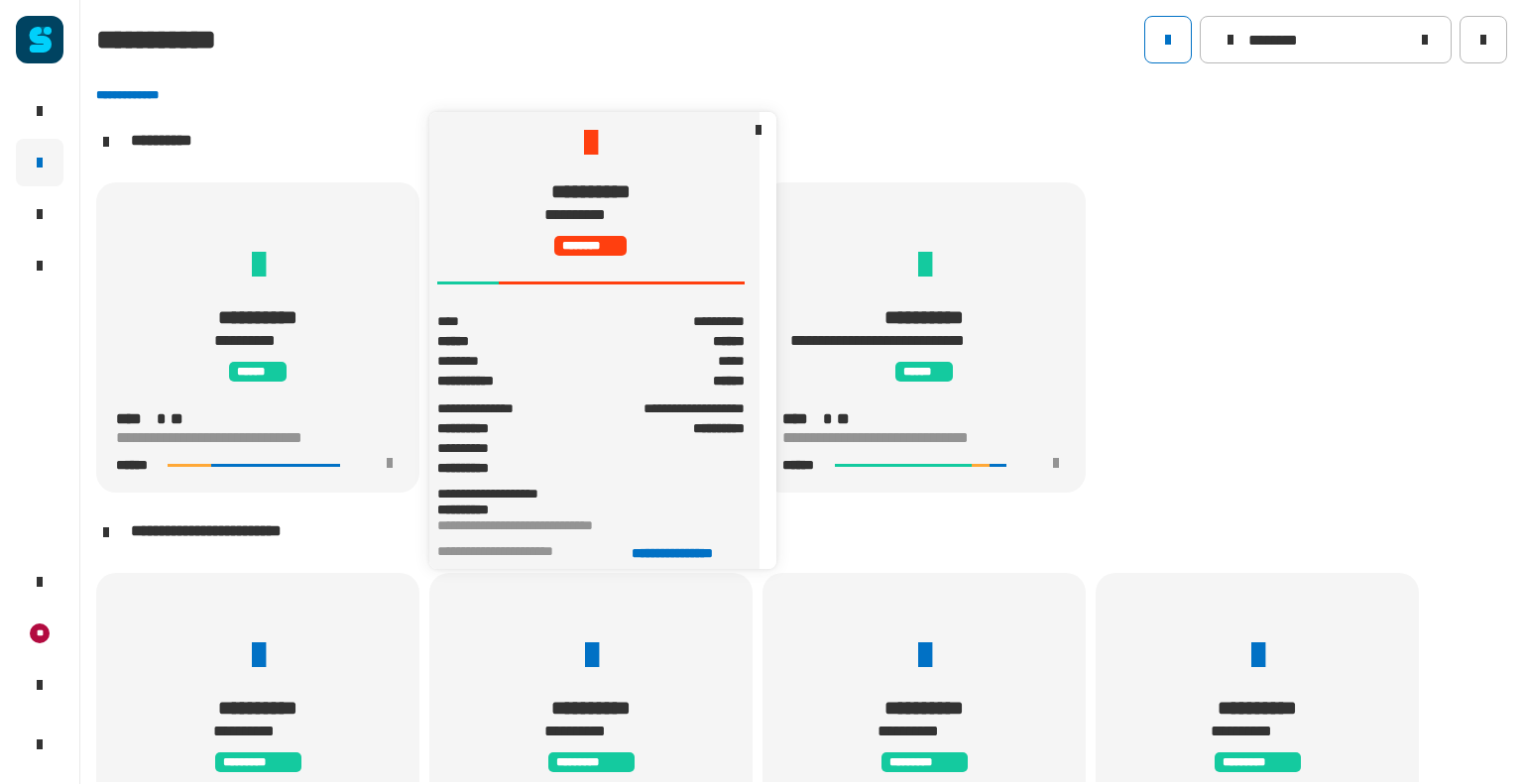 click on "**********" 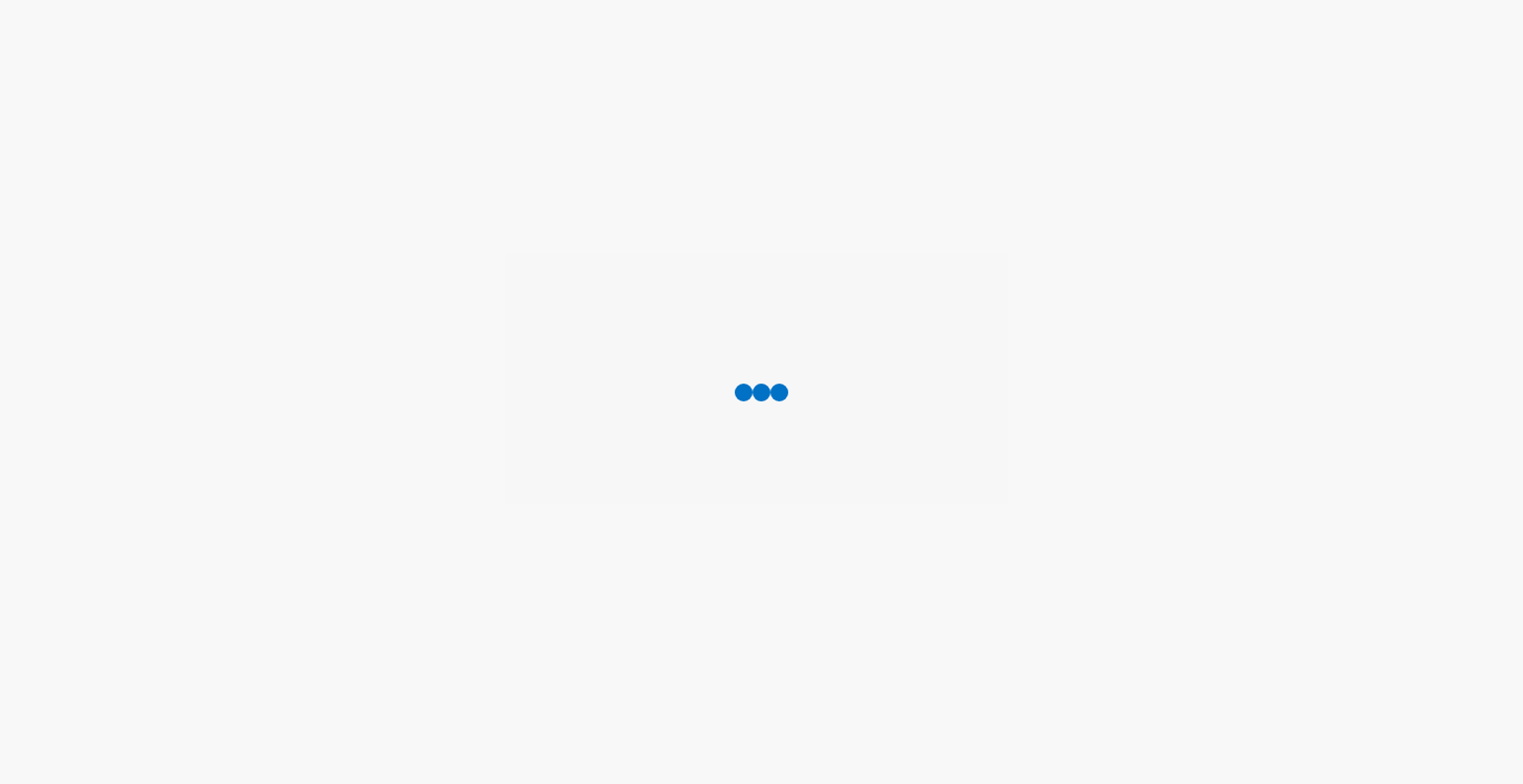 scroll, scrollTop: 0, scrollLeft: 0, axis: both 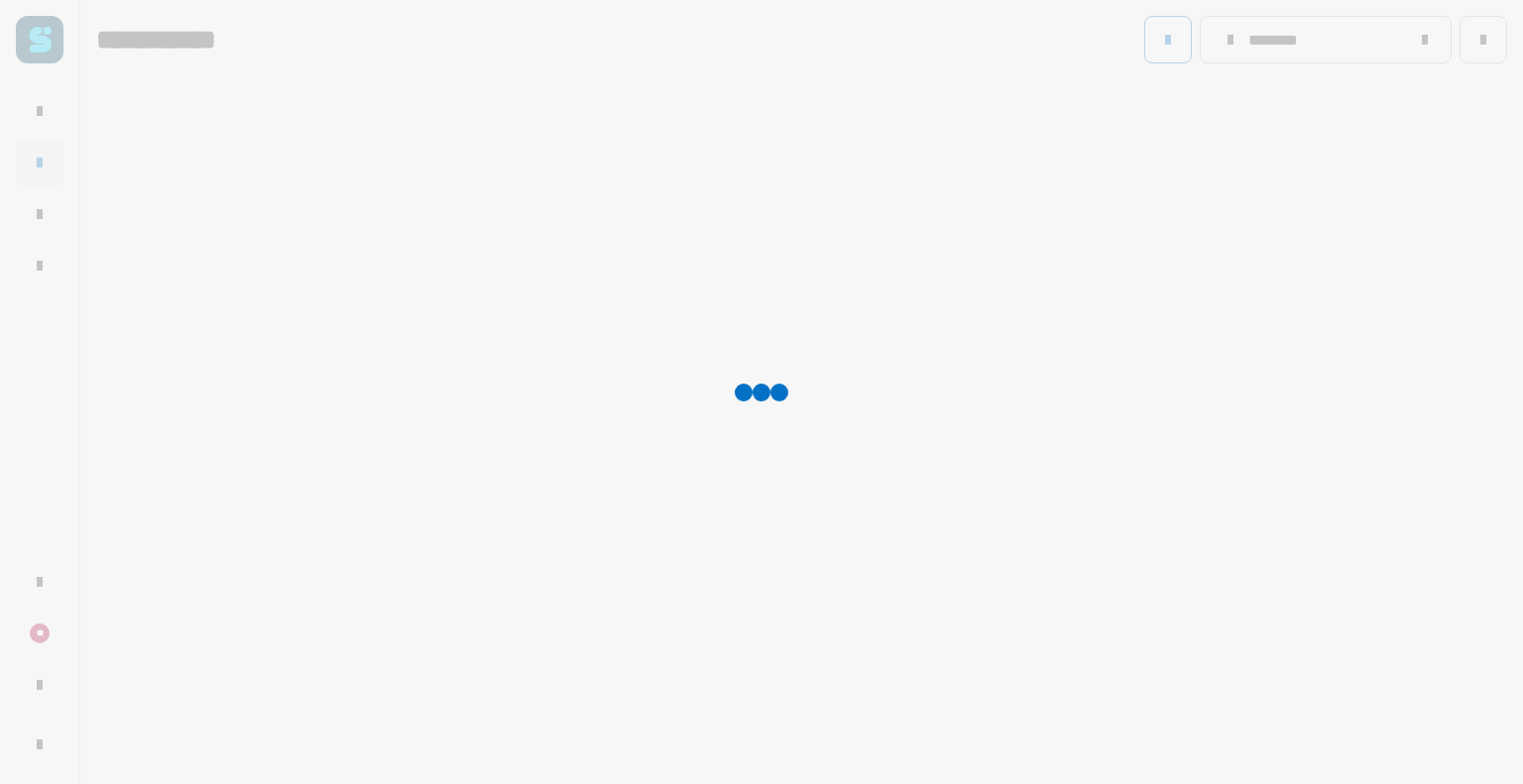 type on "********" 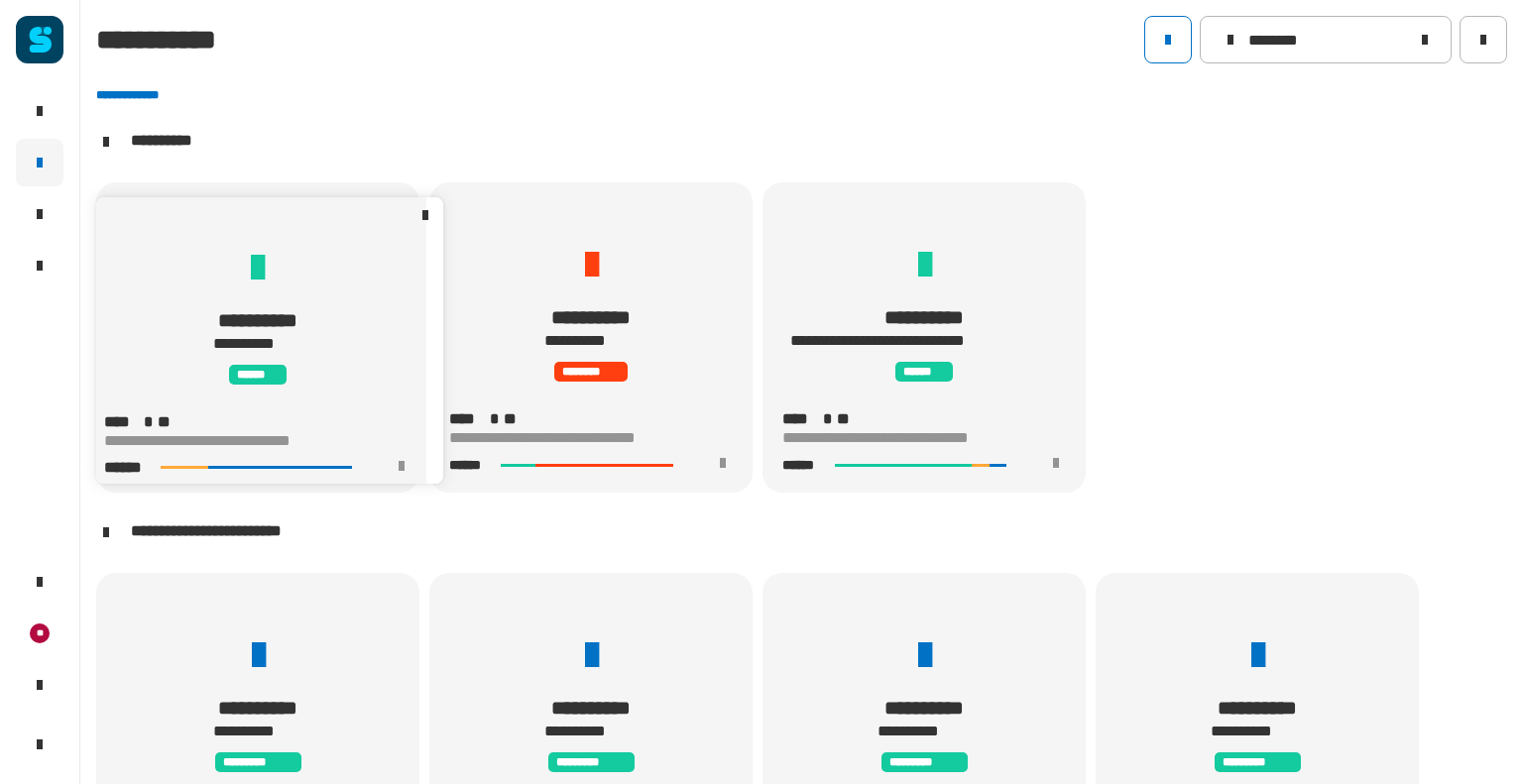 scroll, scrollTop: 0, scrollLeft: 0, axis: both 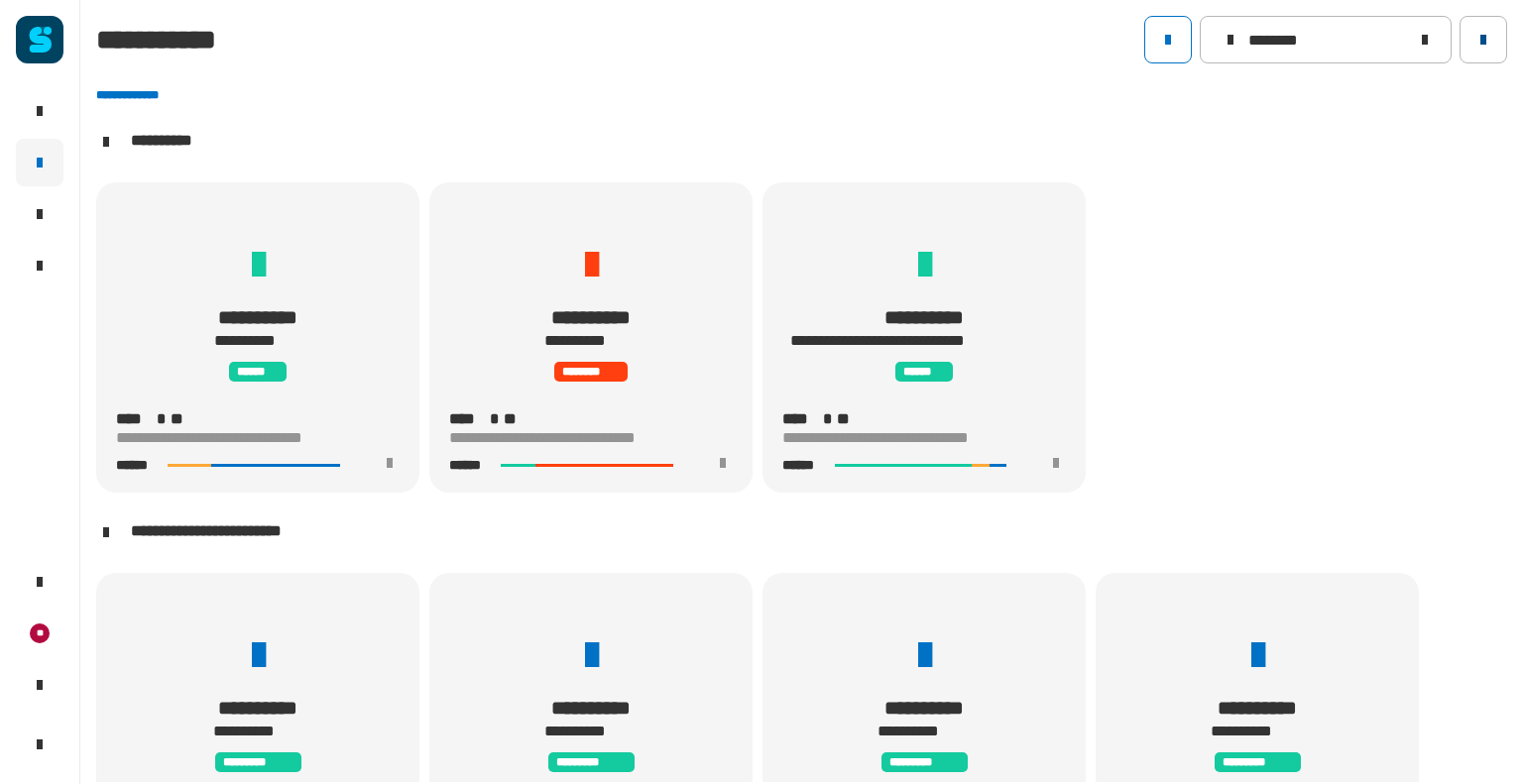click 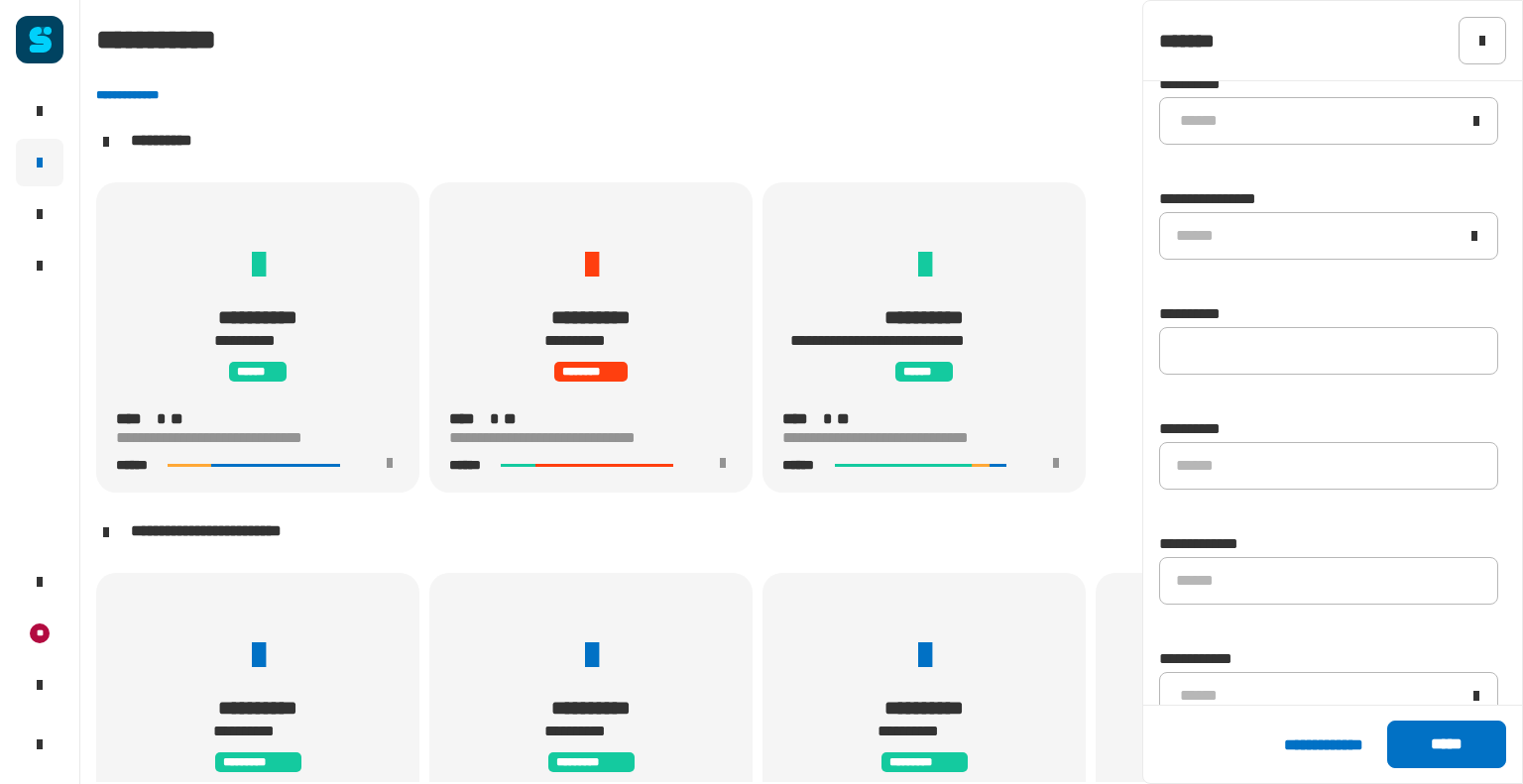 scroll, scrollTop: 0, scrollLeft: 0, axis: both 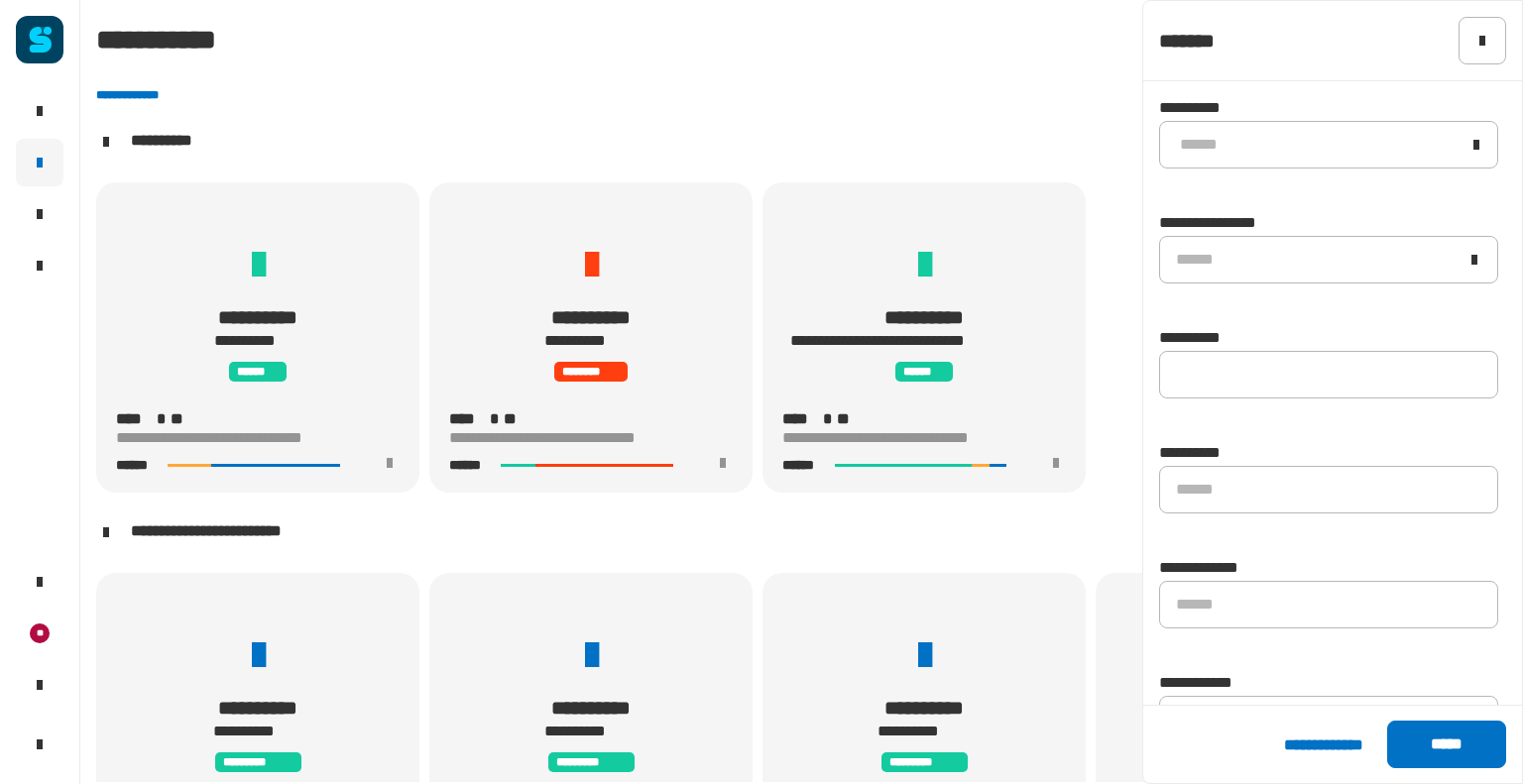 click on "*******" 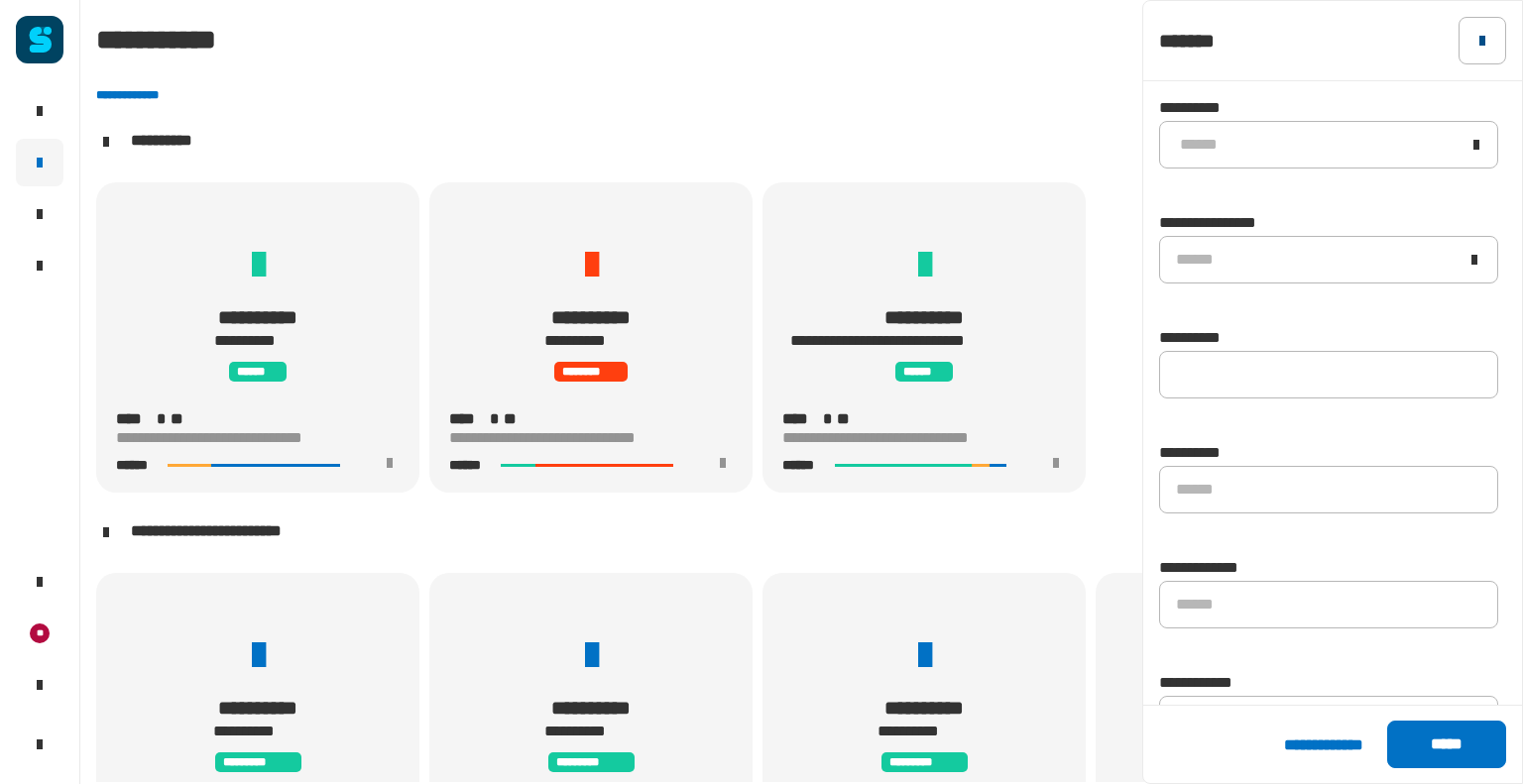click 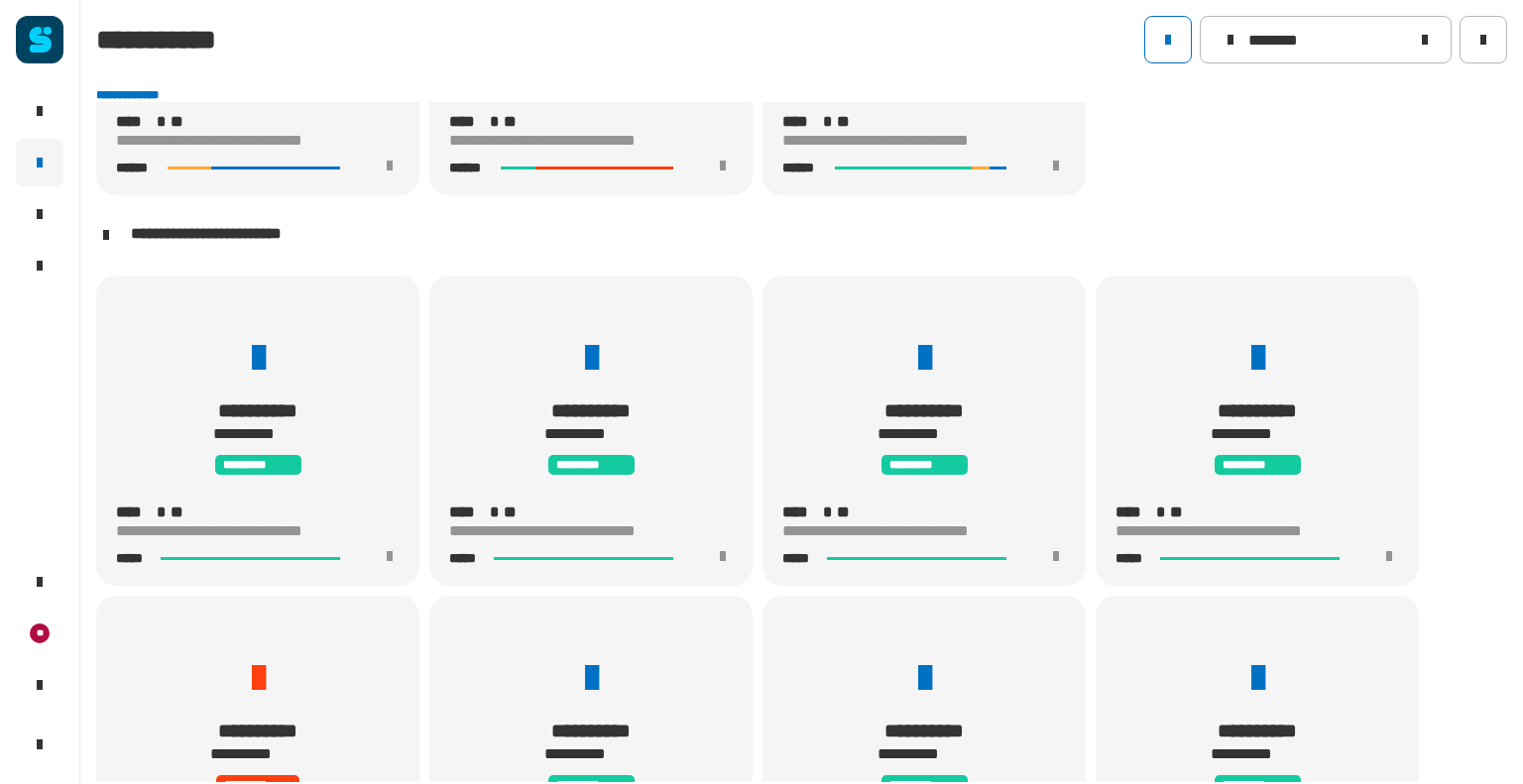 scroll, scrollTop: 464, scrollLeft: 0, axis: vertical 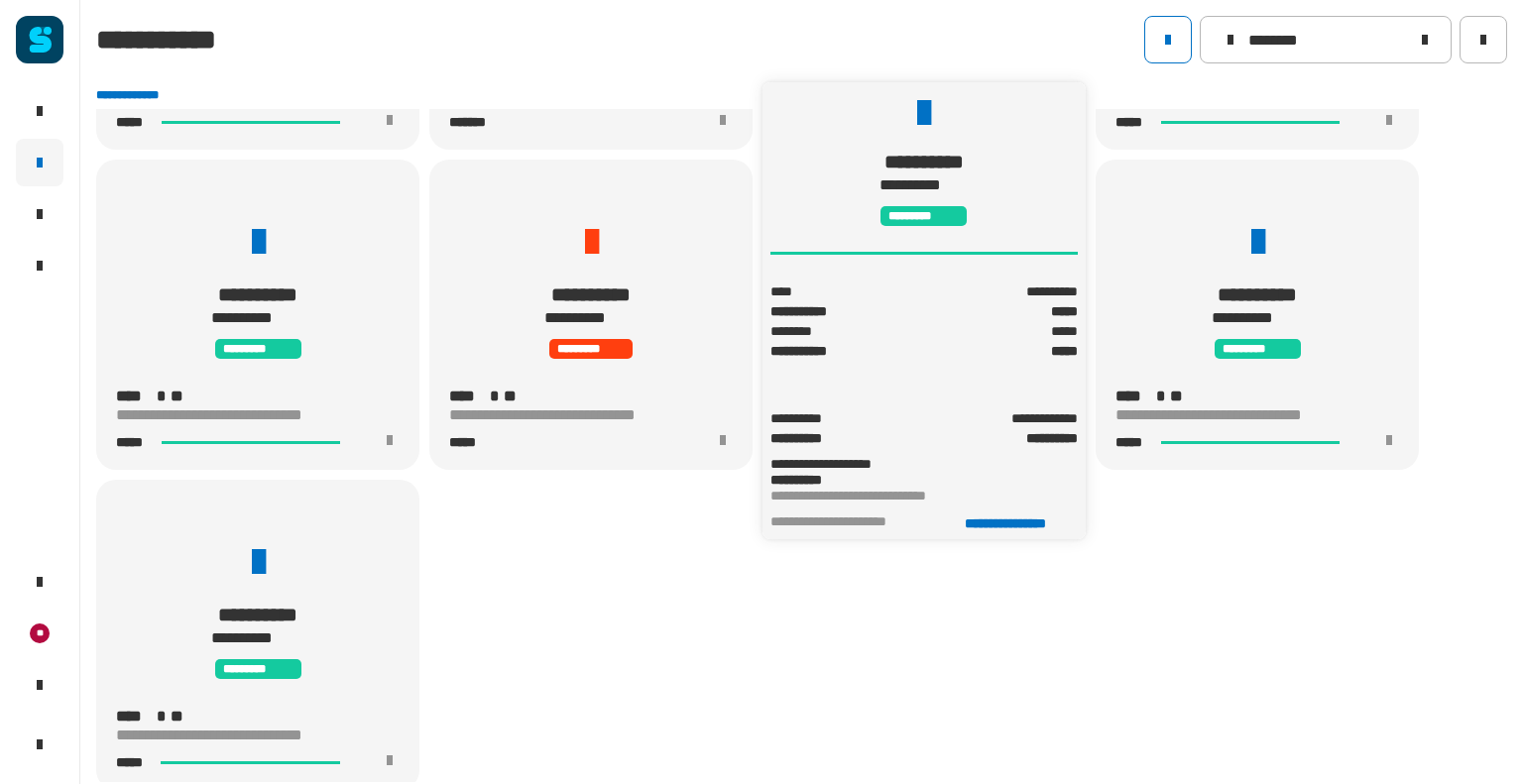 click 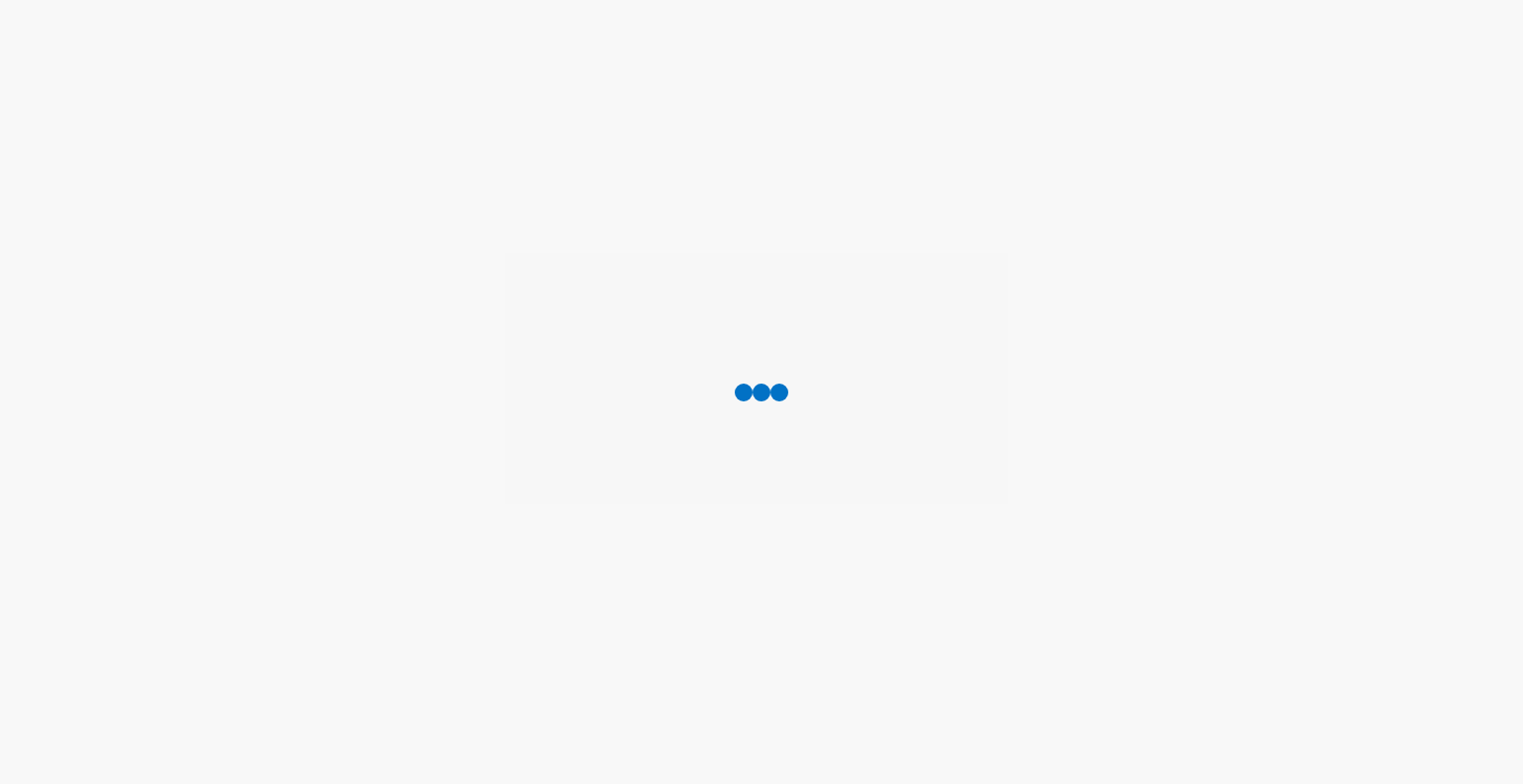 scroll, scrollTop: 0, scrollLeft: 0, axis: both 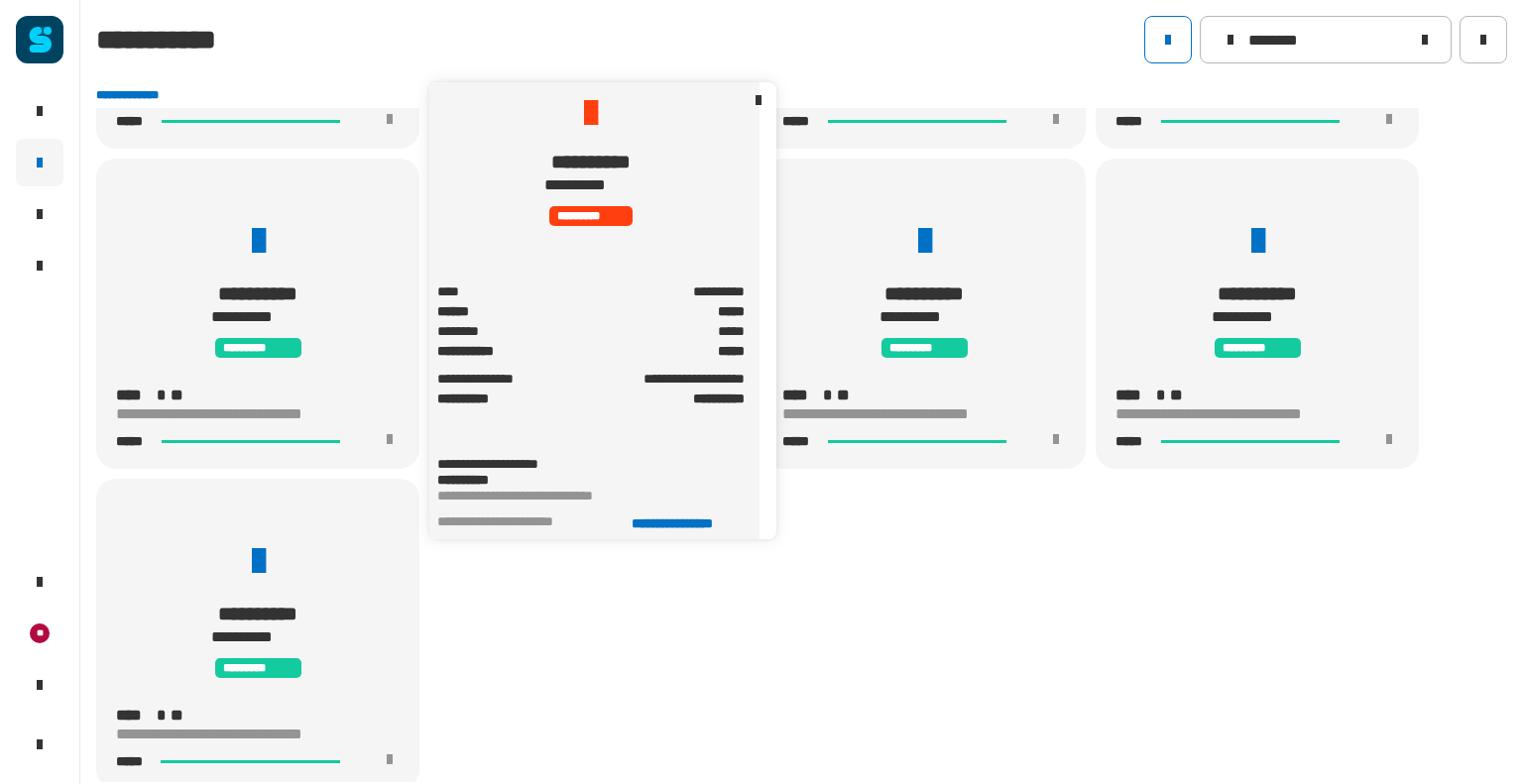 click 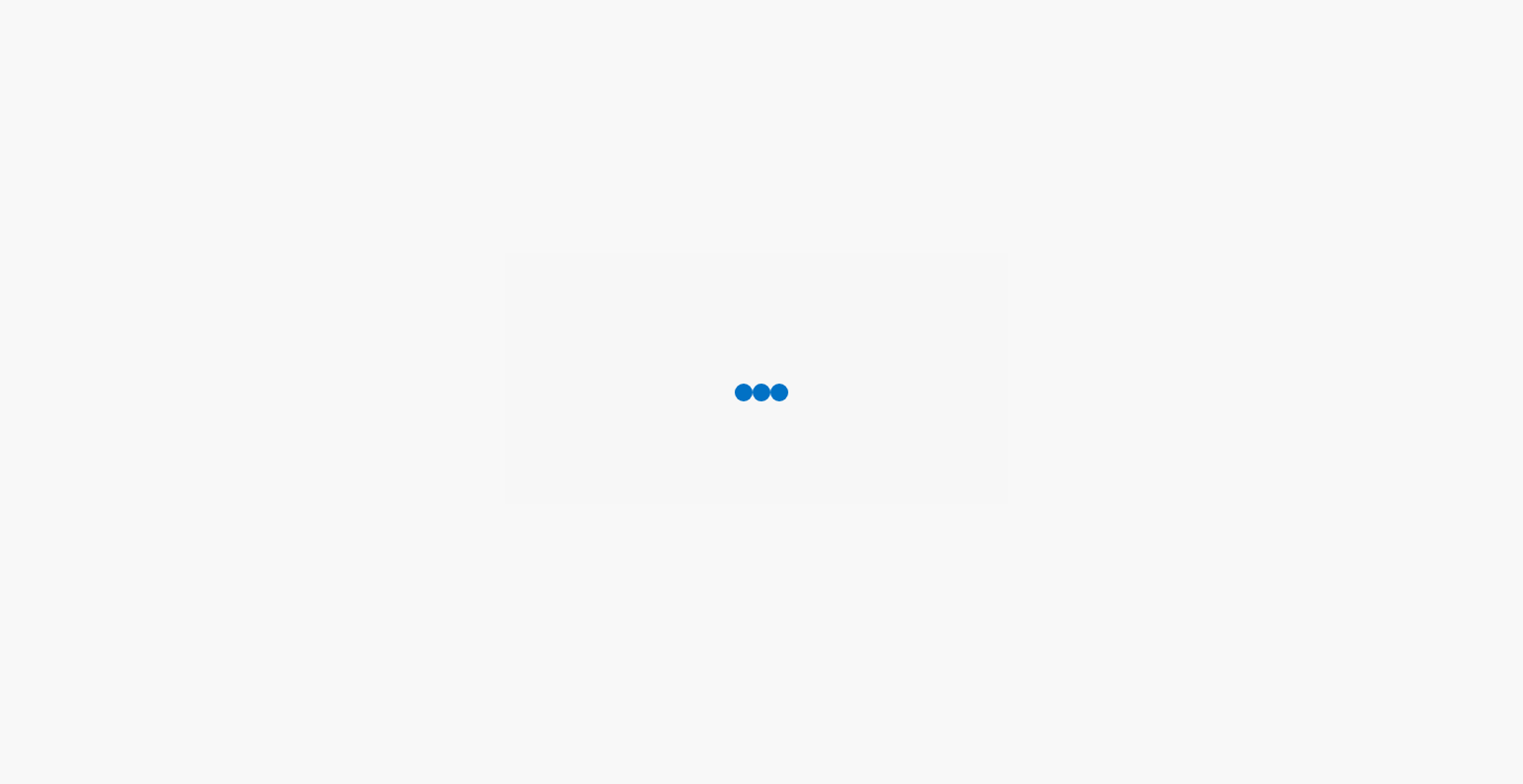 scroll, scrollTop: 0, scrollLeft: 0, axis: both 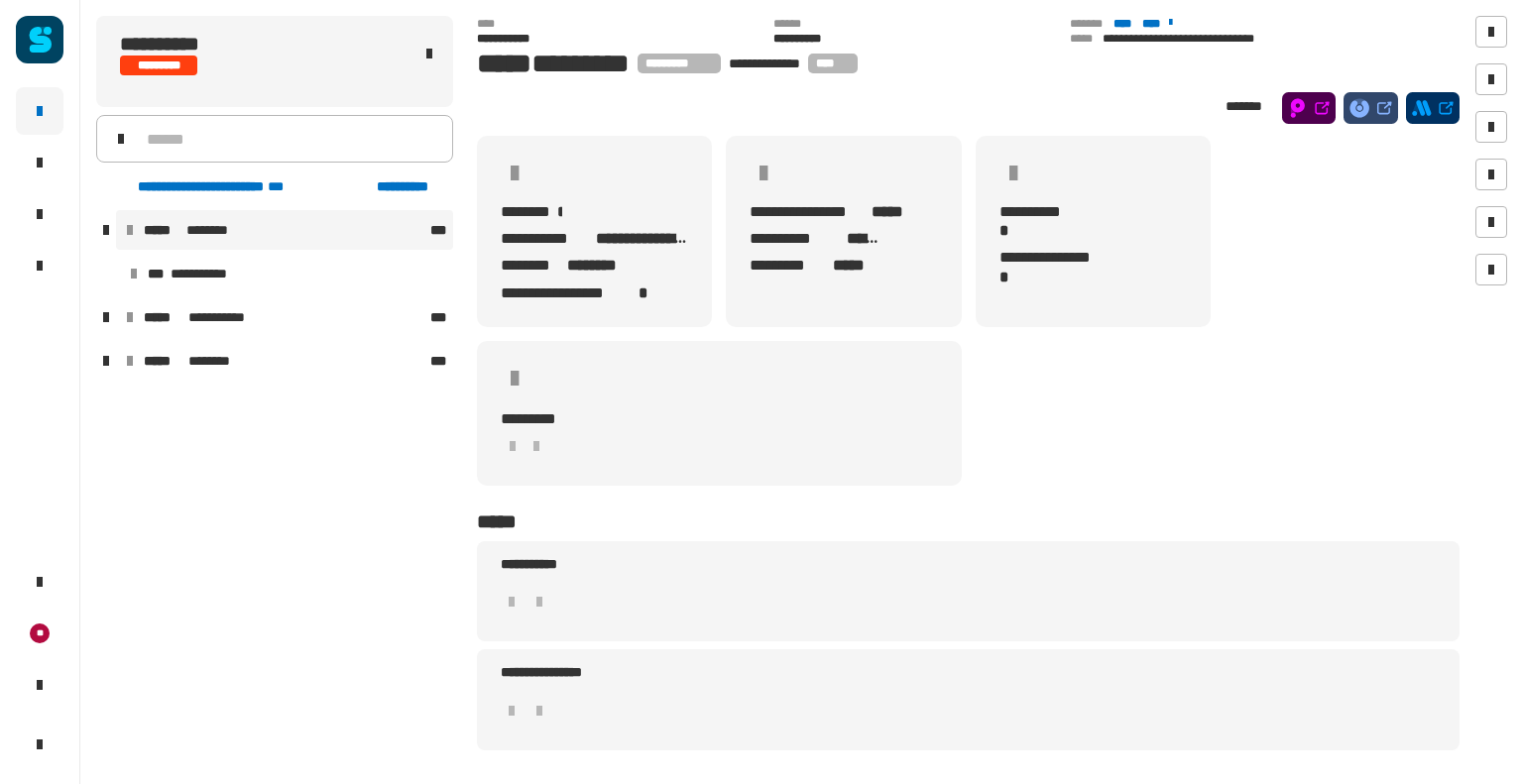 click on "**********" 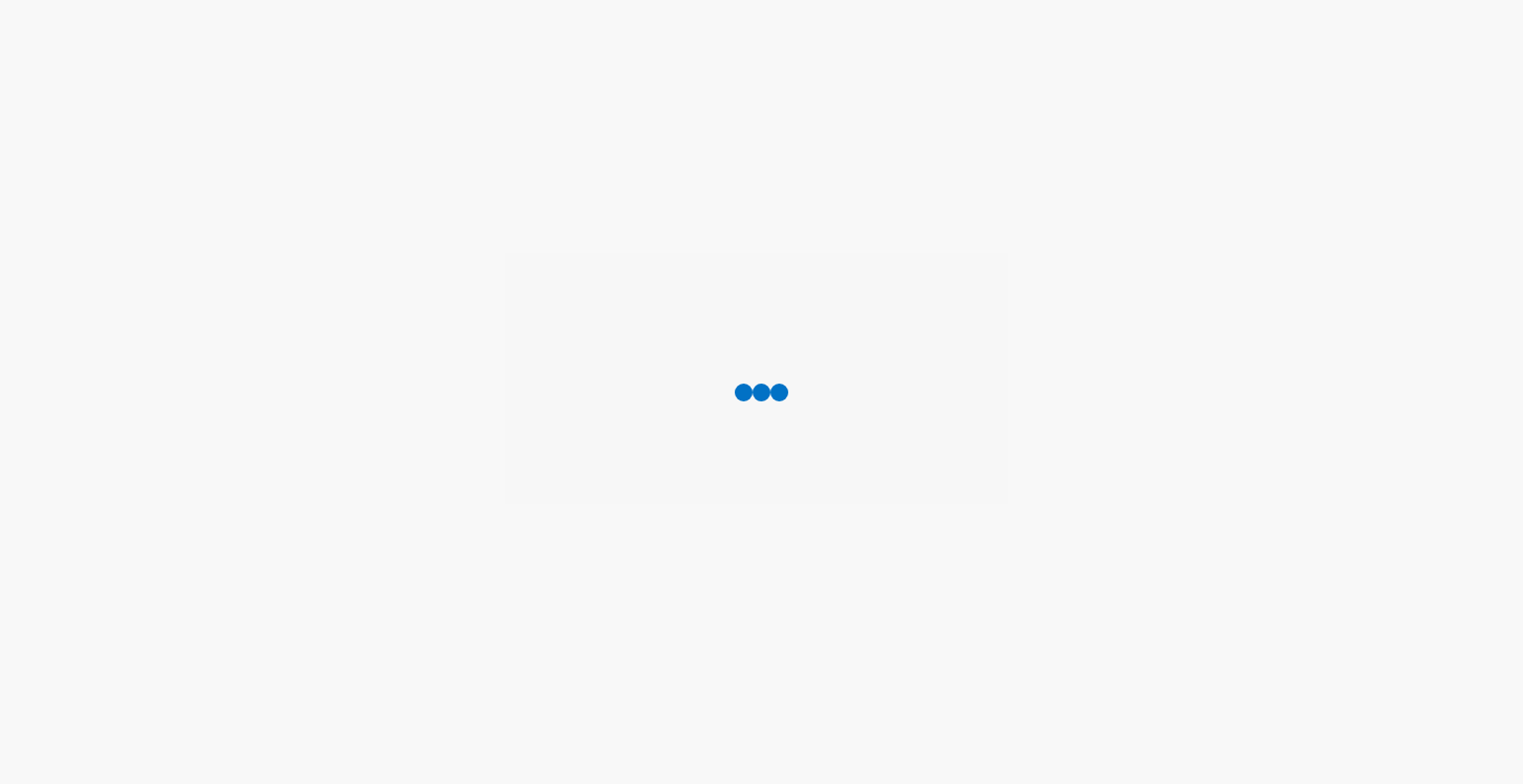 scroll, scrollTop: 0, scrollLeft: 0, axis: both 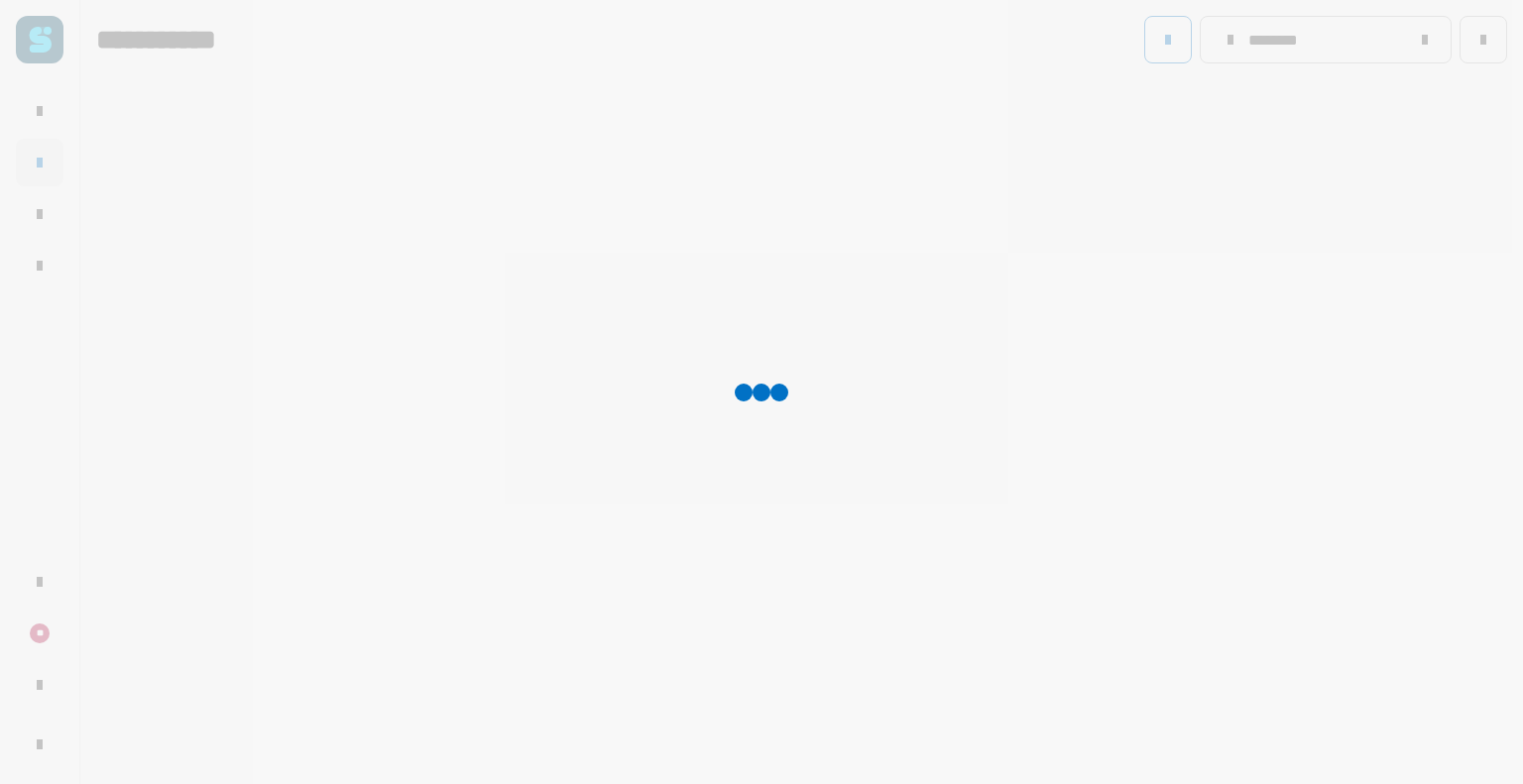 type on "********" 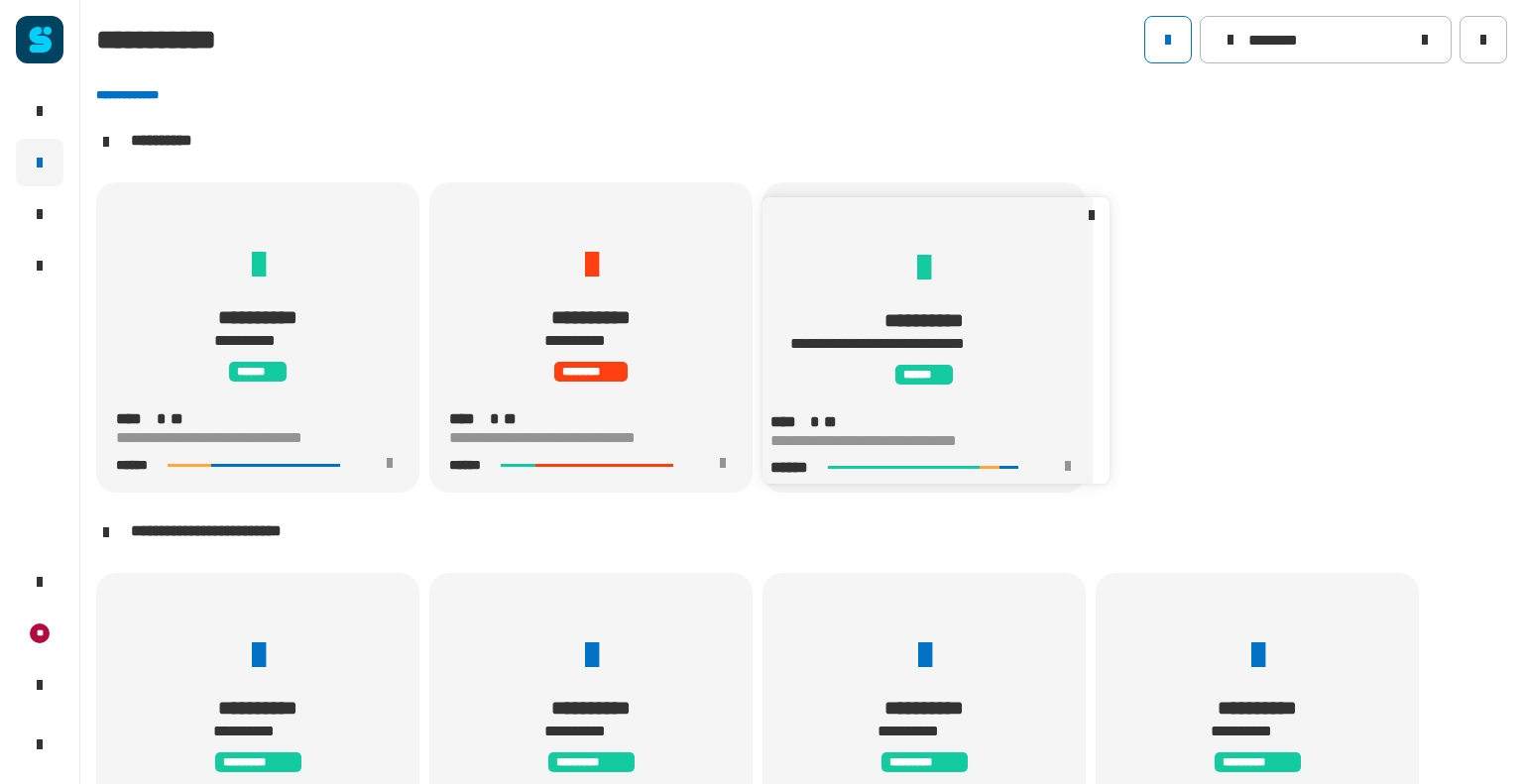 scroll, scrollTop: 0, scrollLeft: 0, axis: both 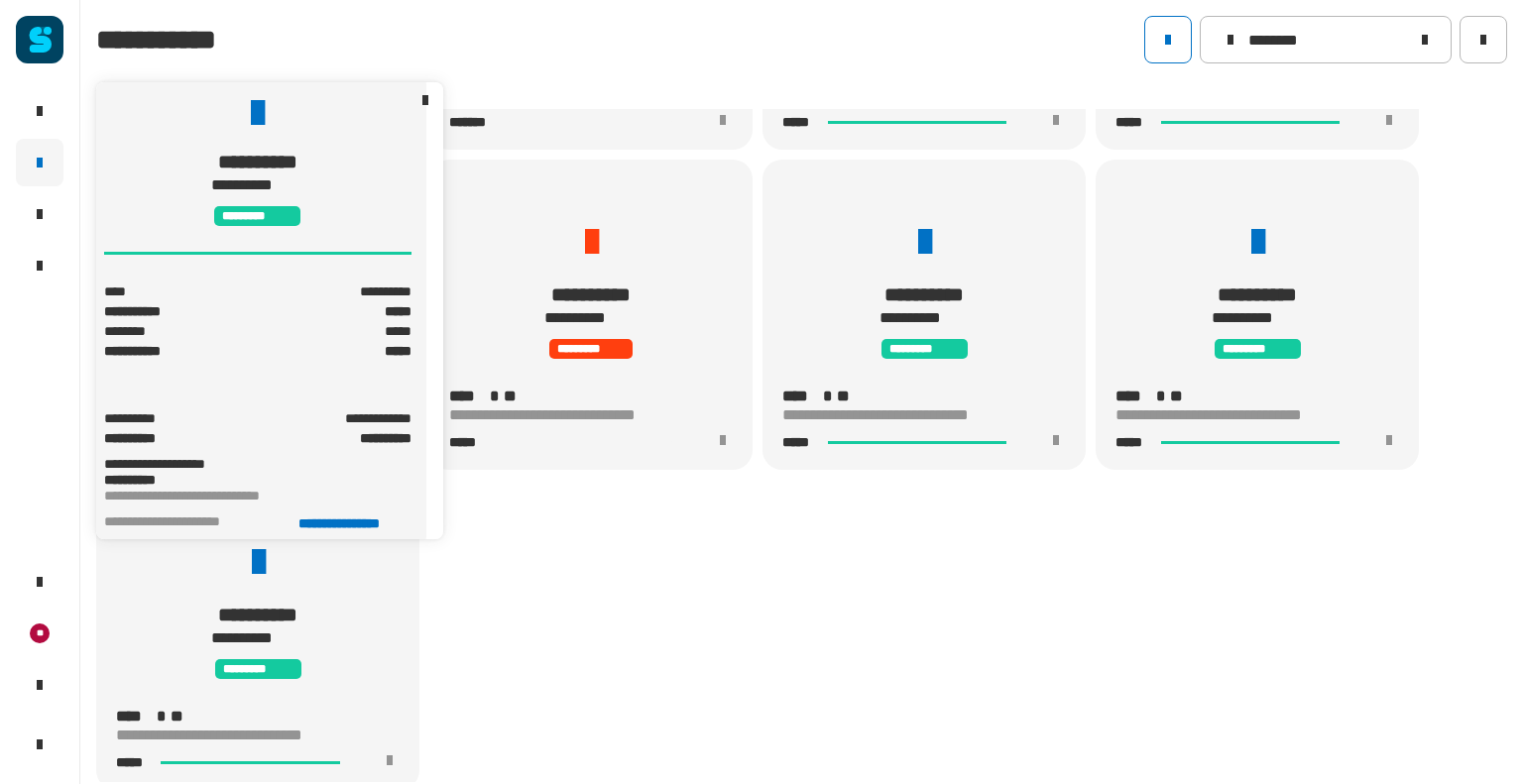 click 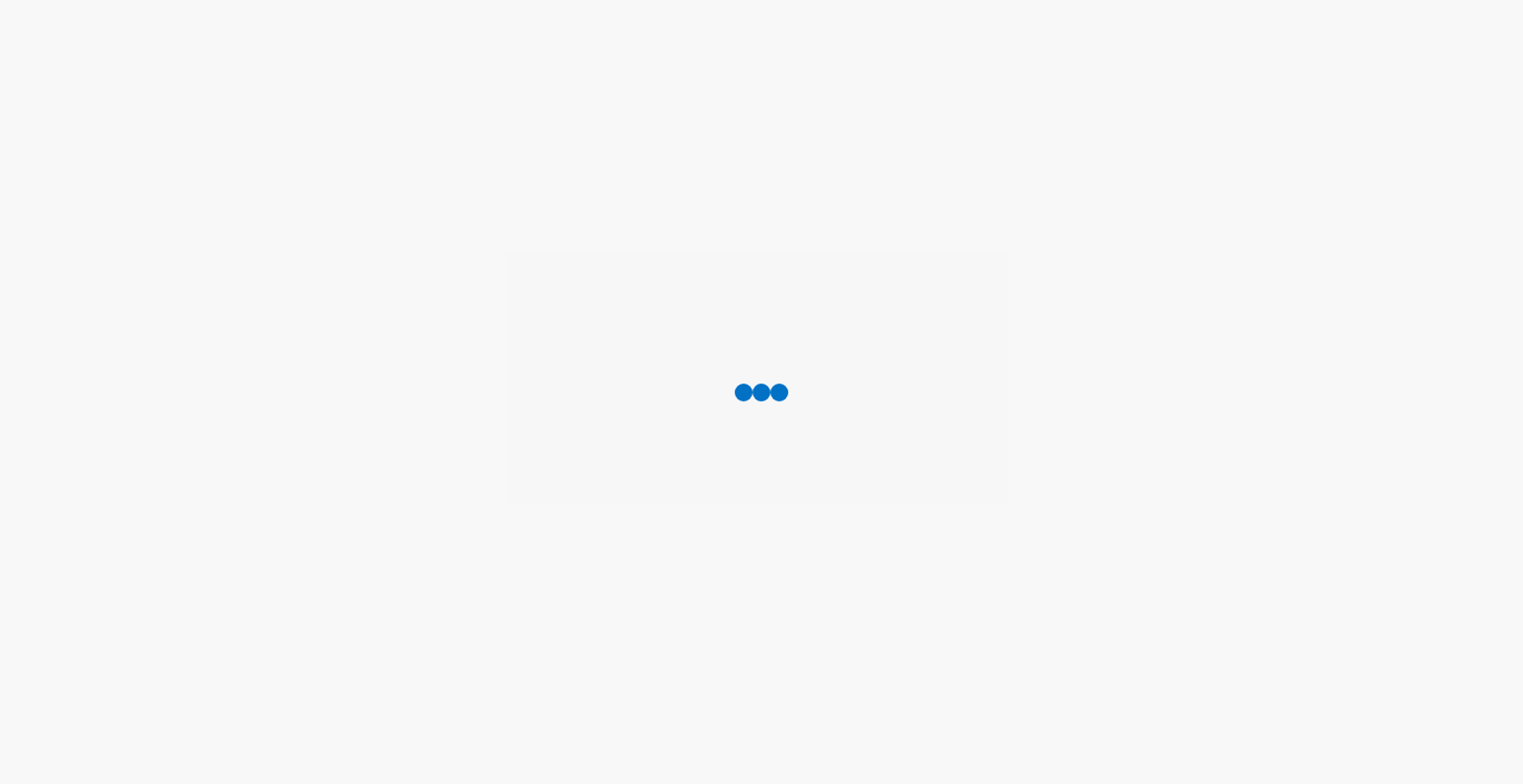 scroll, scrollTop: 0, scrollLeft: 0, axis: both 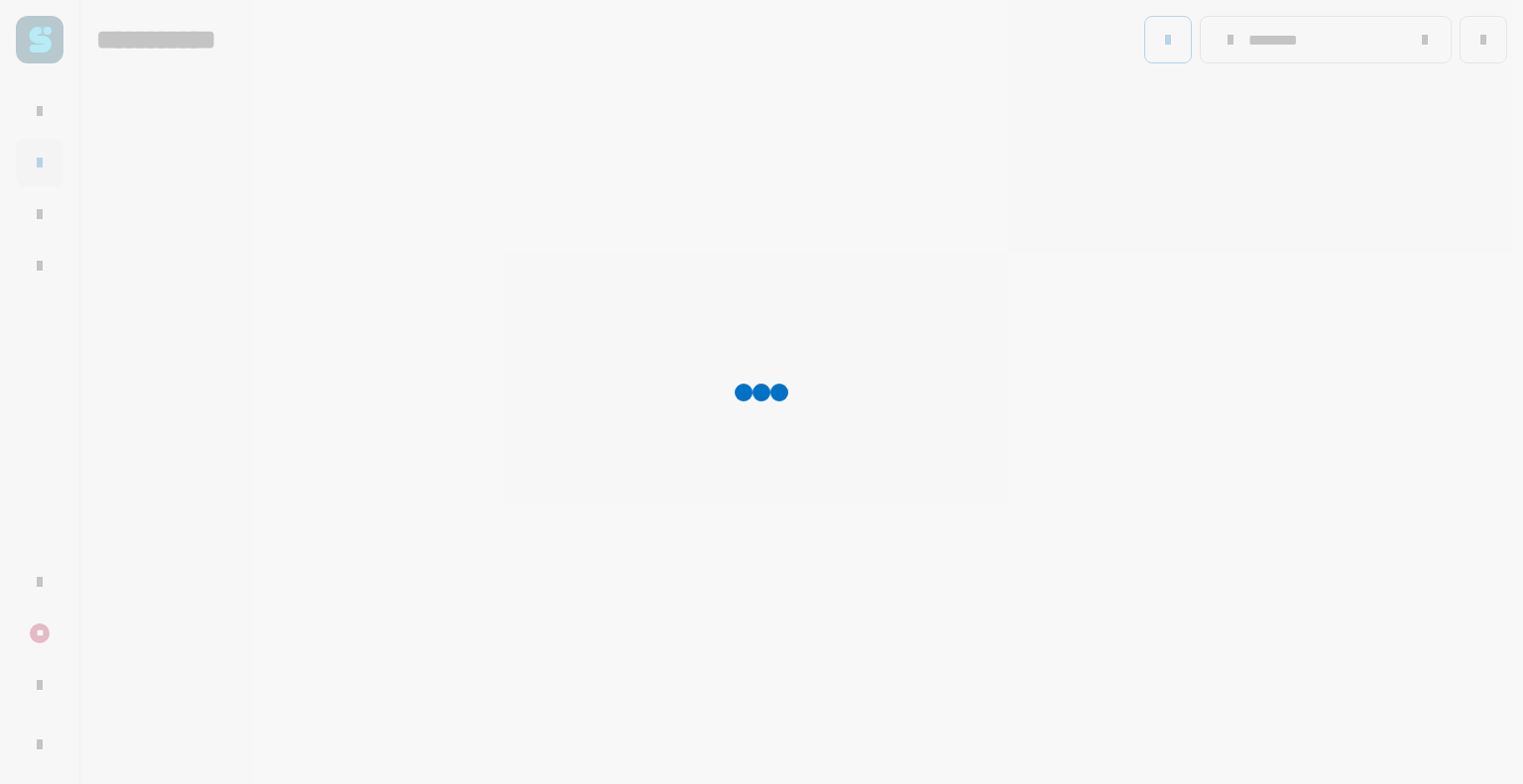 type on "********" 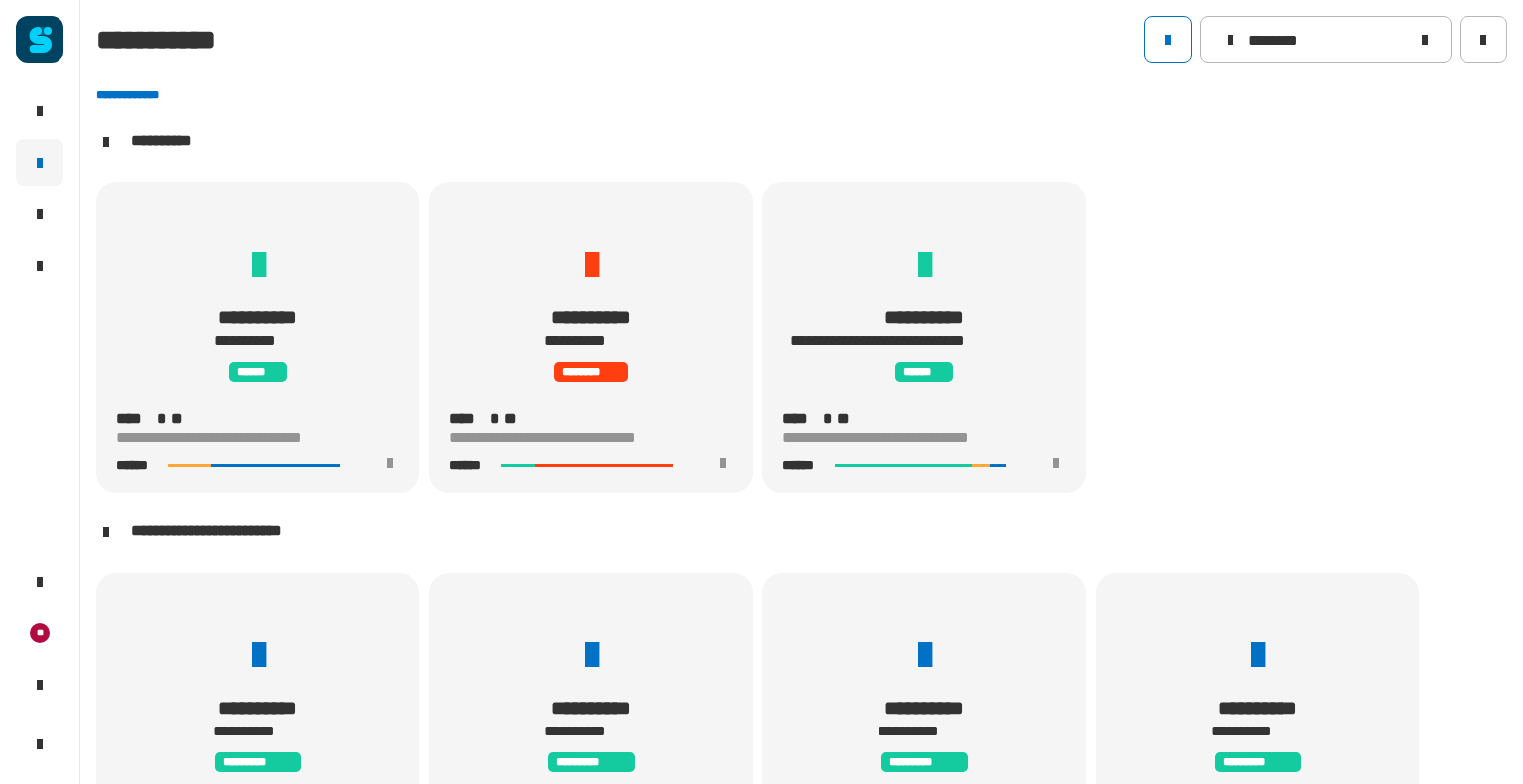 scroll, scrollTop: 0, scrollLeft: 0, axis: both 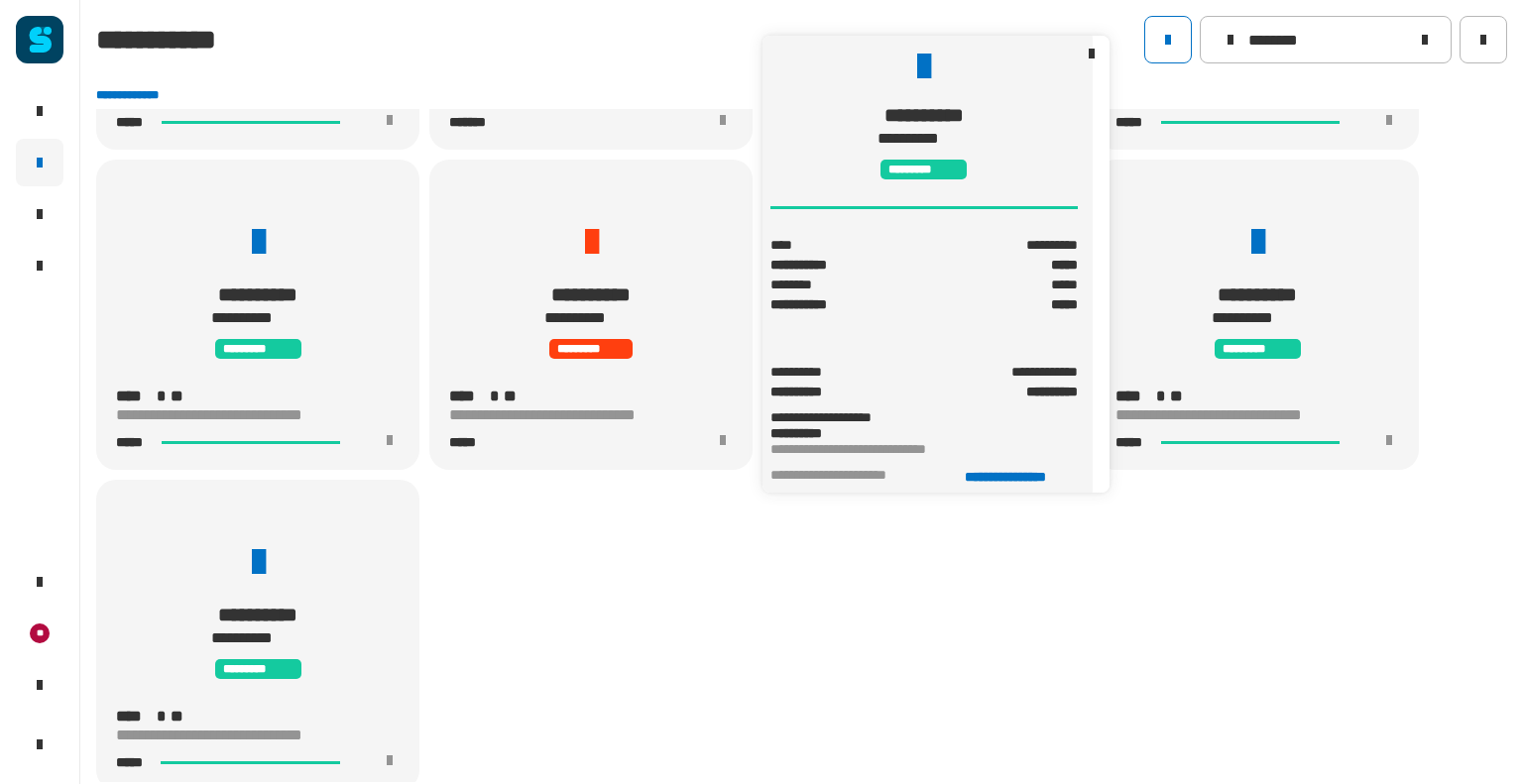 click on "**********" 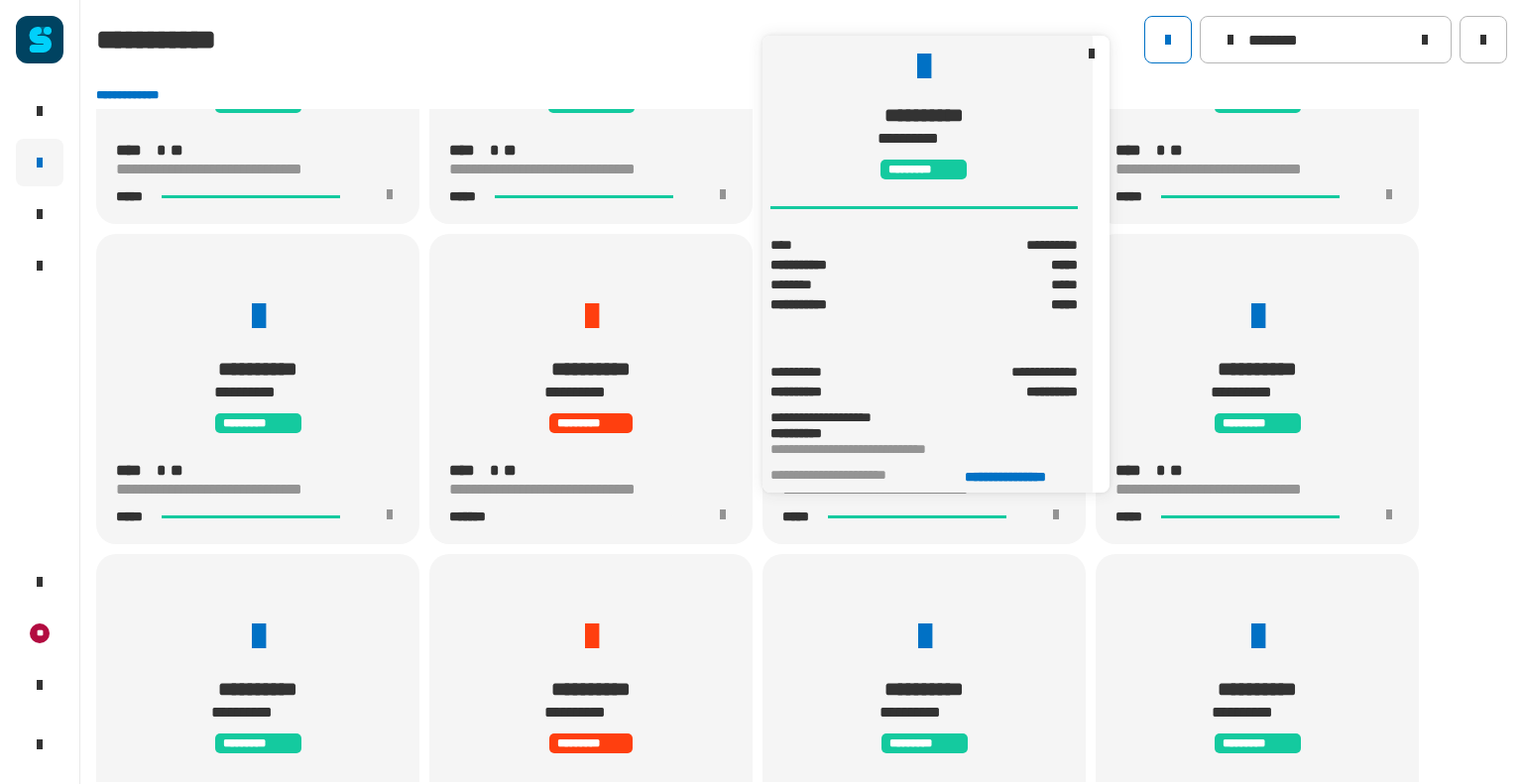 scroll, scrollTop: 1154, scrollLeft: 0, axis: vertical 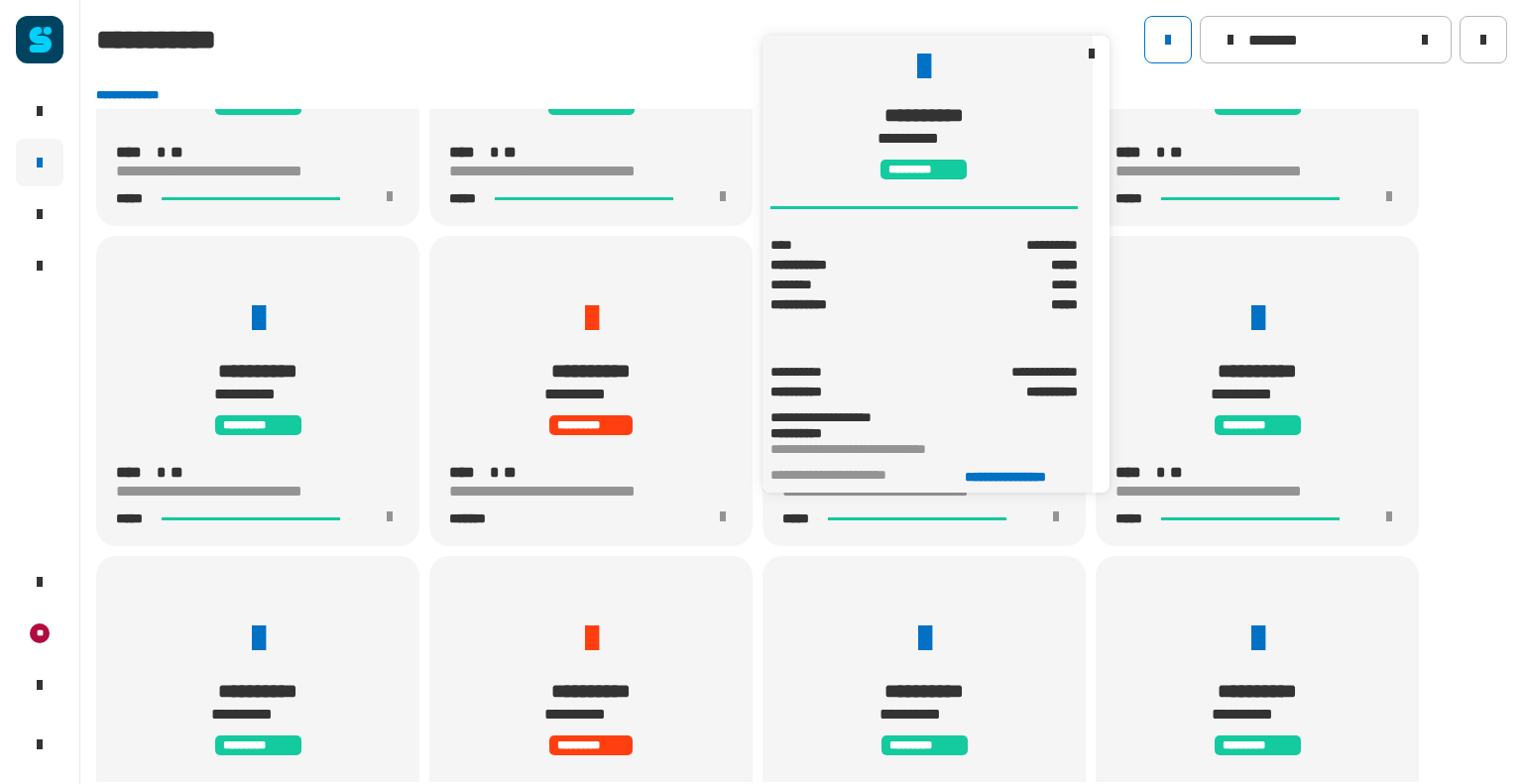 click on "**********" 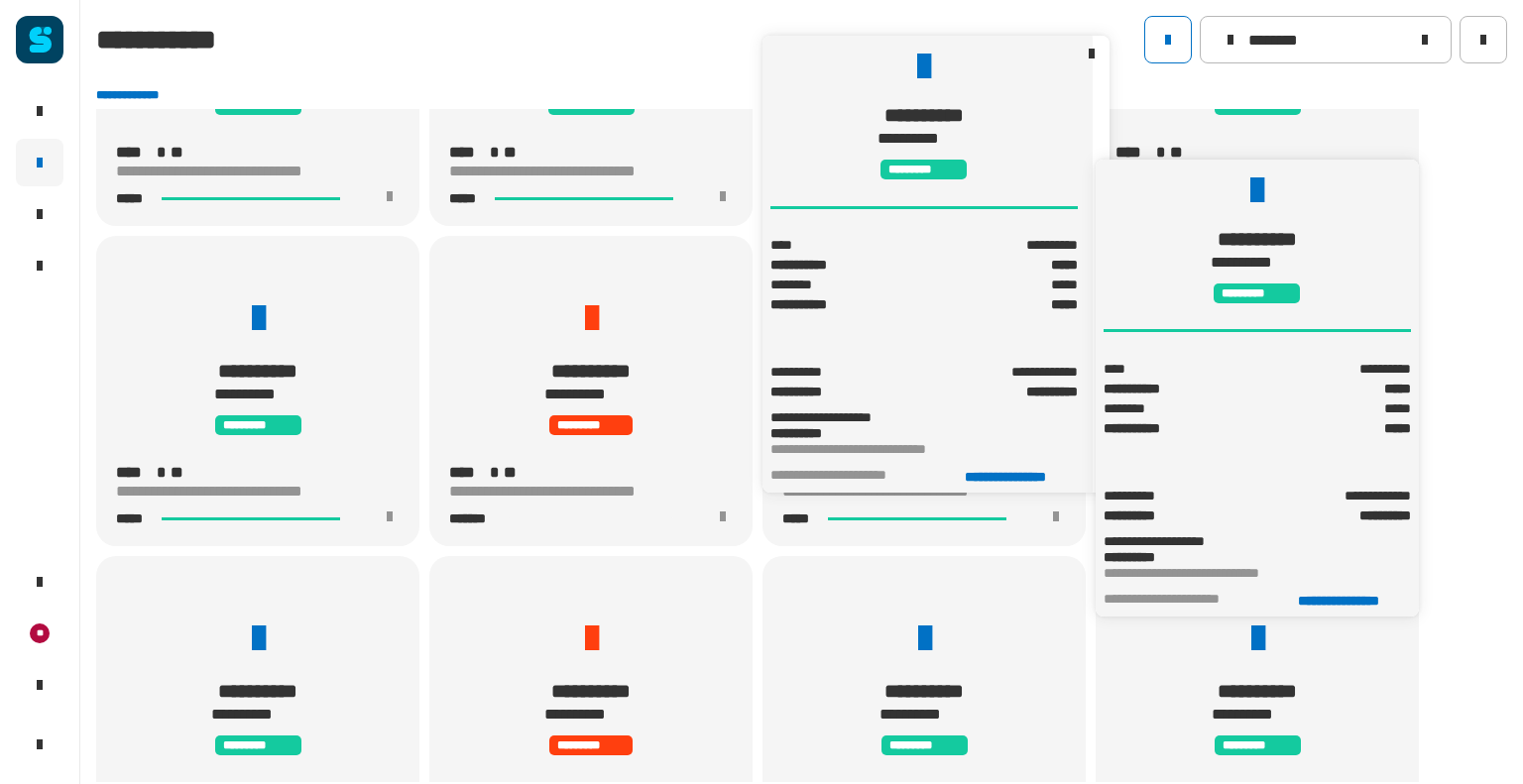 click 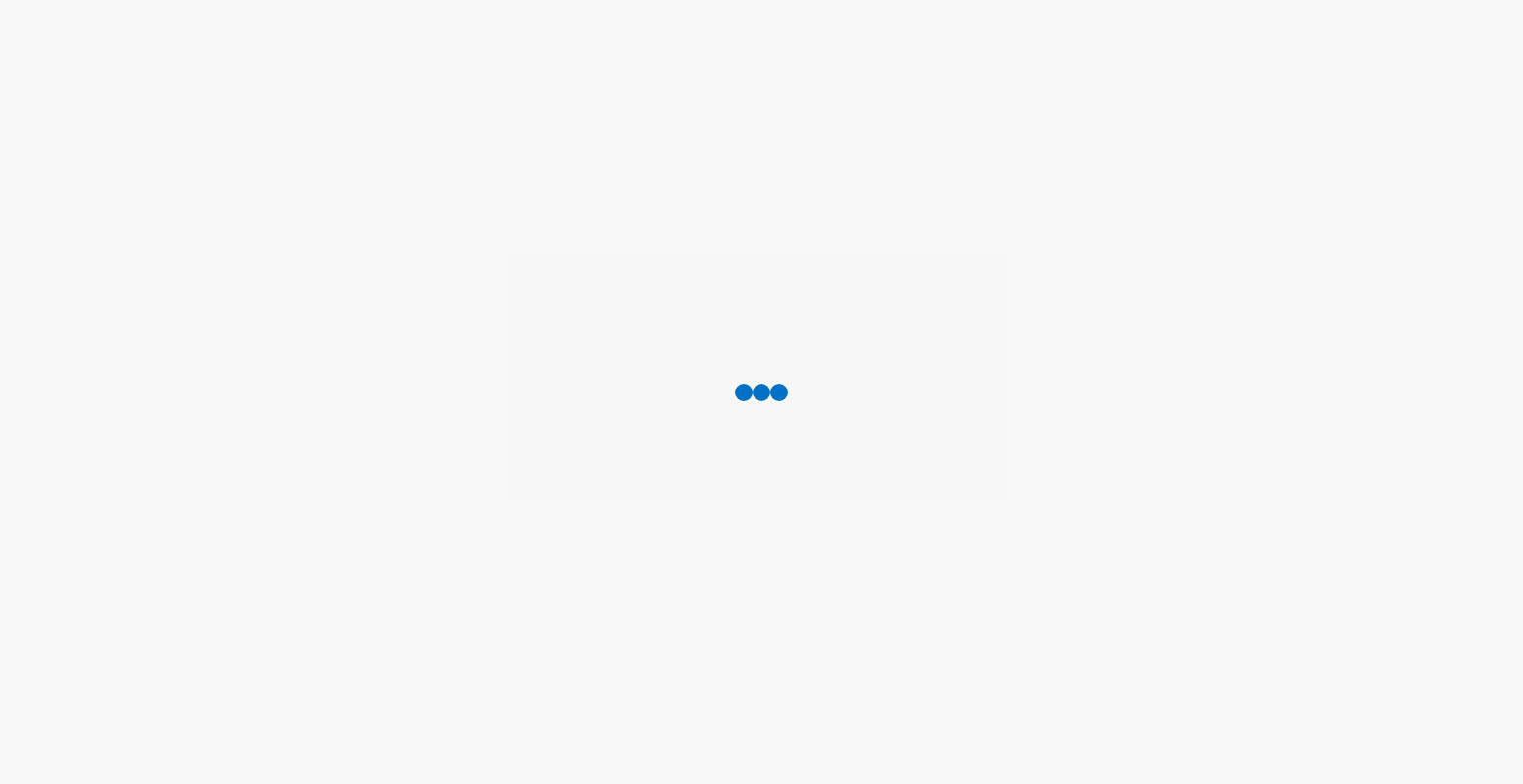 scroll, scrollTop: 0, scrollLeft: 0, axis: both 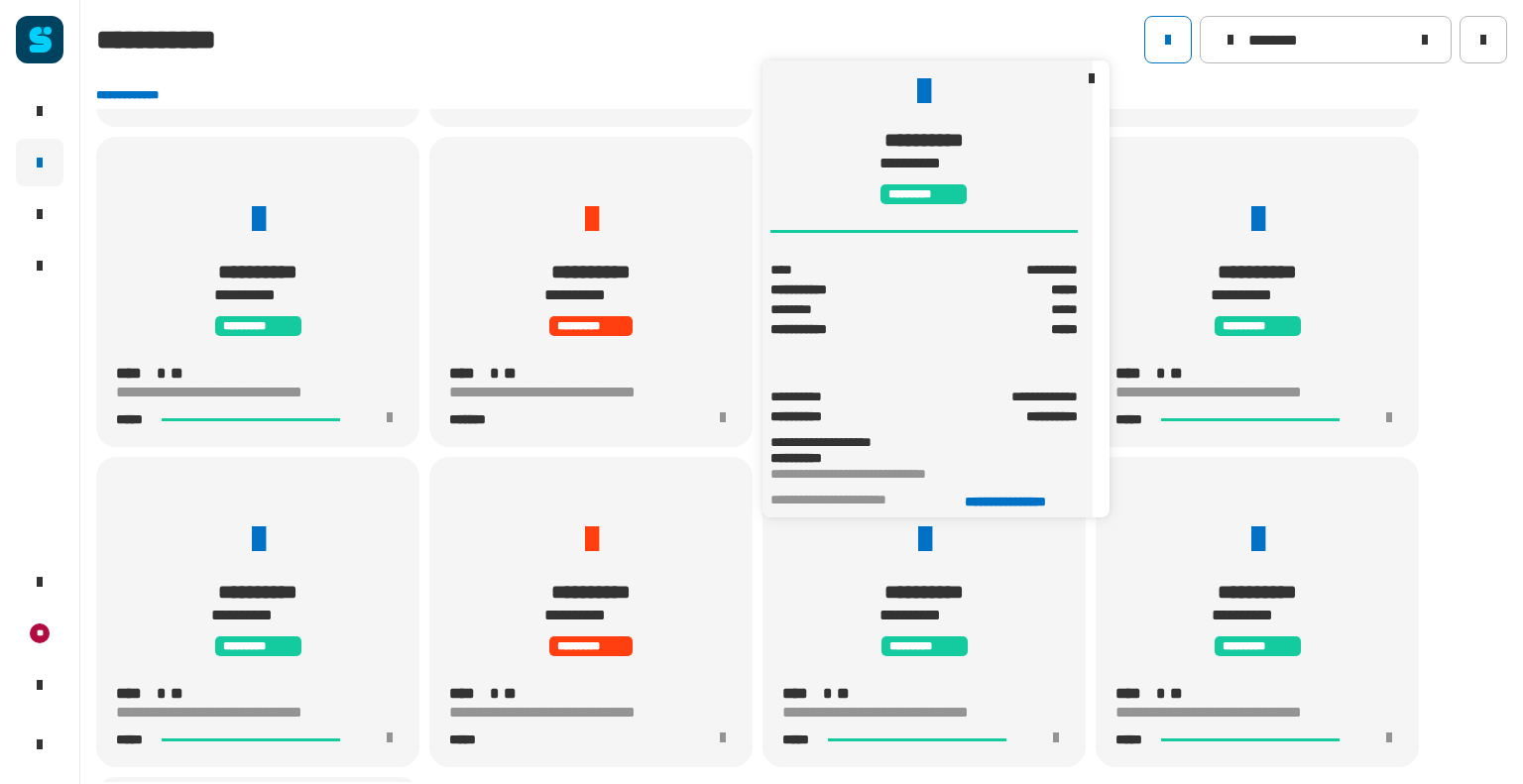 click on "********" 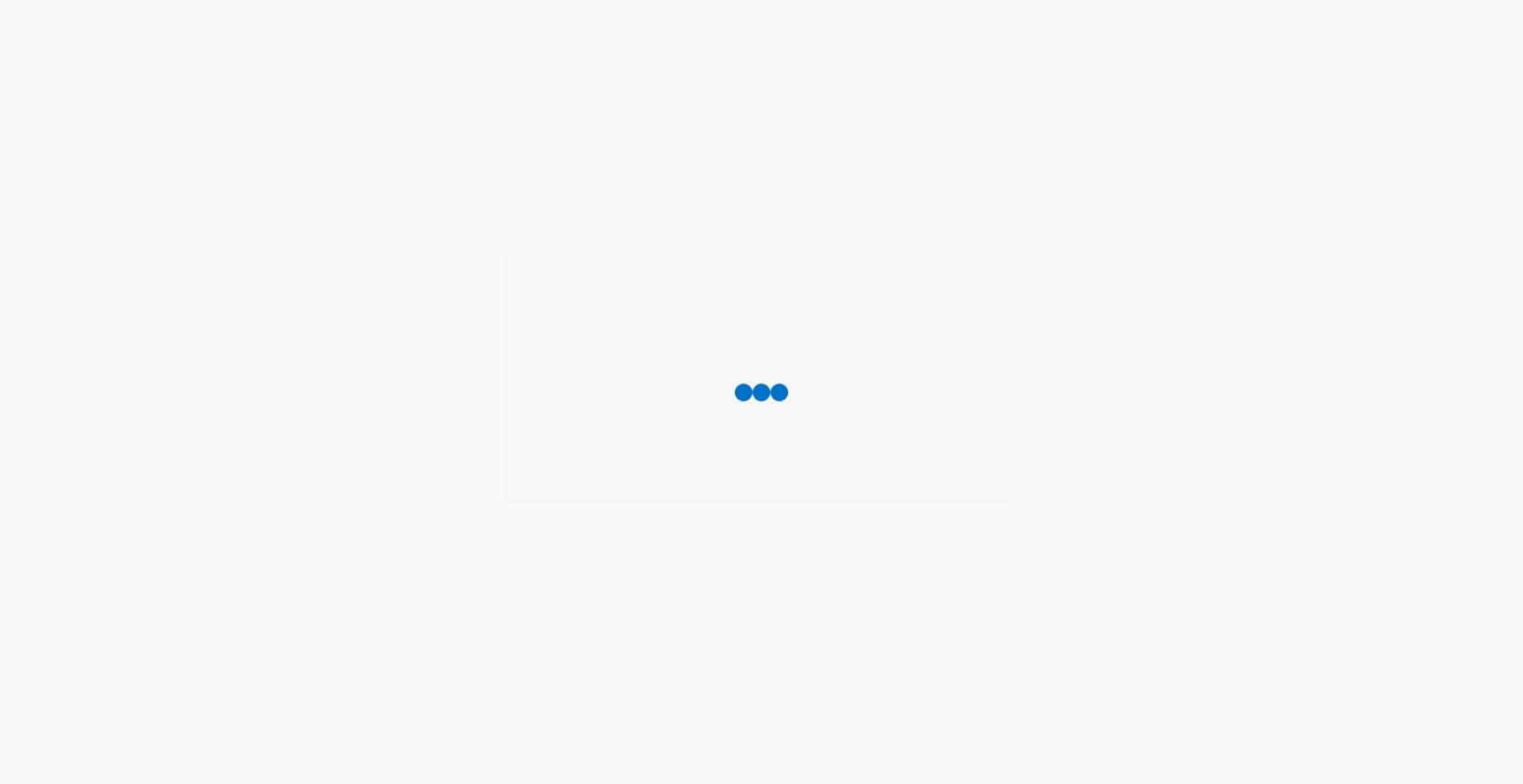scroll, scrollTop: 0, scrollLeft: 0, axis: both 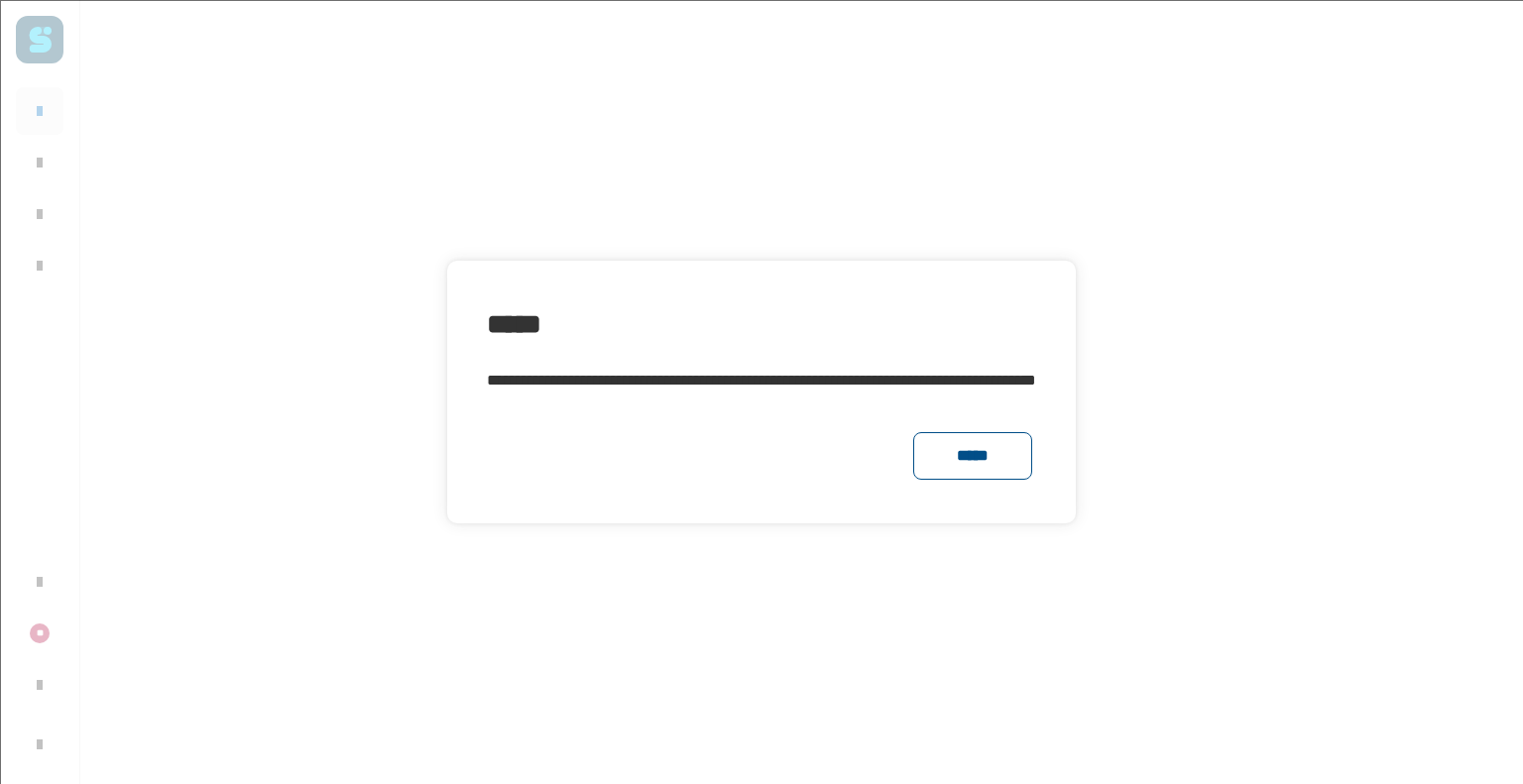 click on "*****" 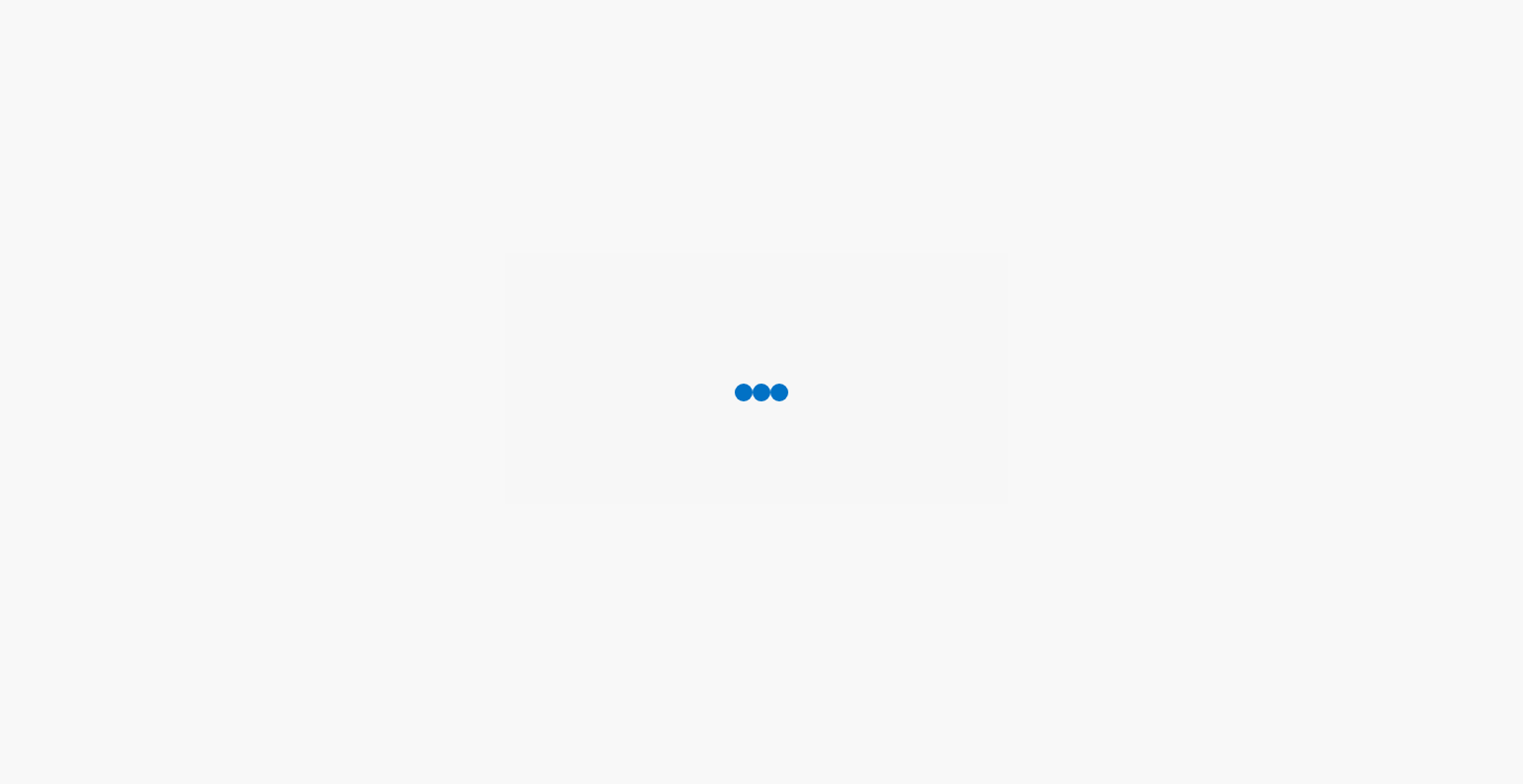 scroll, scrollTop: 0, scrollLeft: 0, axis: both 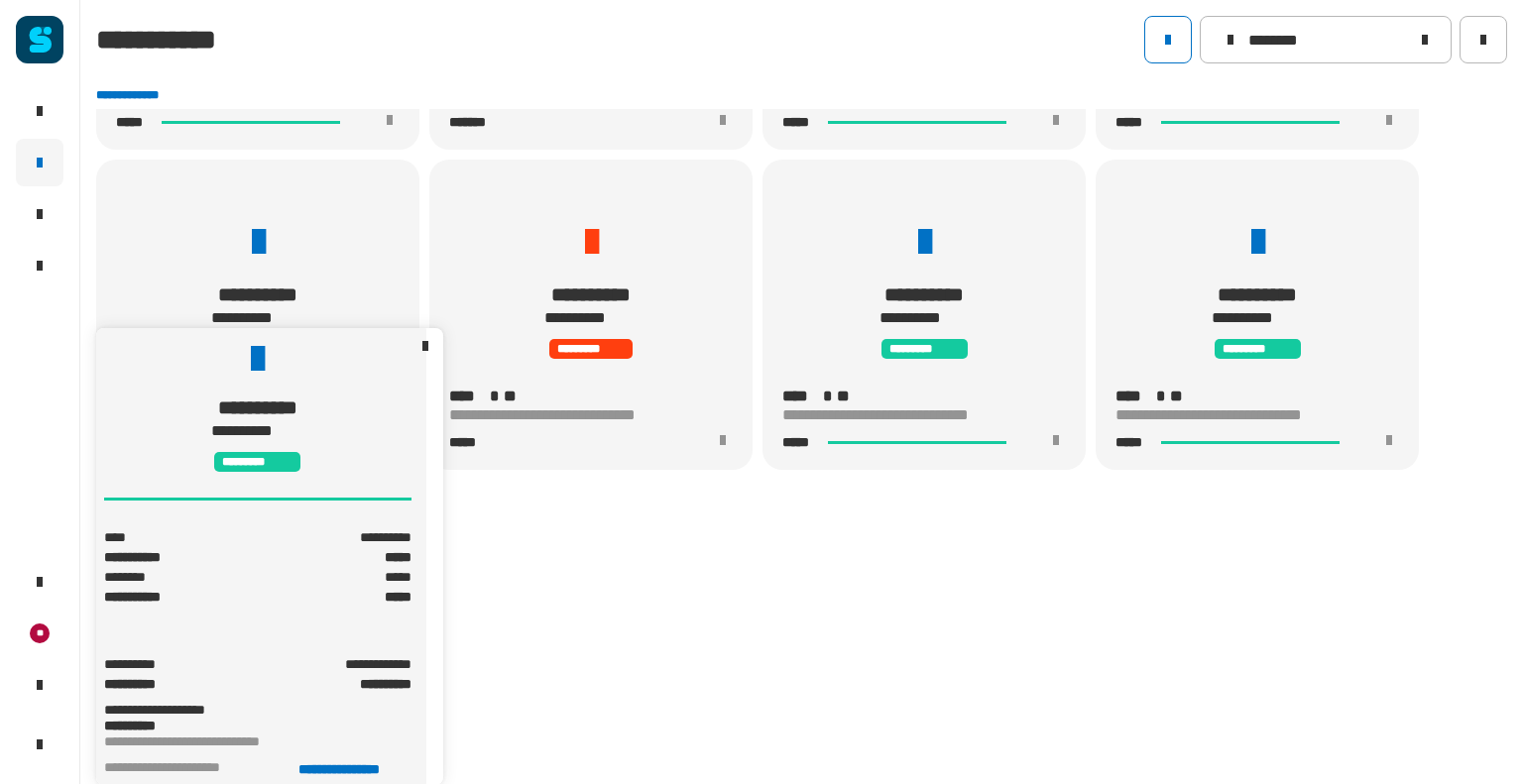 click on "**********" 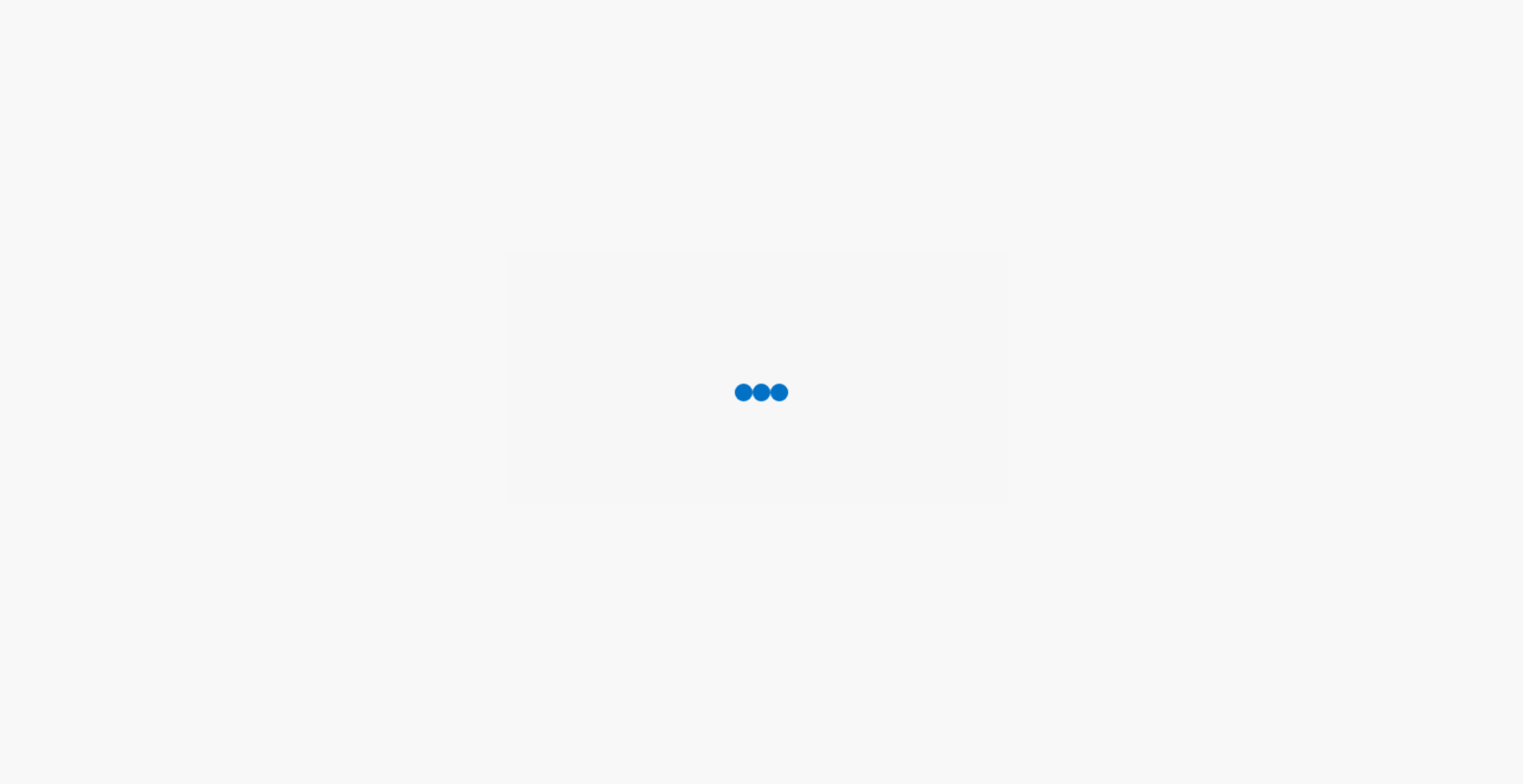 scroll, scrollTop: 0, scrollLeft: 0, axis: both 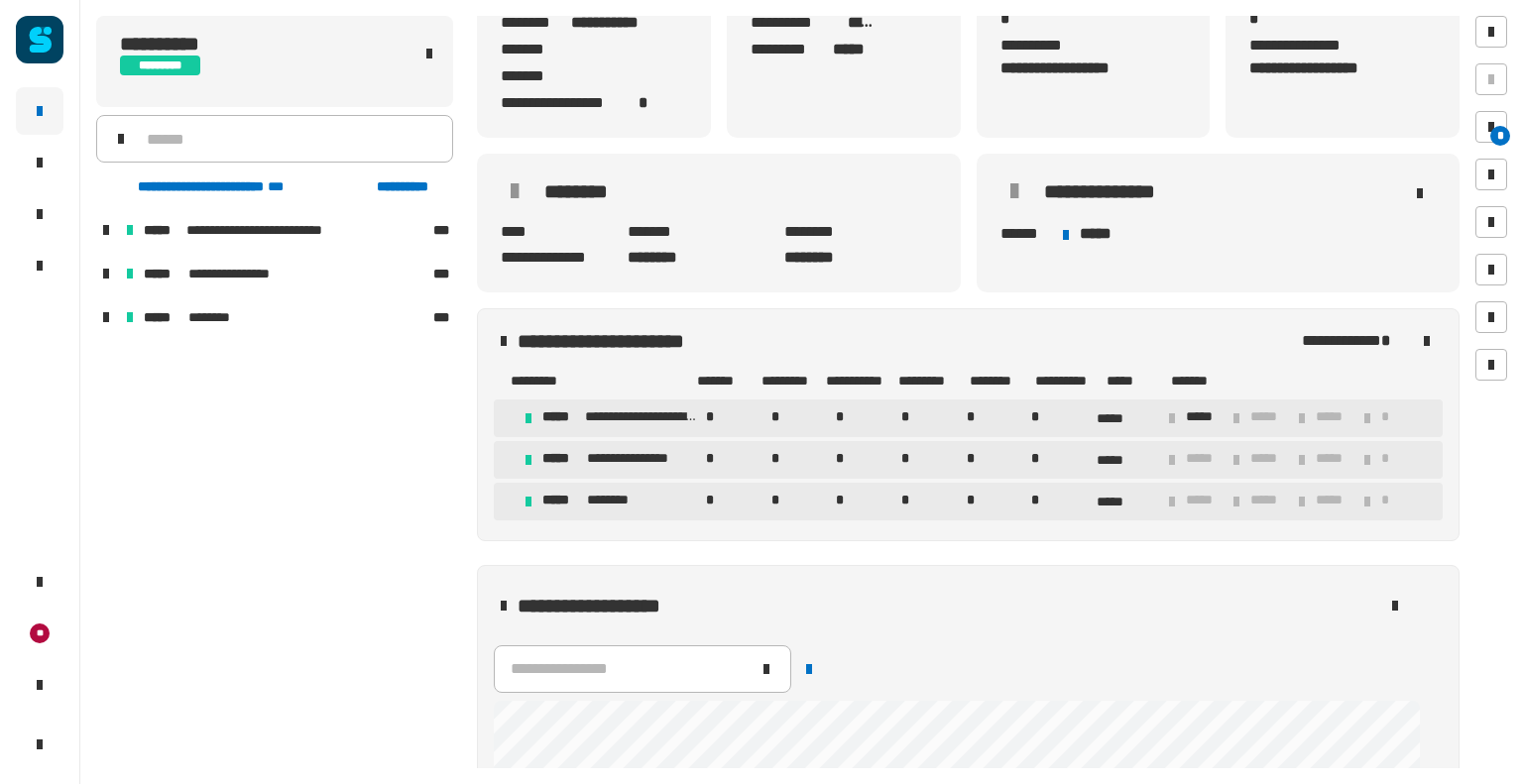 click at bounding box center (106, 230) 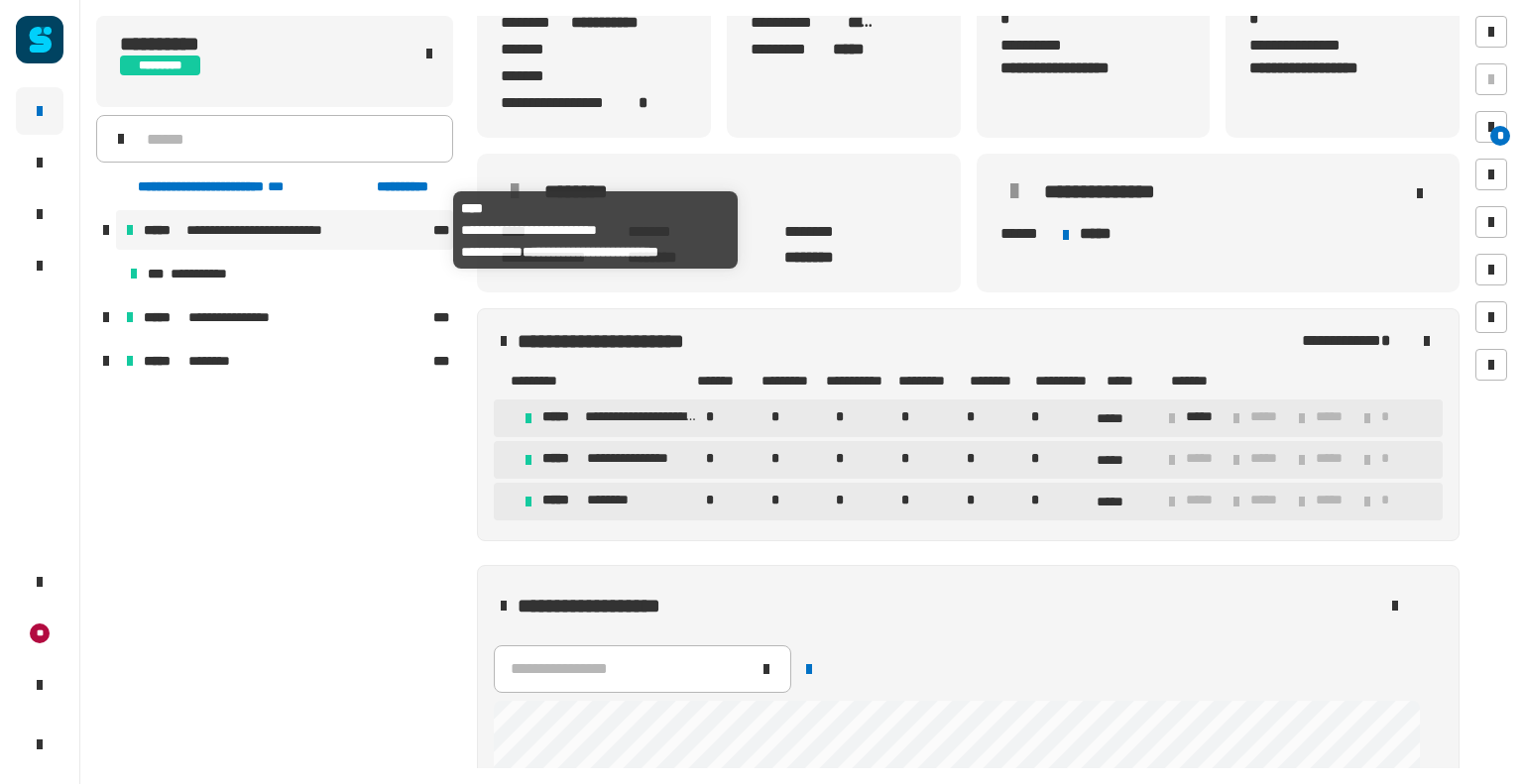 click on "**********" at bounding box center (277, 230) 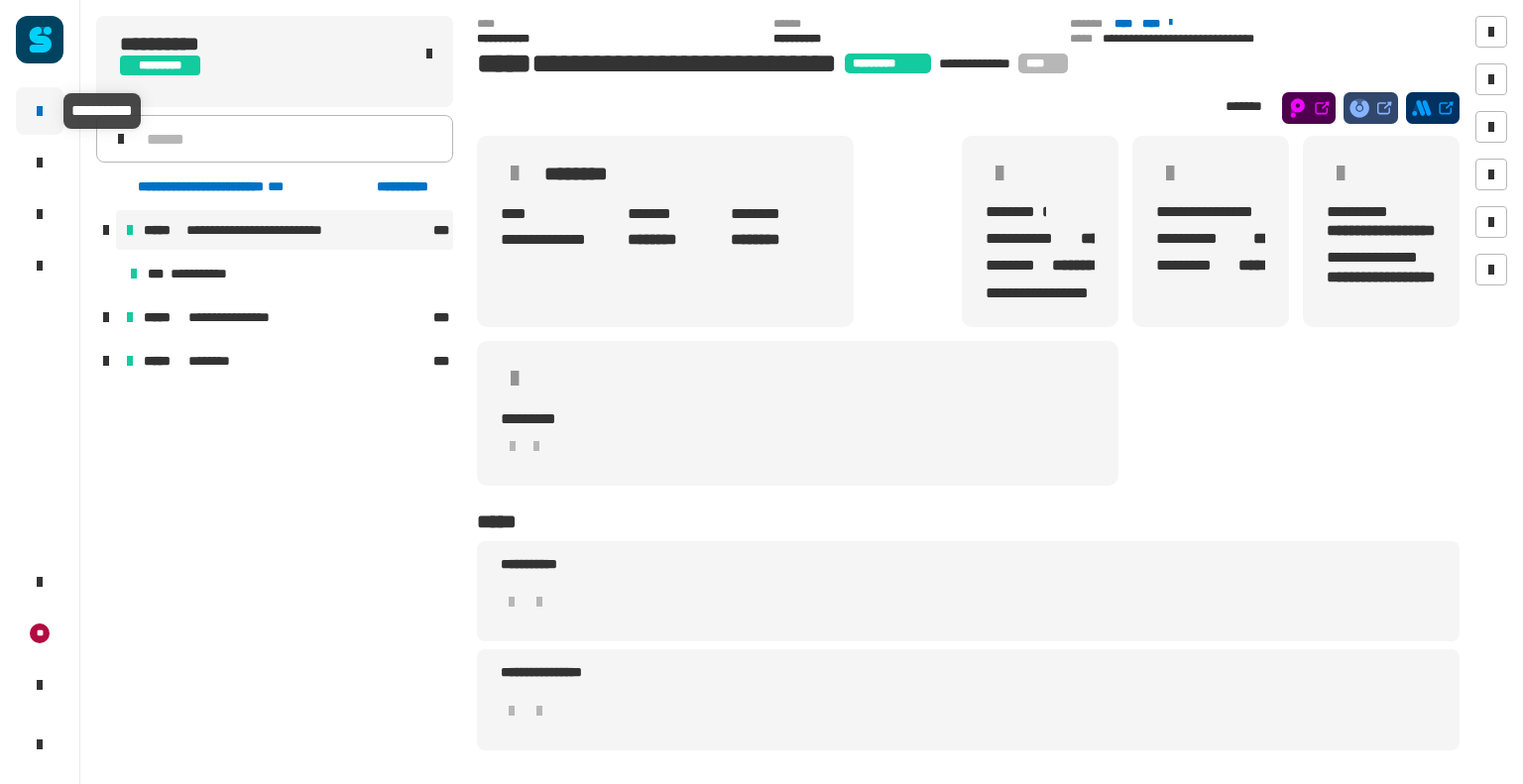 click 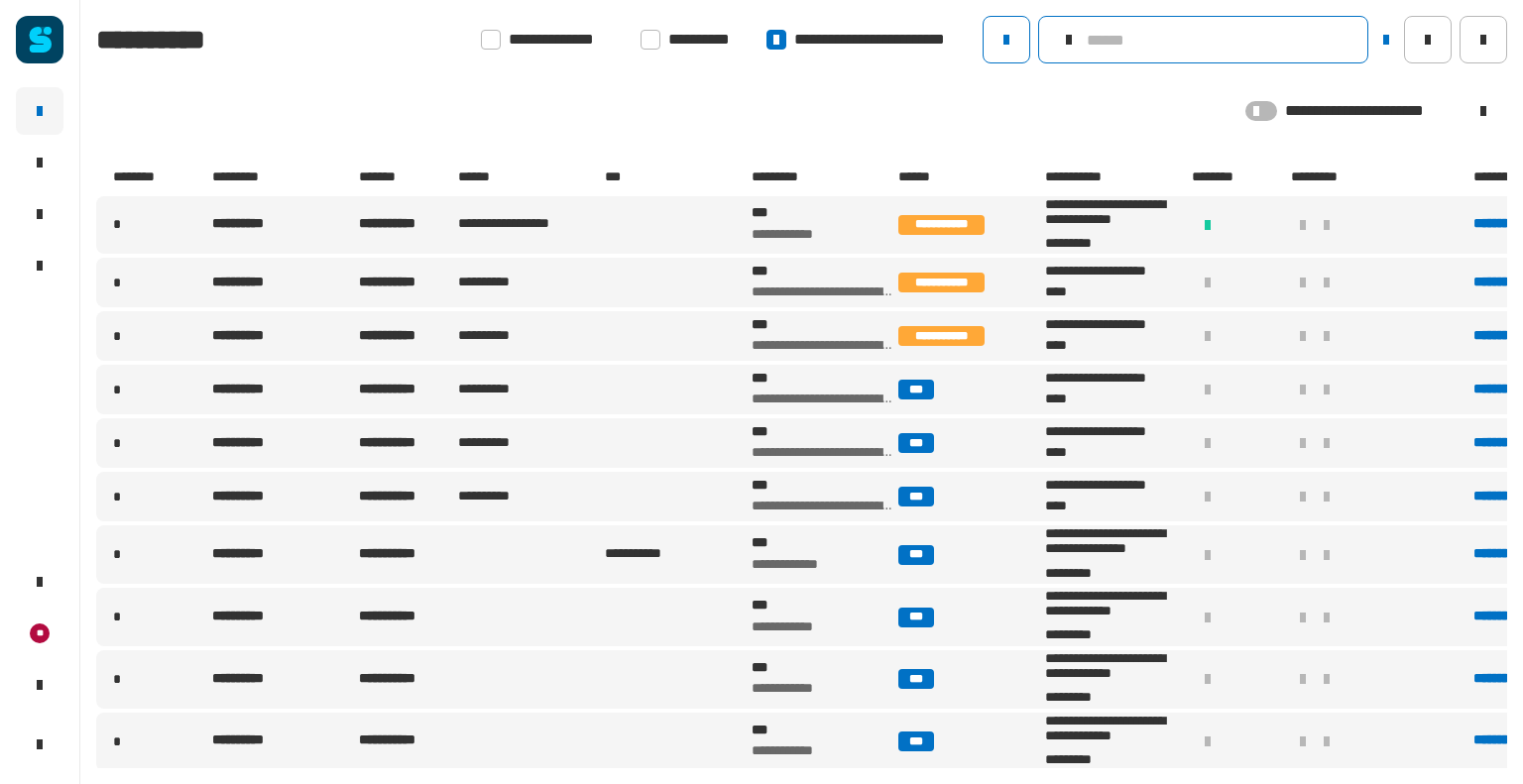 click 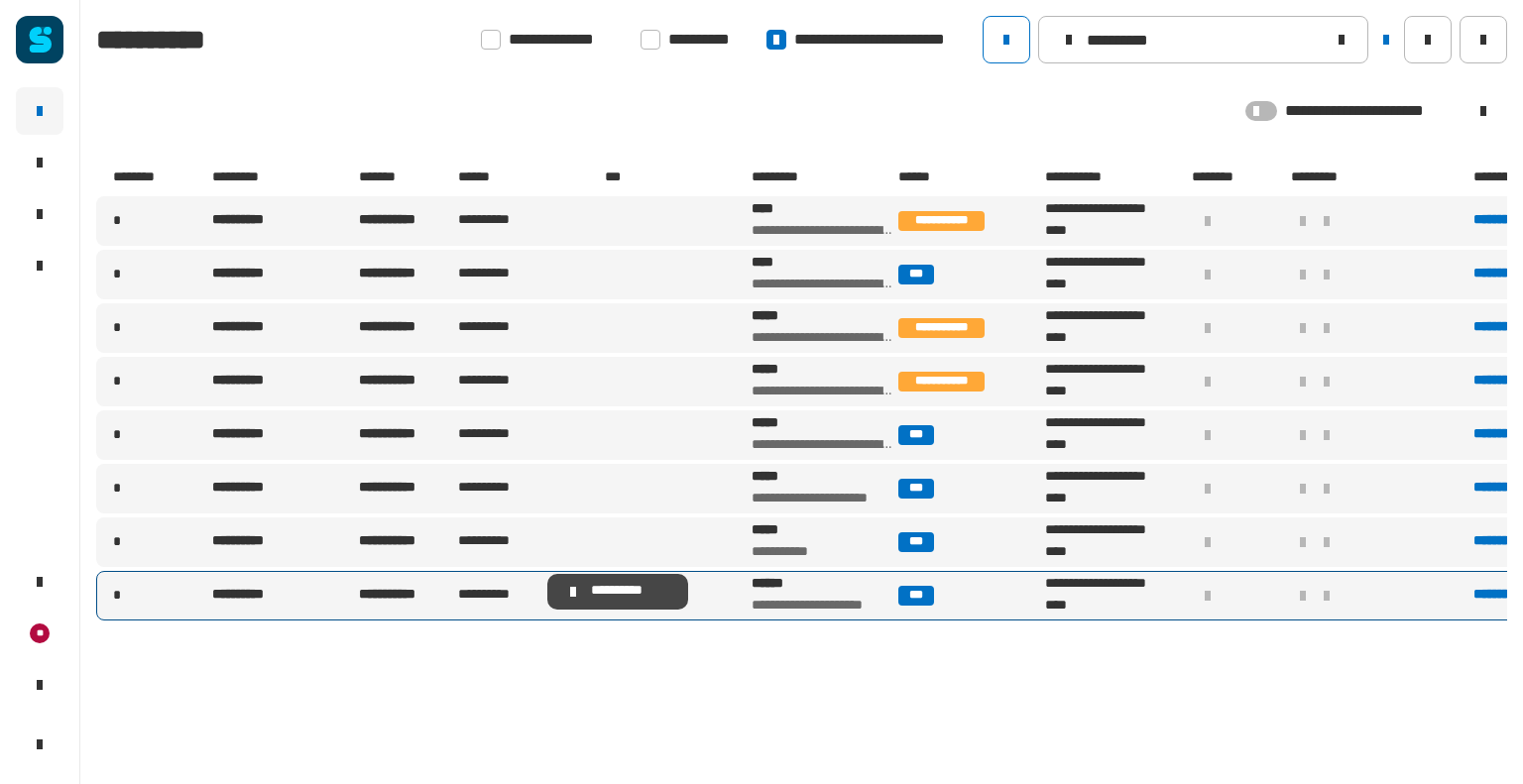 type on "**********" 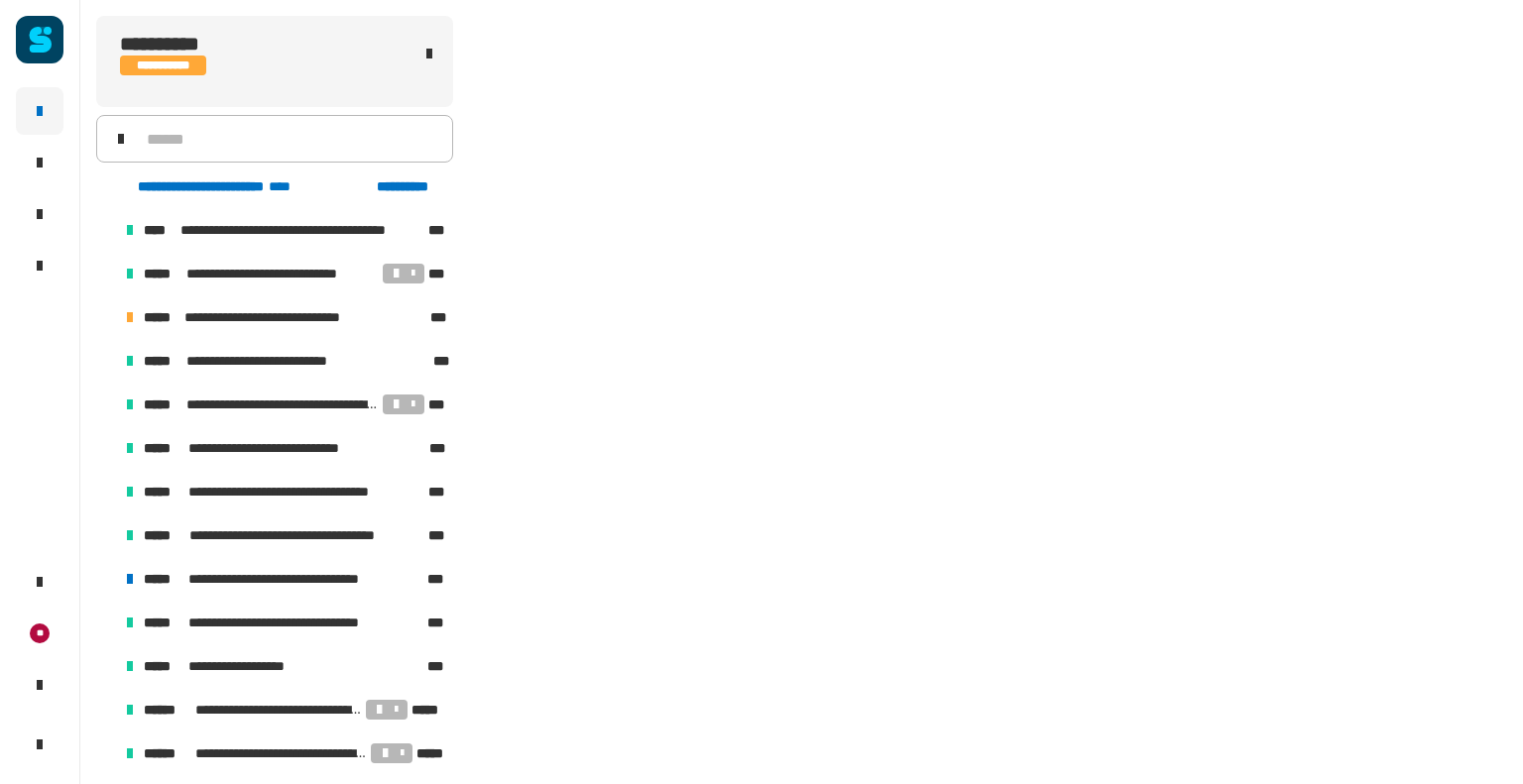 scroll, scrollTop: 2708, scrollLeft: 0, axis: vertical 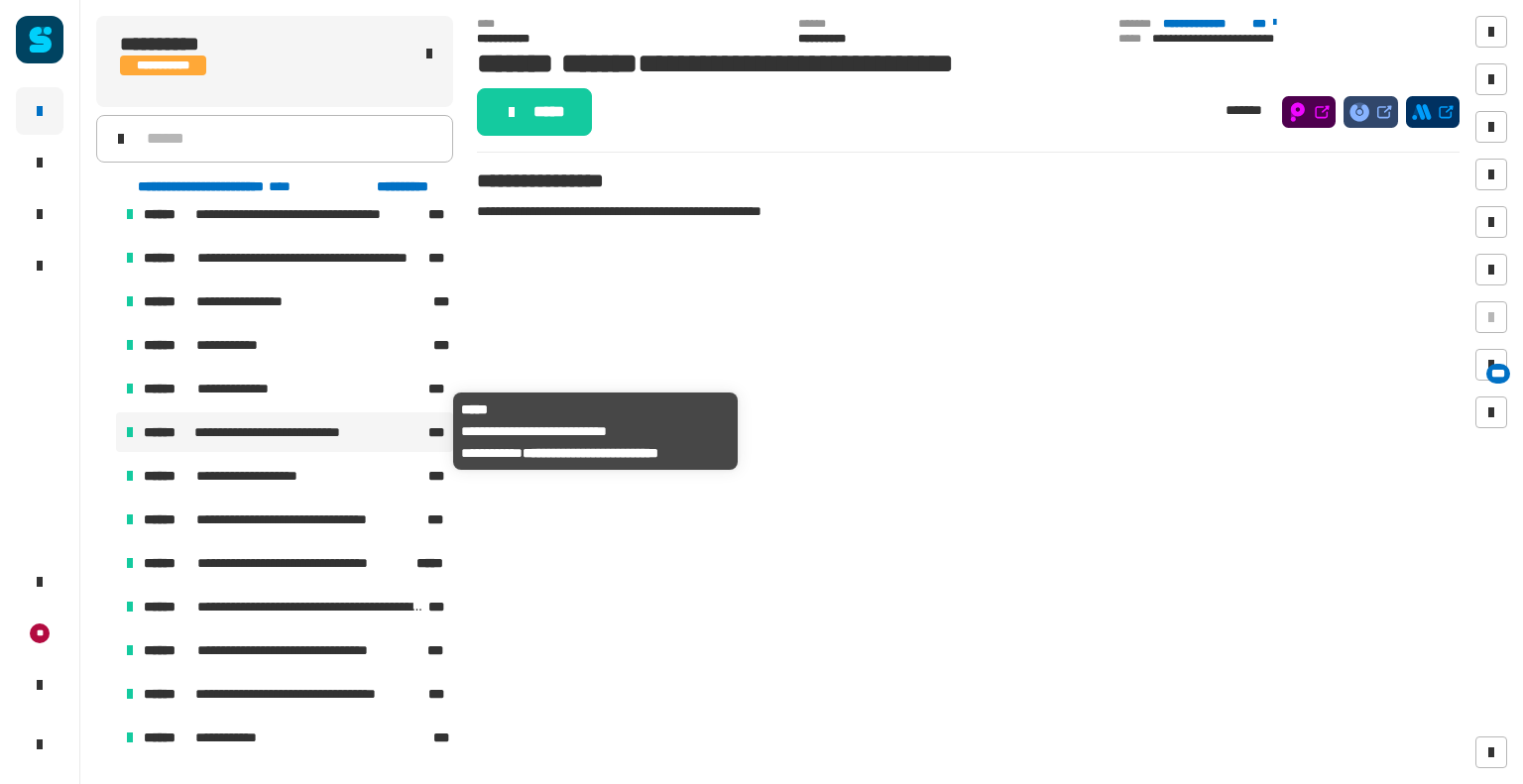 click on "**********" at bounding box center (285, 432) 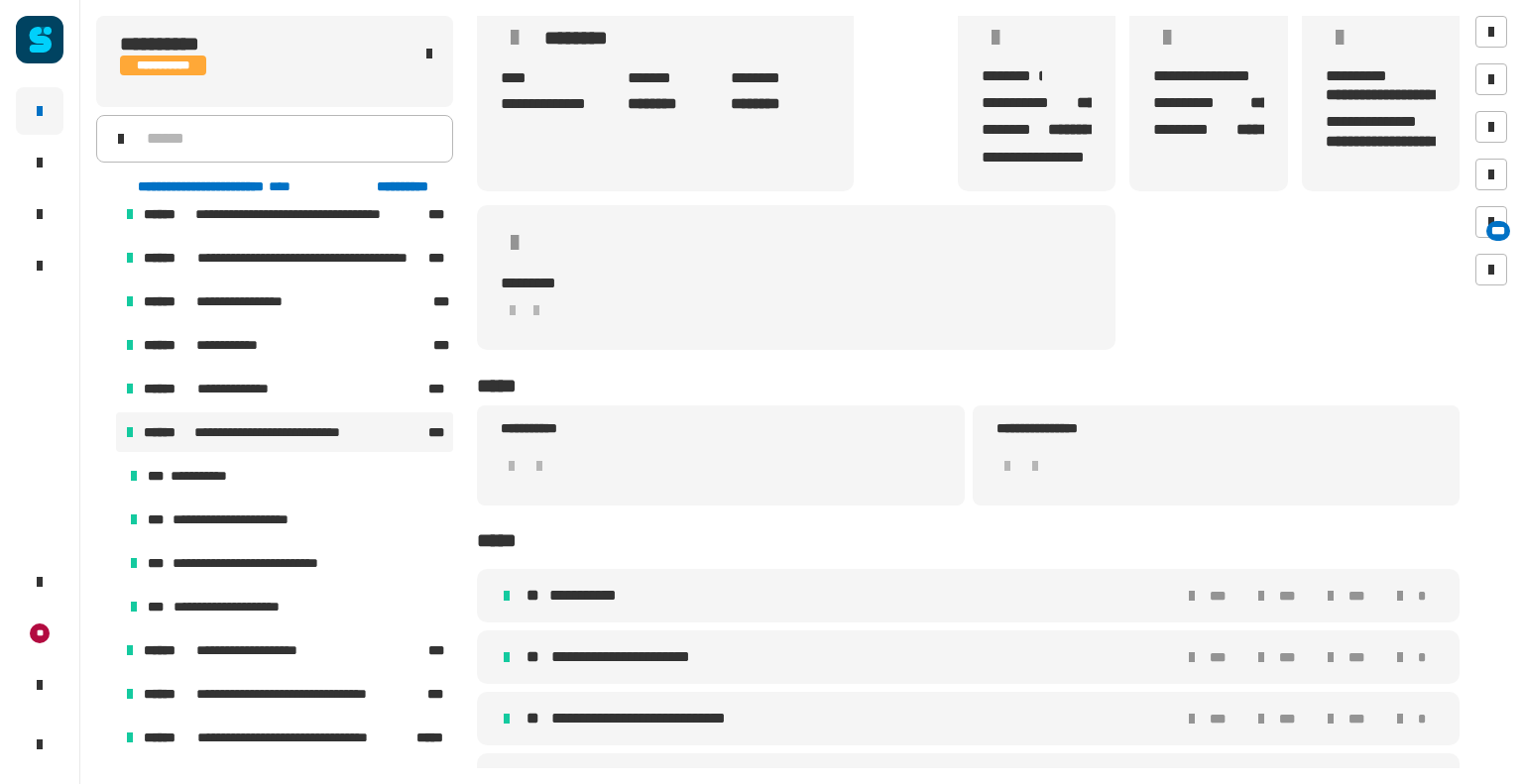 scroll, scrollTop: 175, scrollLeft: 0, axis: vertical 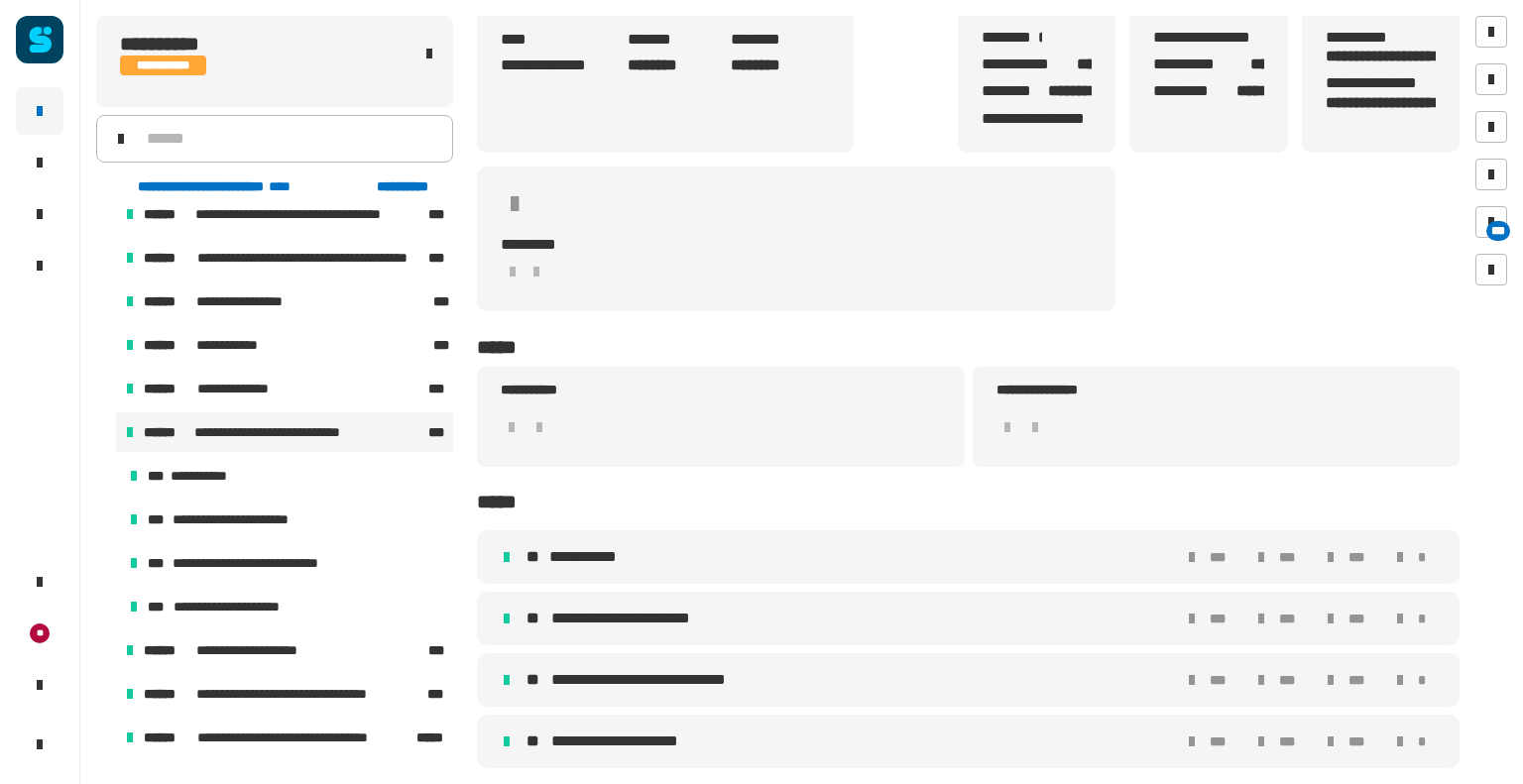 click on "**********" at bounding box center (626, 741) 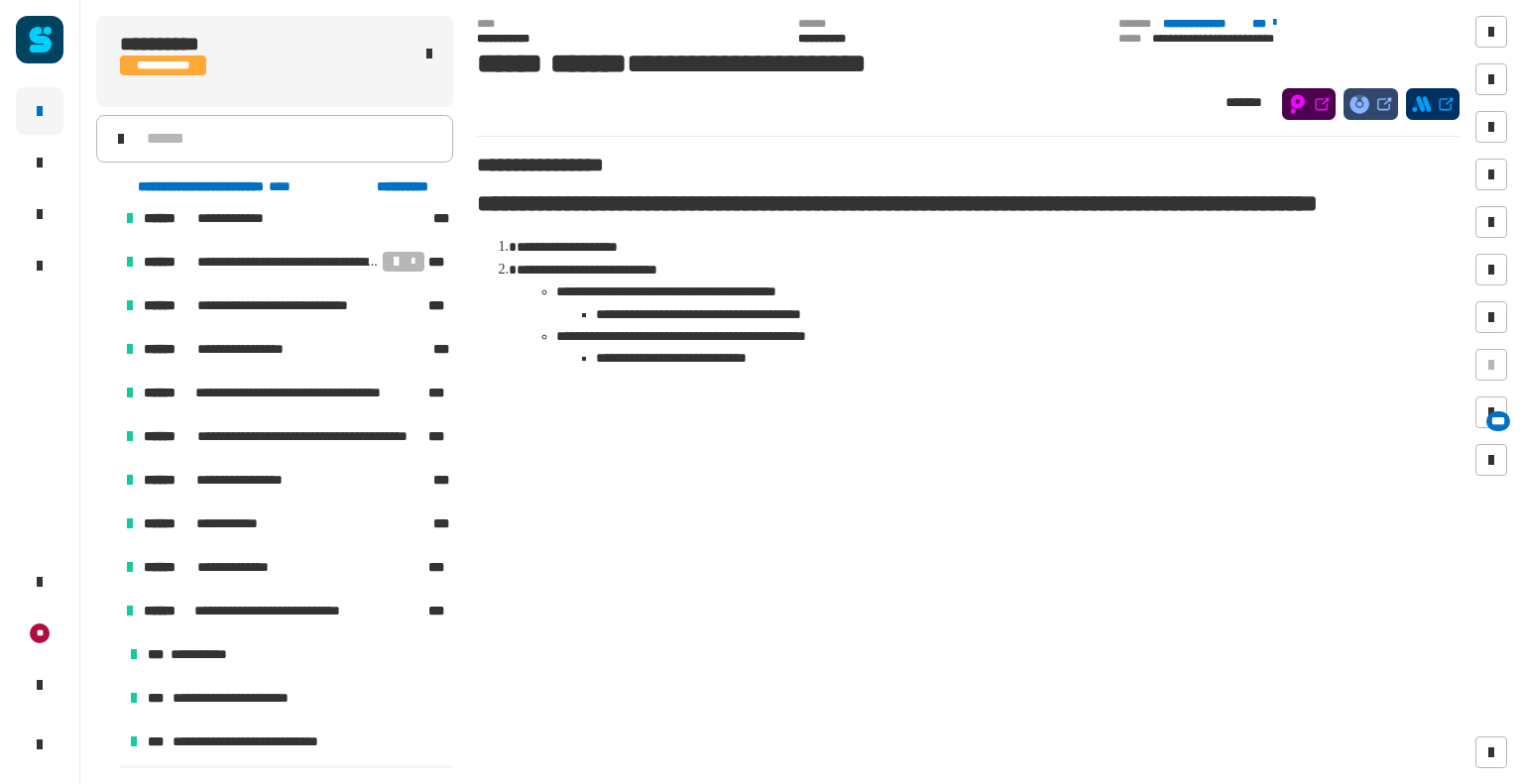 scroll, scrollTop: 1637, scrollLeft: 0, axis: vertical 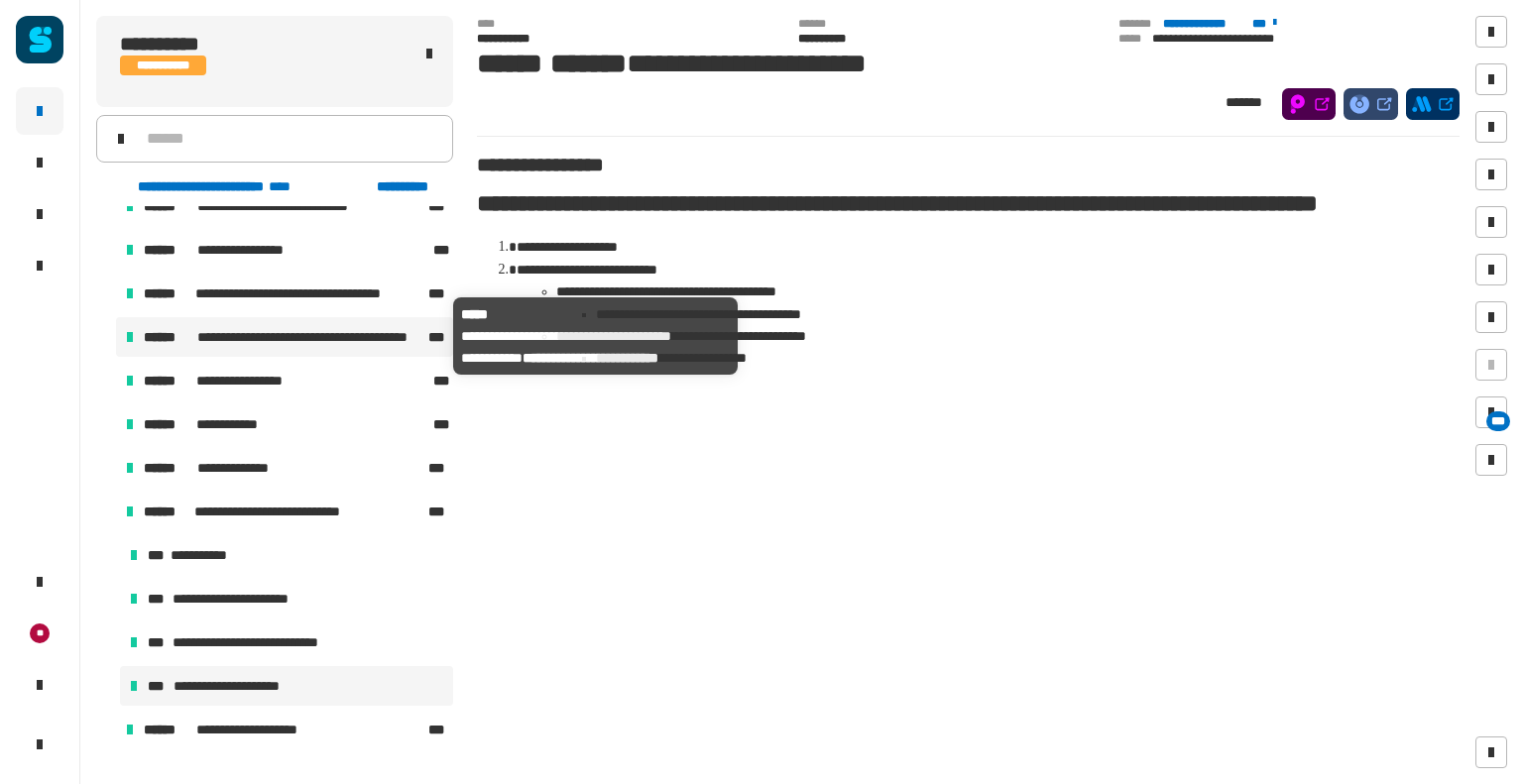 click on "**********" at bounding box center (310, 337) 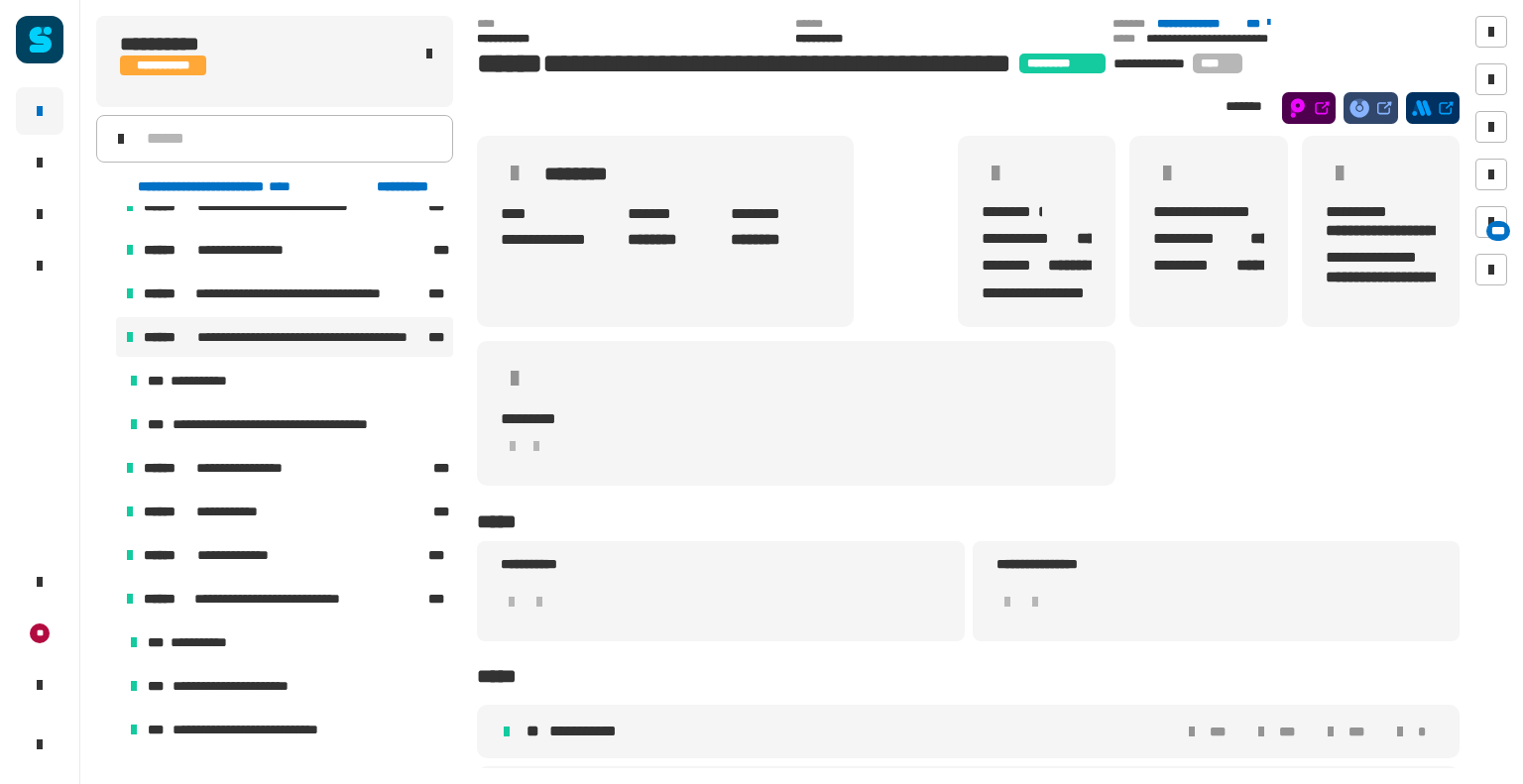 scroll, scrollTop: 53, scrollLeft: 0, axis: vertical 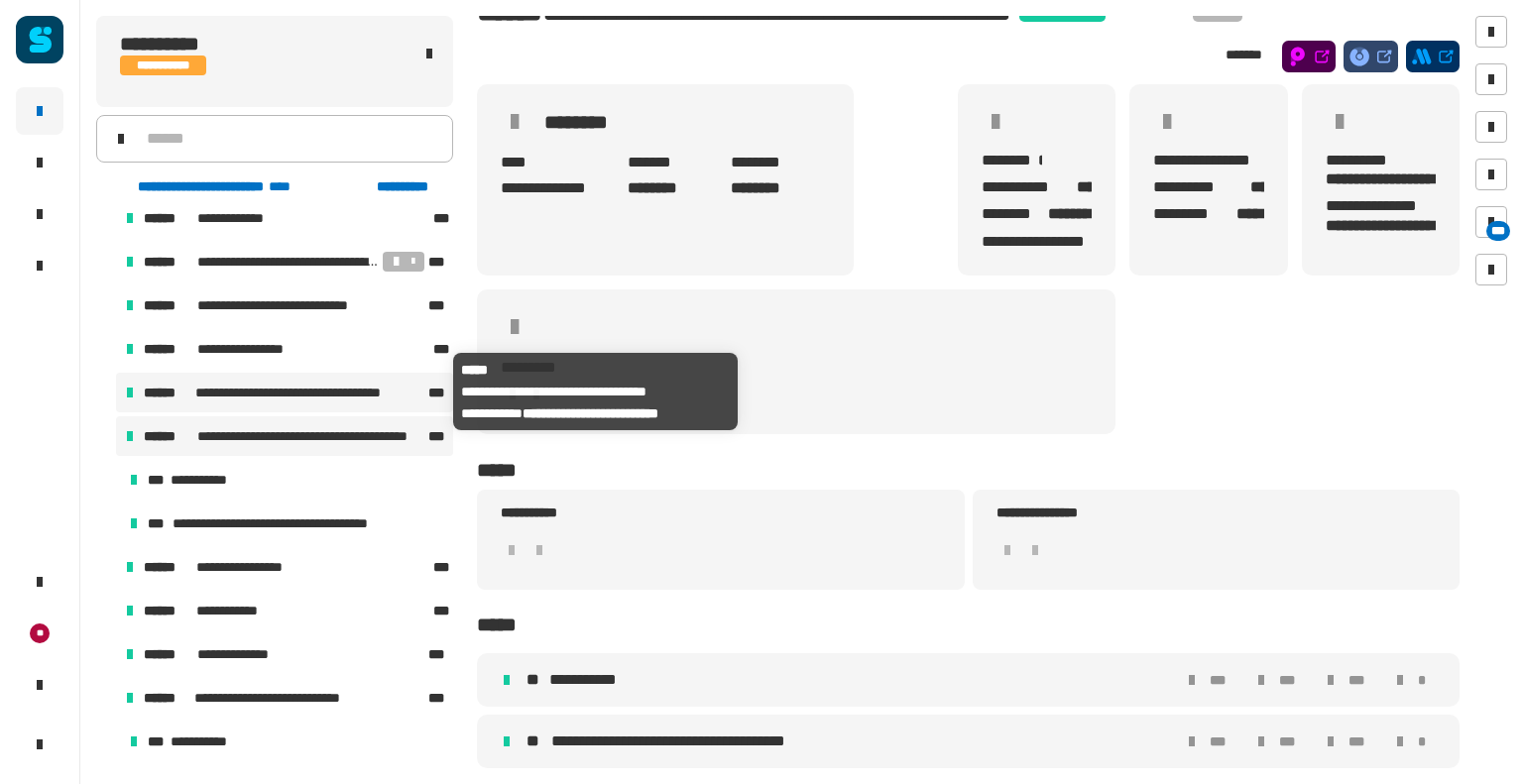 click on "**********" at bounding box center [309, 392] 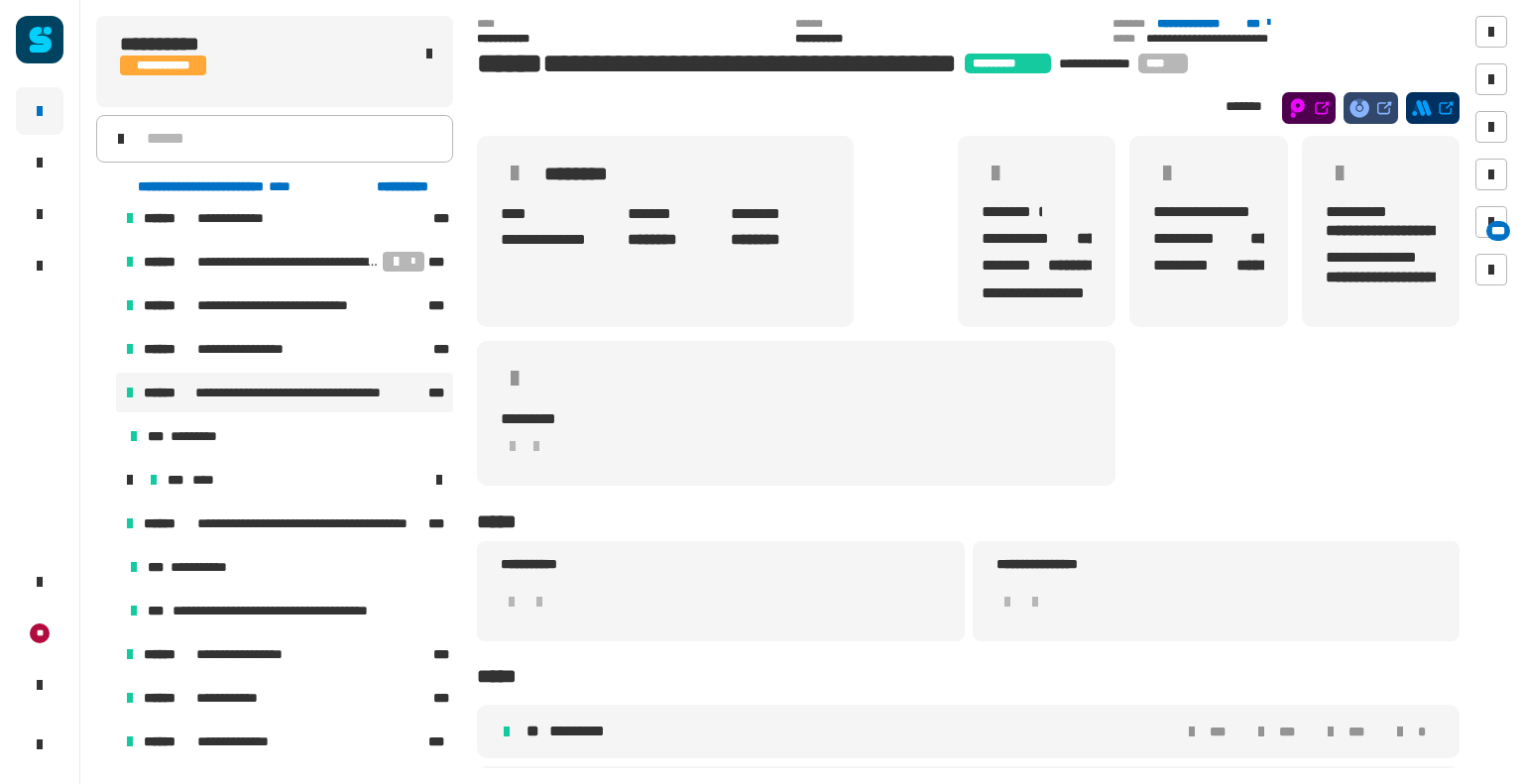 scroll, scrollTop: 53, scrollLeft: 0, axis: vertical 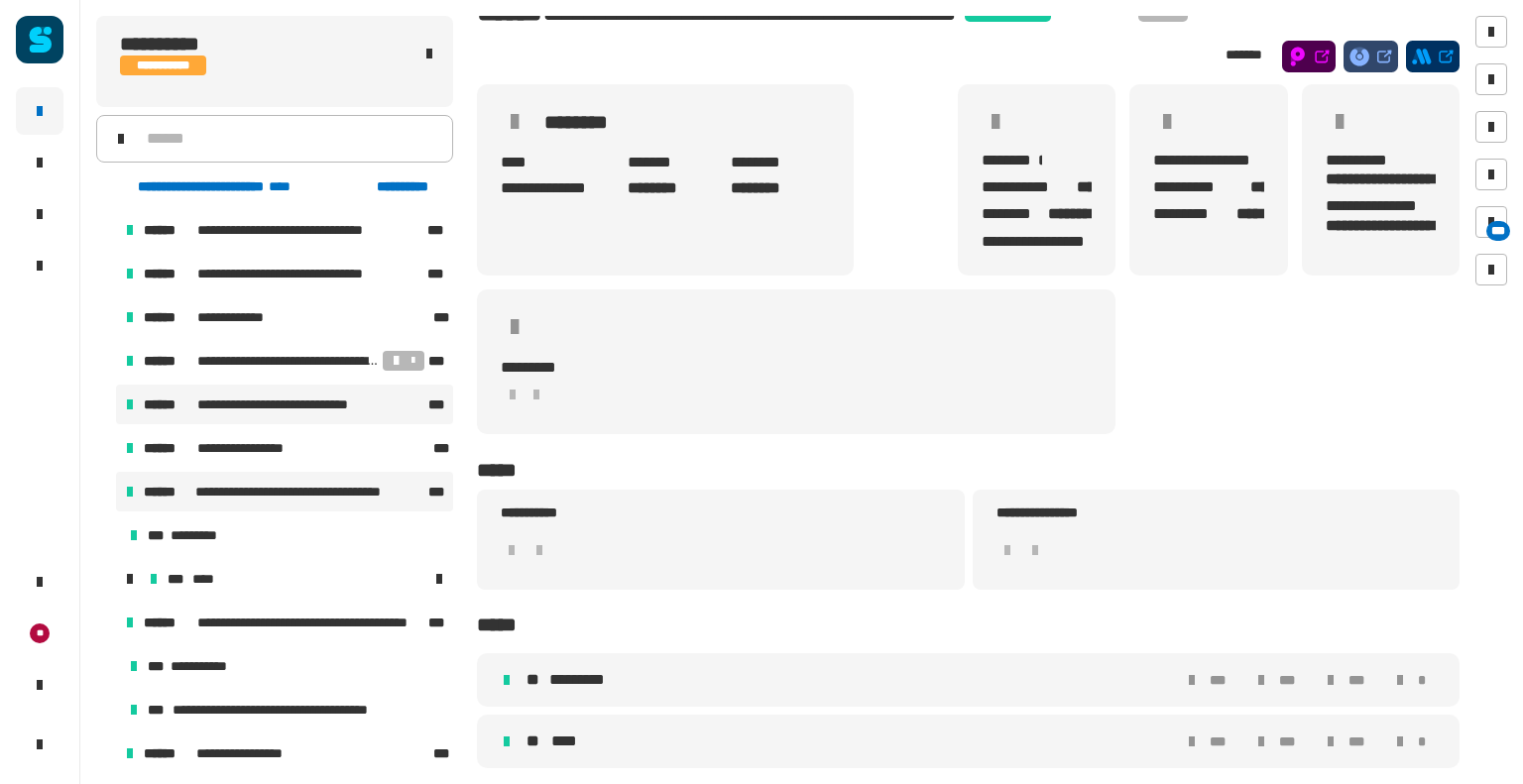 click on "**********" at bounding box center (287, 404) 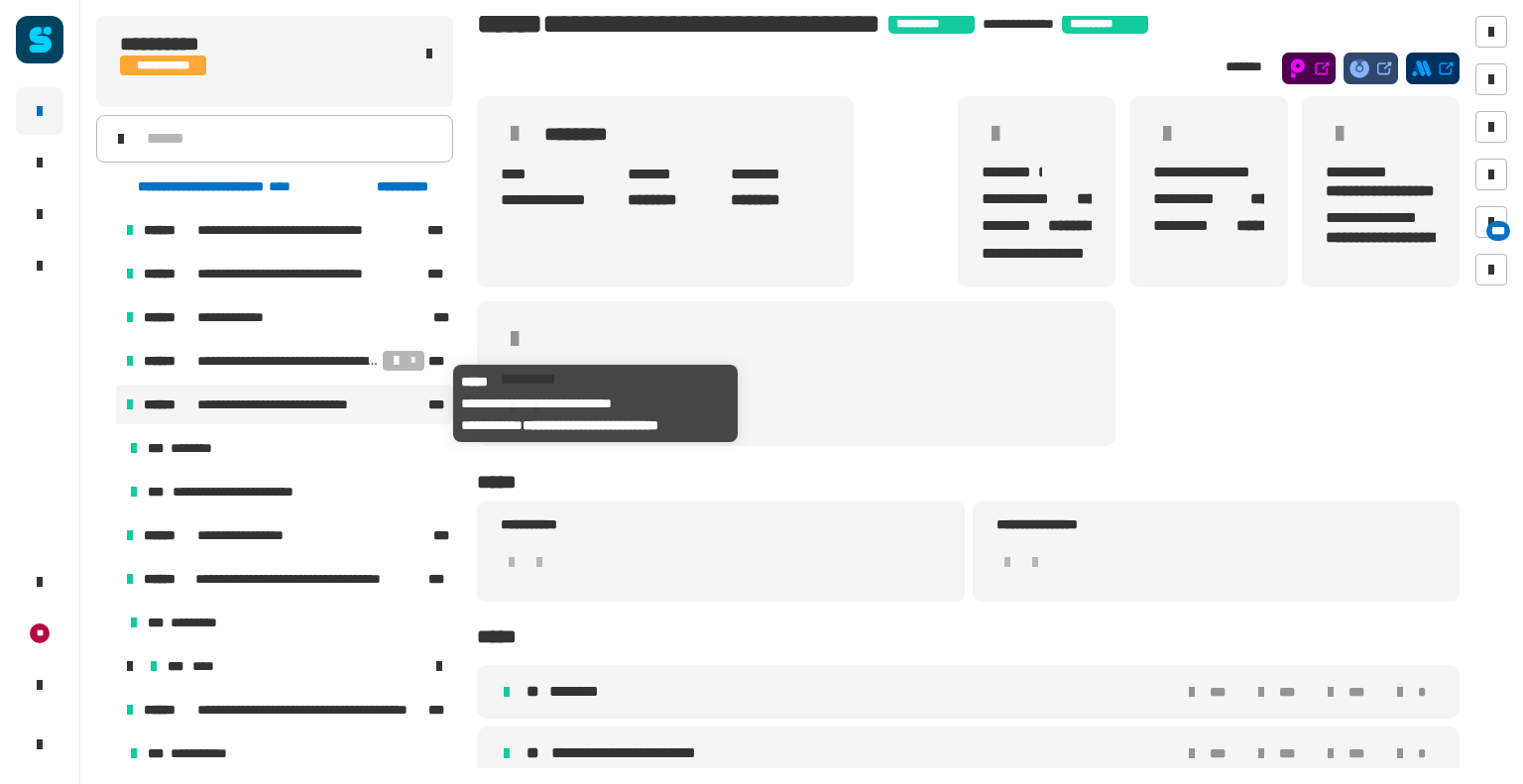 scroll, scrollTop: 53, scrollLeft: 0, axis: vertical 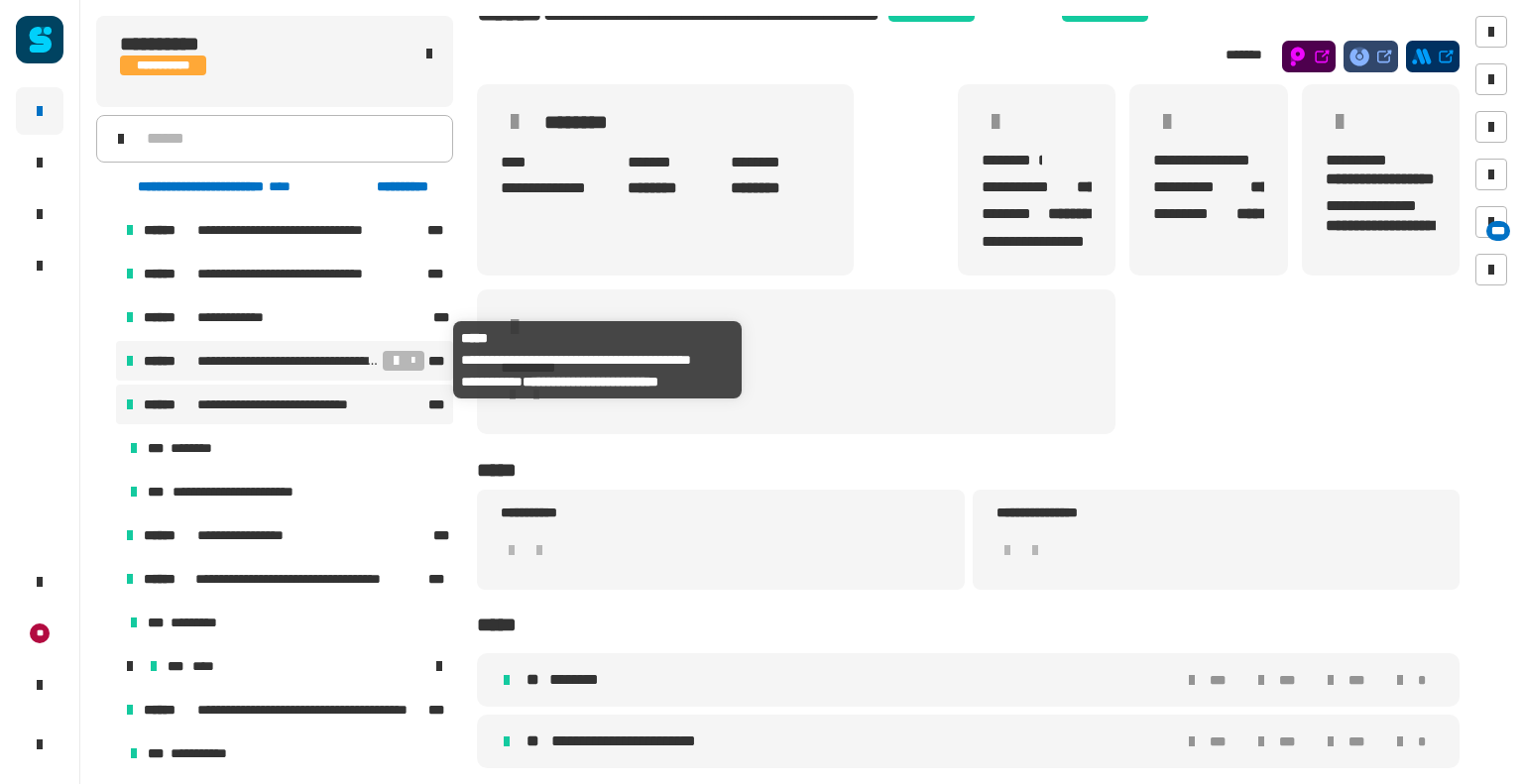 click on "**********" at bounding box center (288, 361) 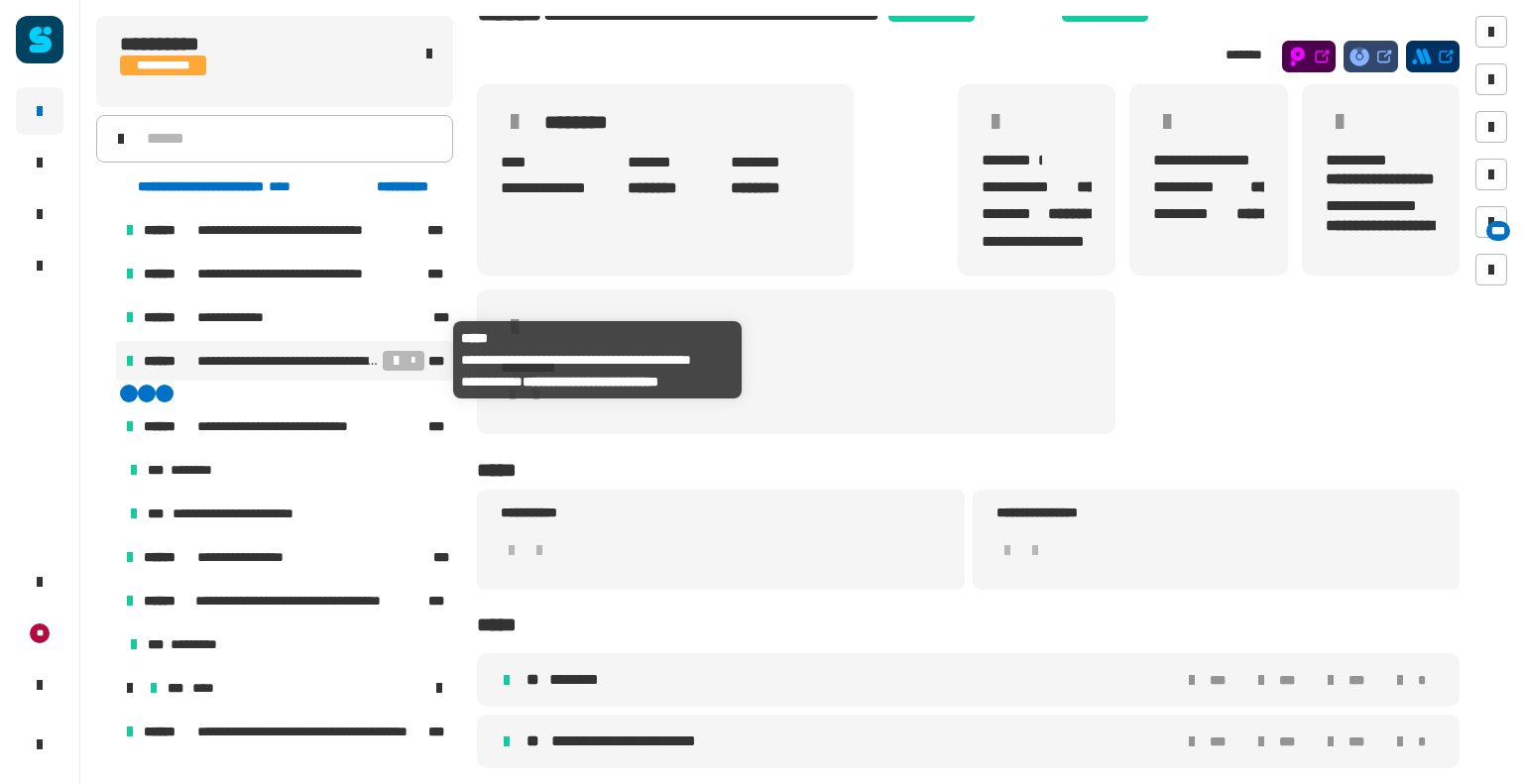 scroll, scrollTop: 53, scrollLeft: 0, axis: vertical 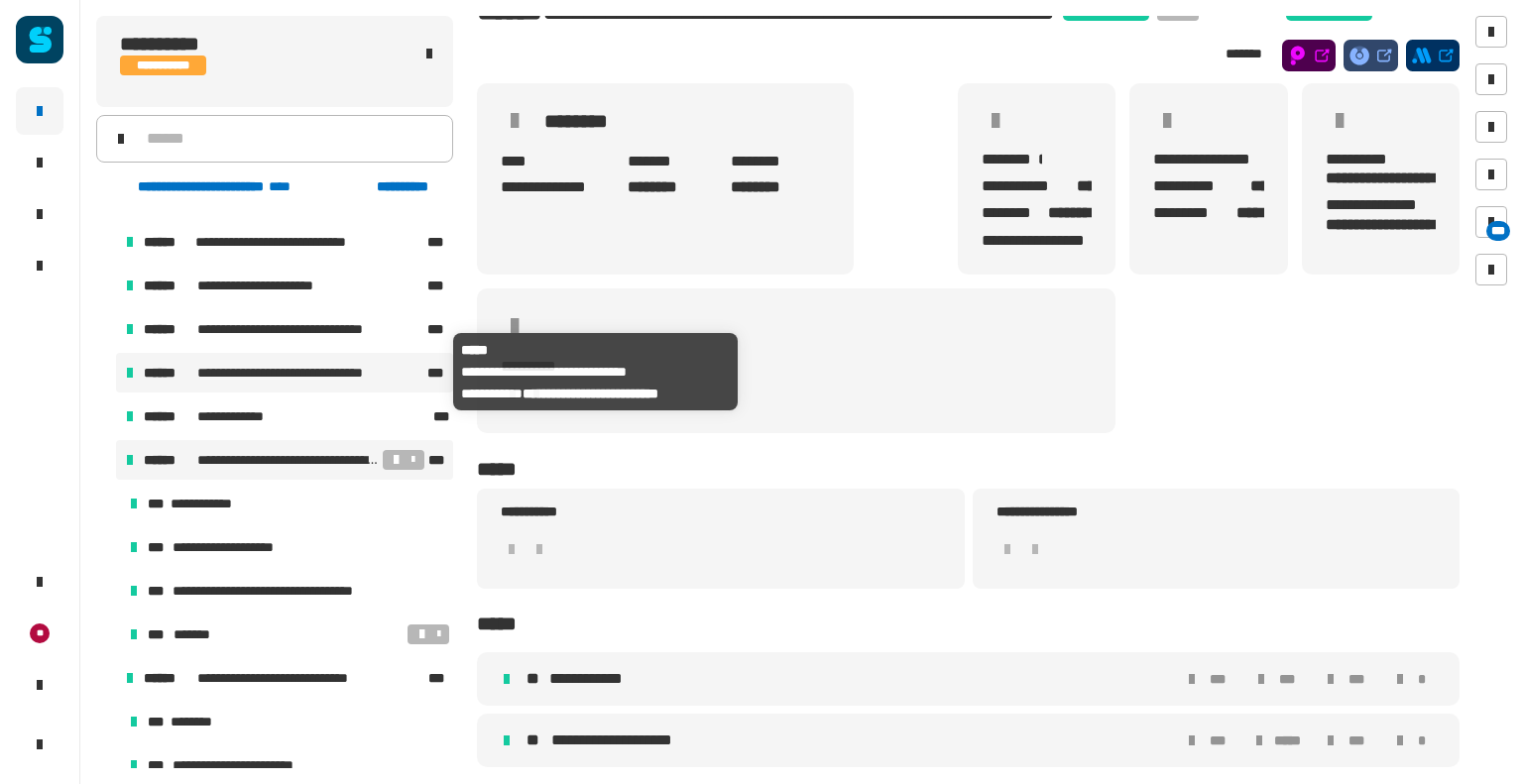click on "**********" at bounding box center [300, 373] 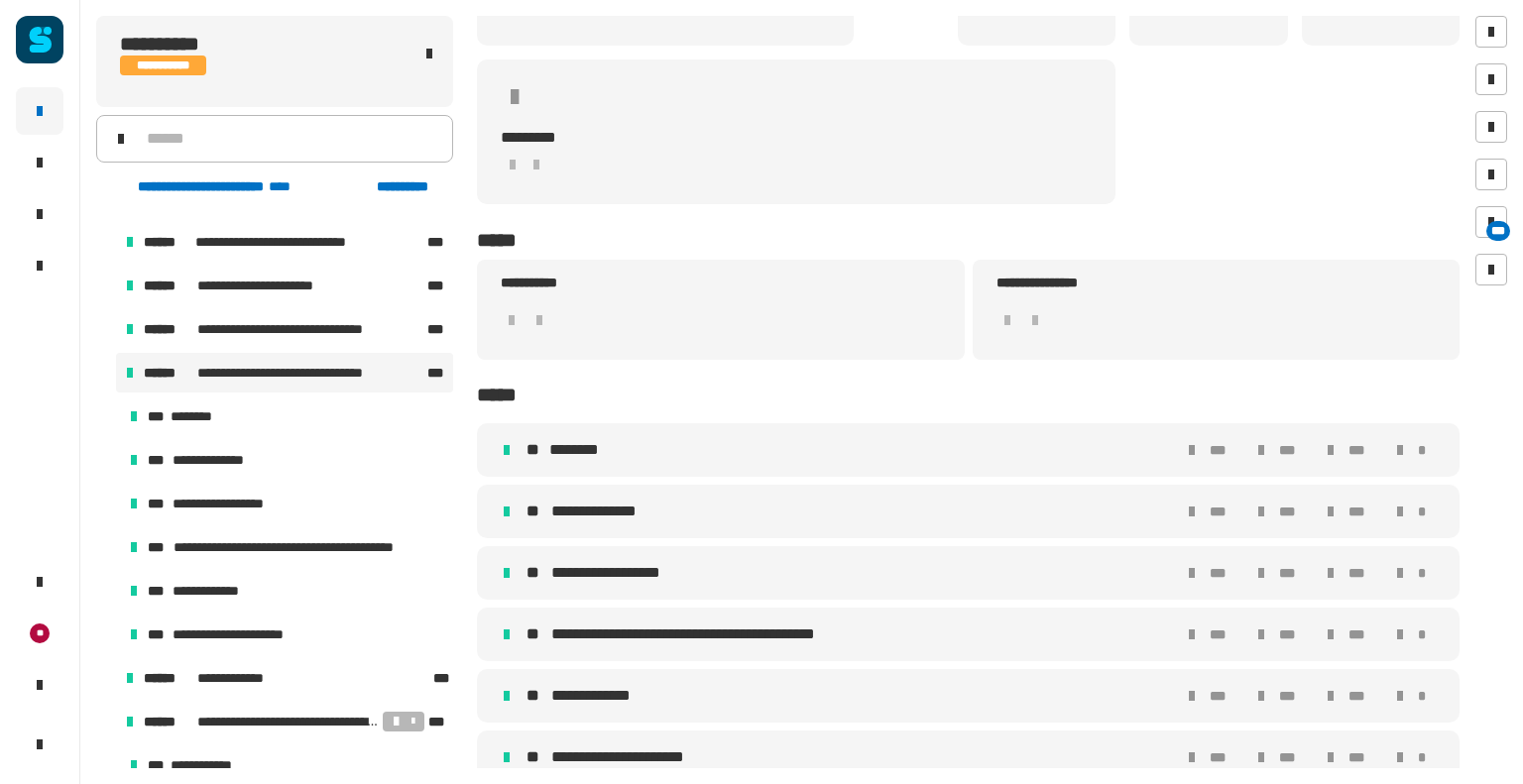 scroll, scrollTop: 298, scrollLeft: 0, axis: vertical 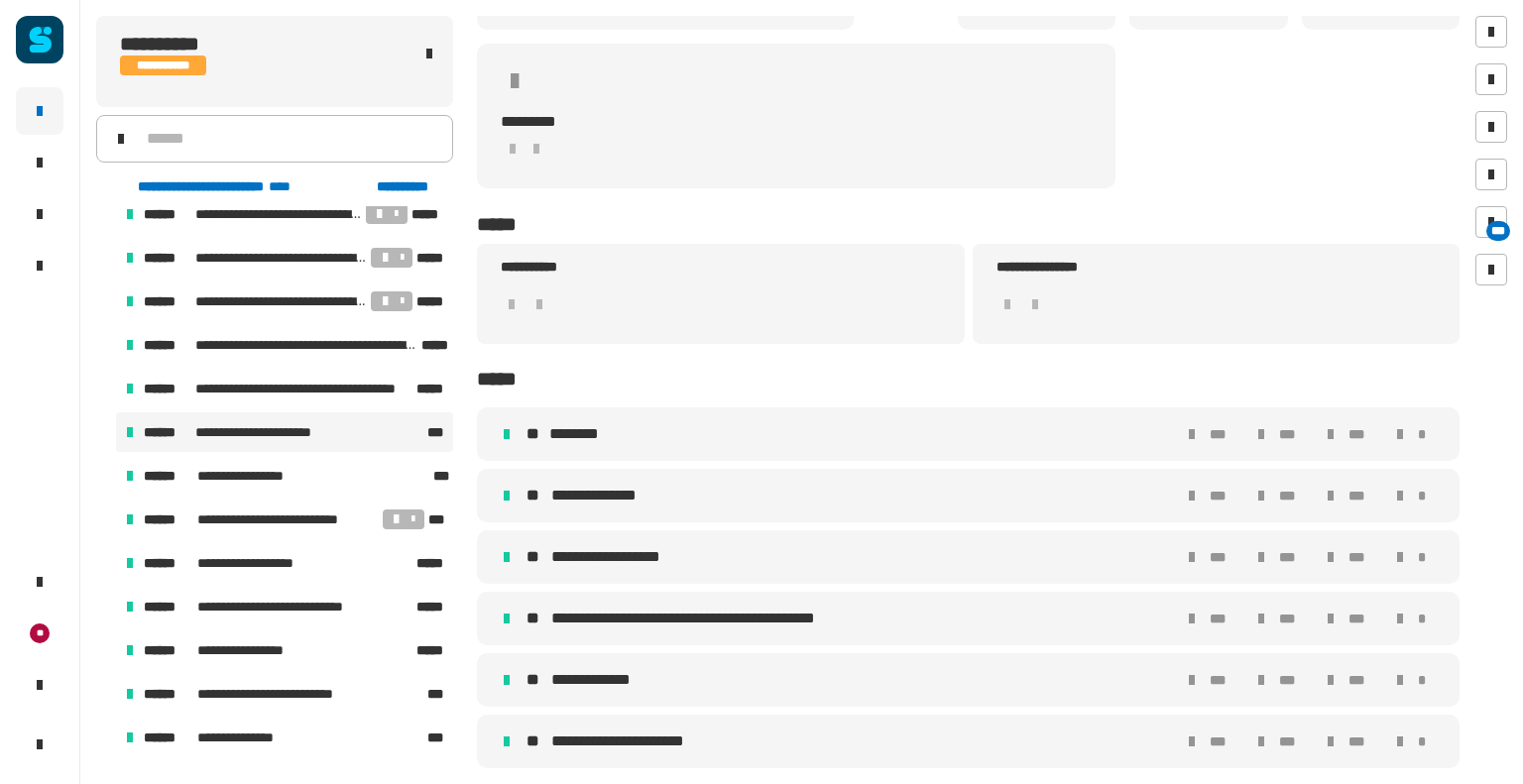 click on "**********" at bounding box center [285, 432] 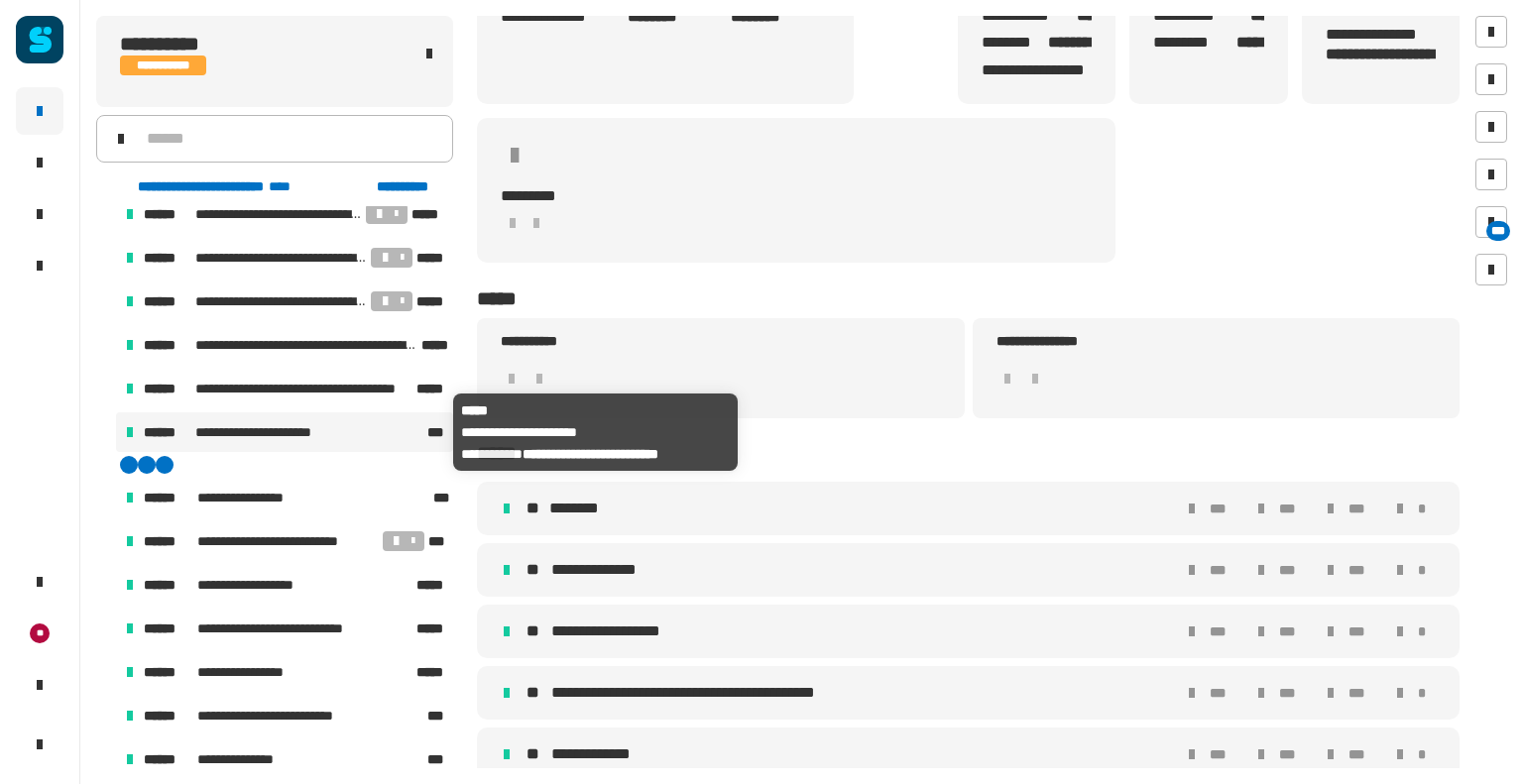 scroll, scrollTop: 238, scrollLeft: 0, axis: vertical 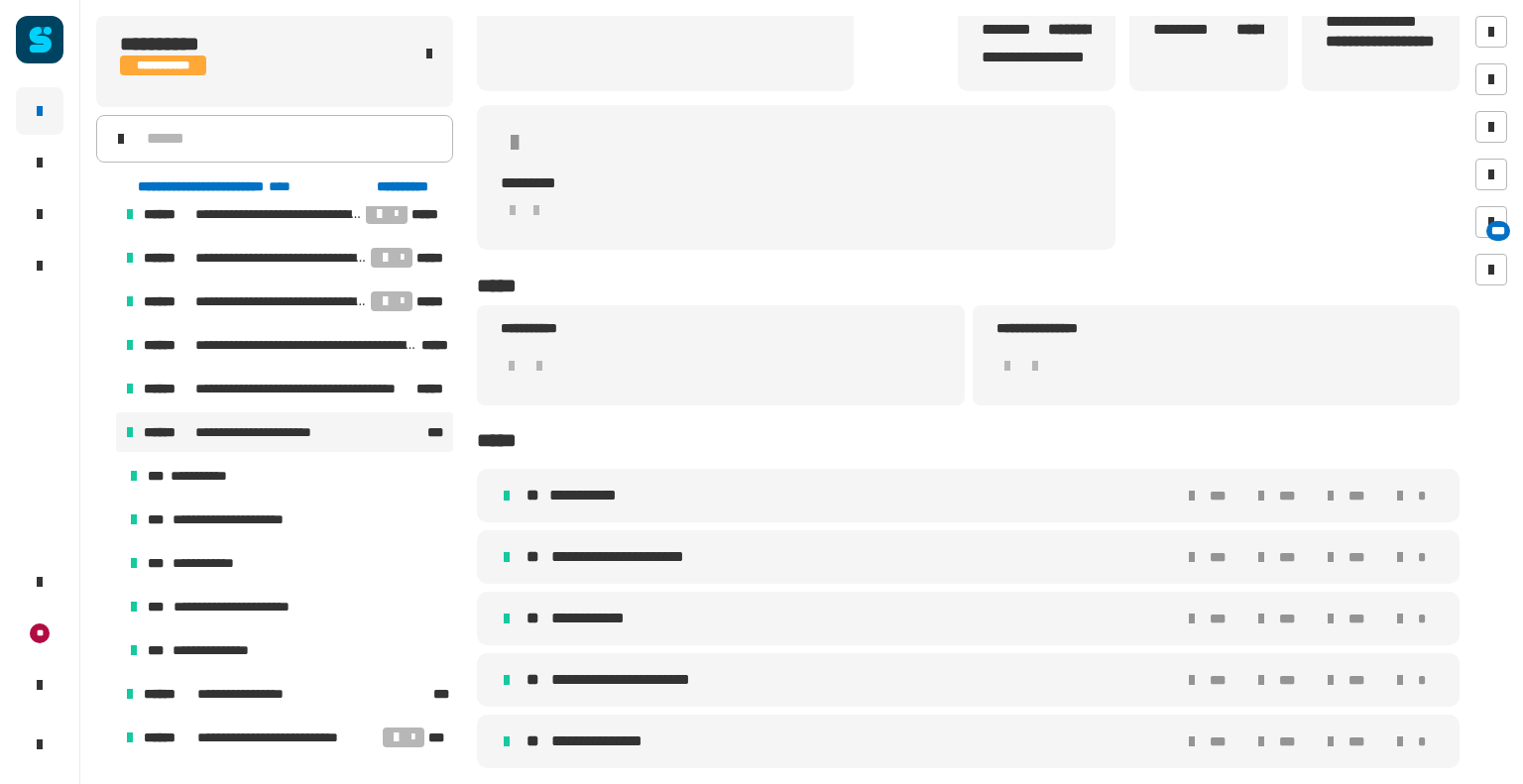 click on "**********" at bounding box center [632, 557] 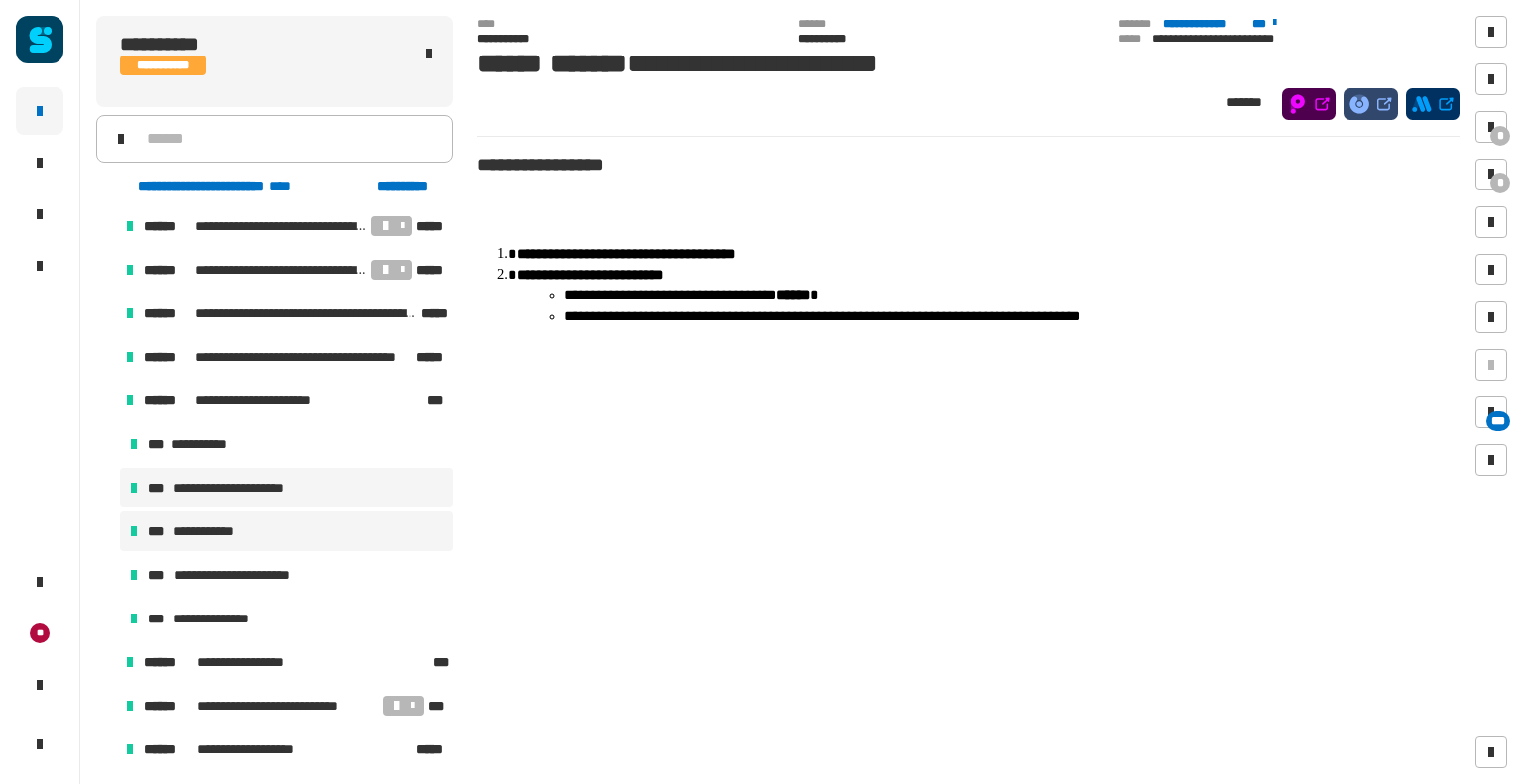 click on "**********" at bounding box center (287, 531) 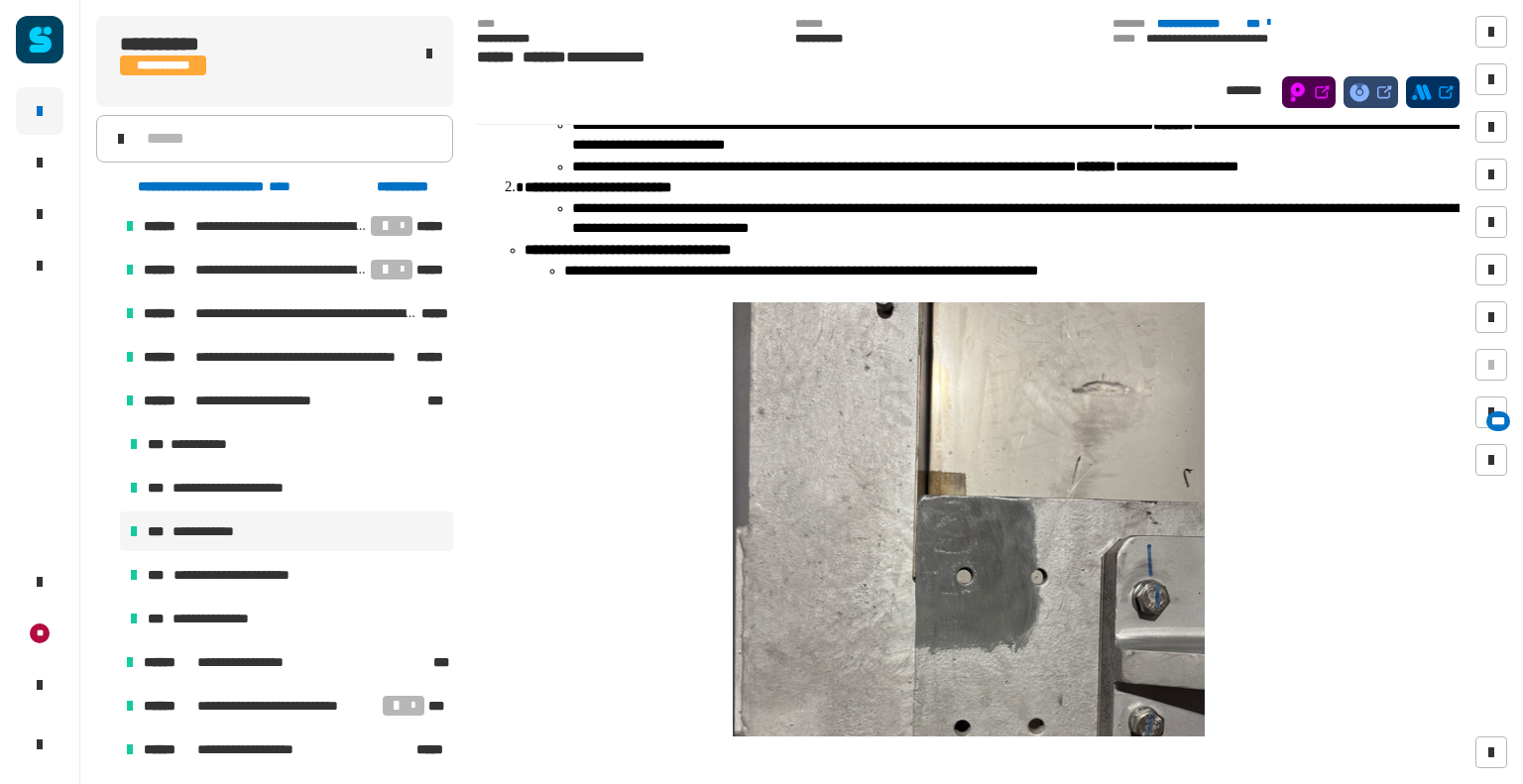 scroll, scrollTop: 87, scrollLeft: 0, axis: vertical 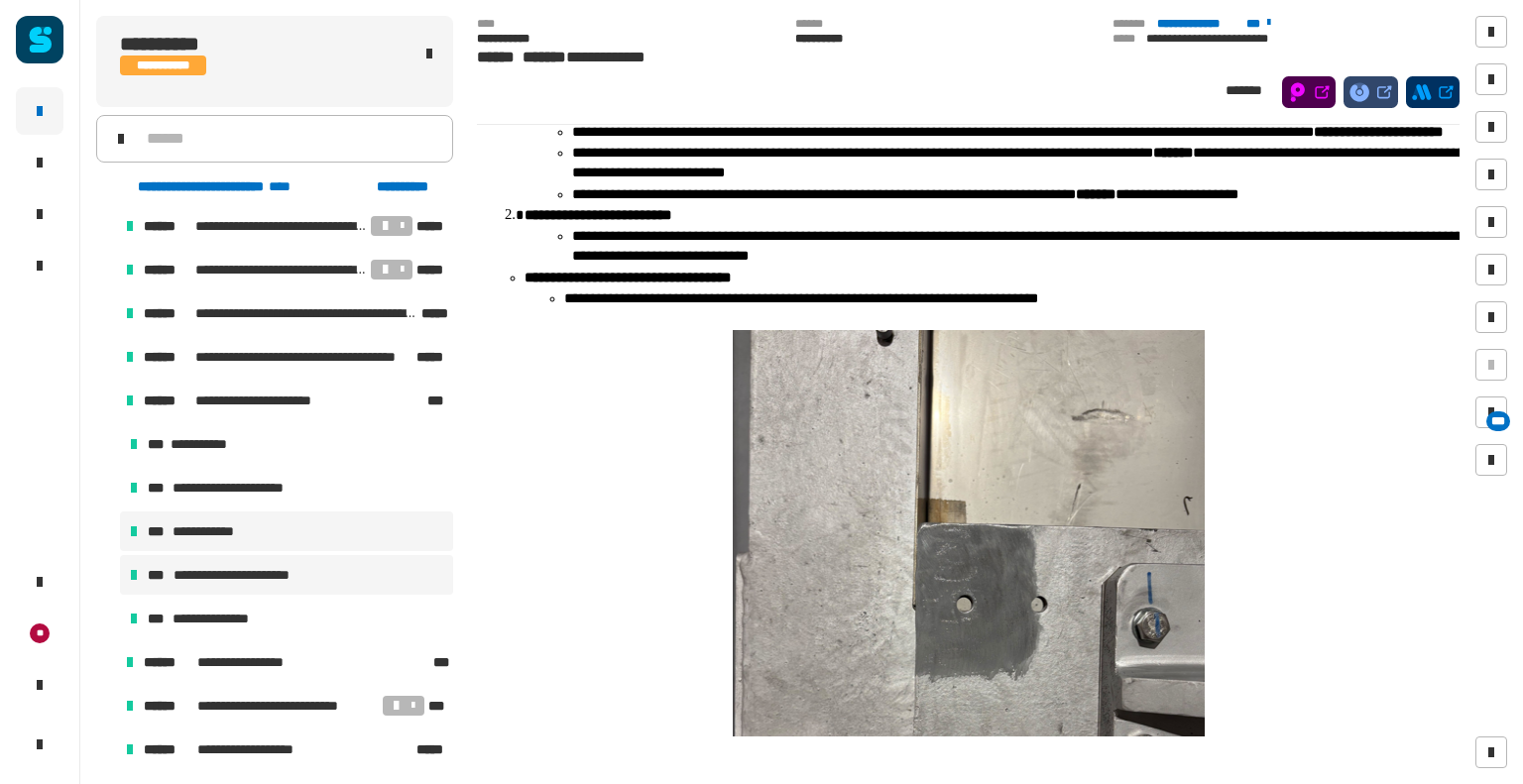 click on "**********" at bounding box center [244, 575] 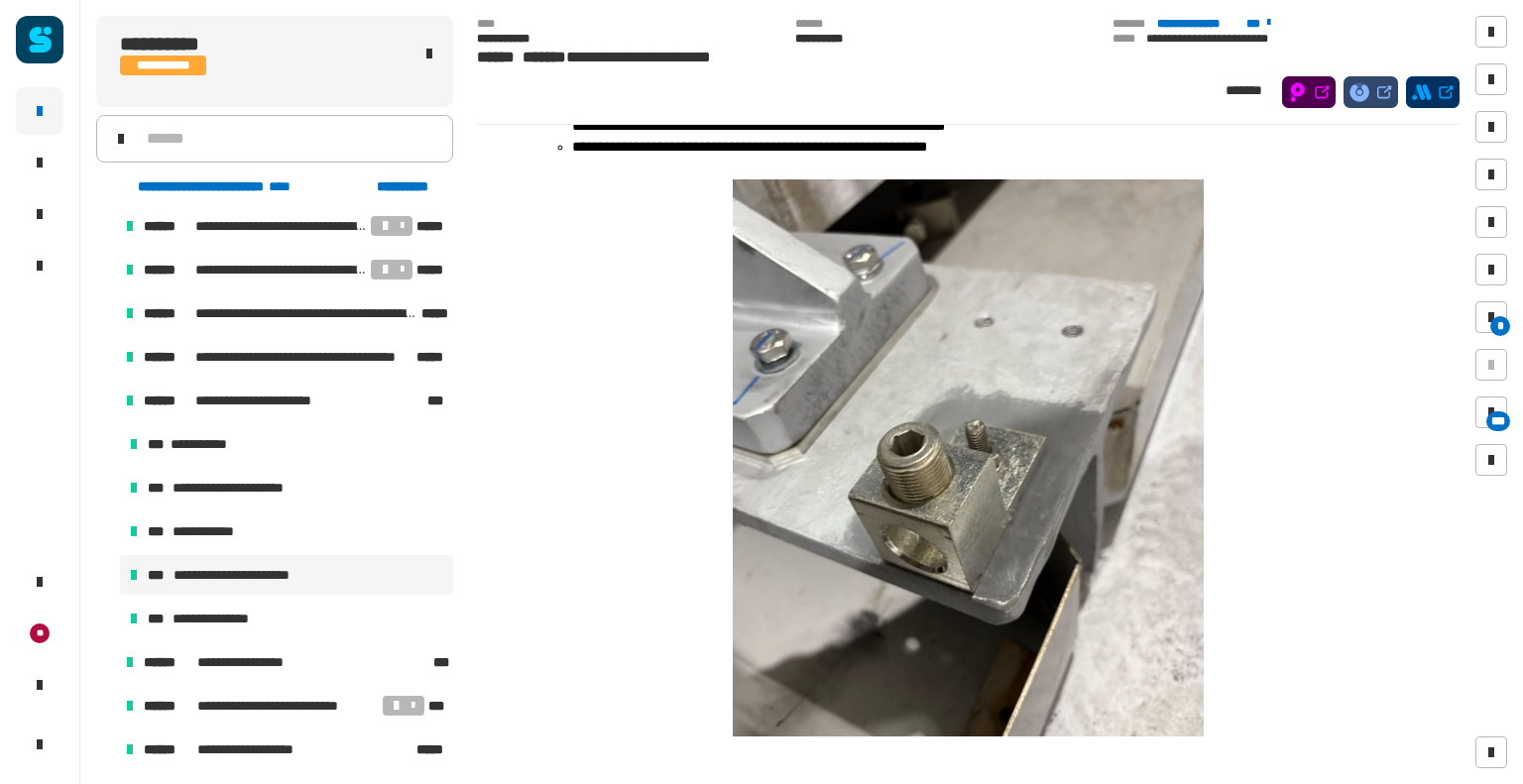 scroll, scrollTop: 484, scrollLeft: 0, axis: vertical 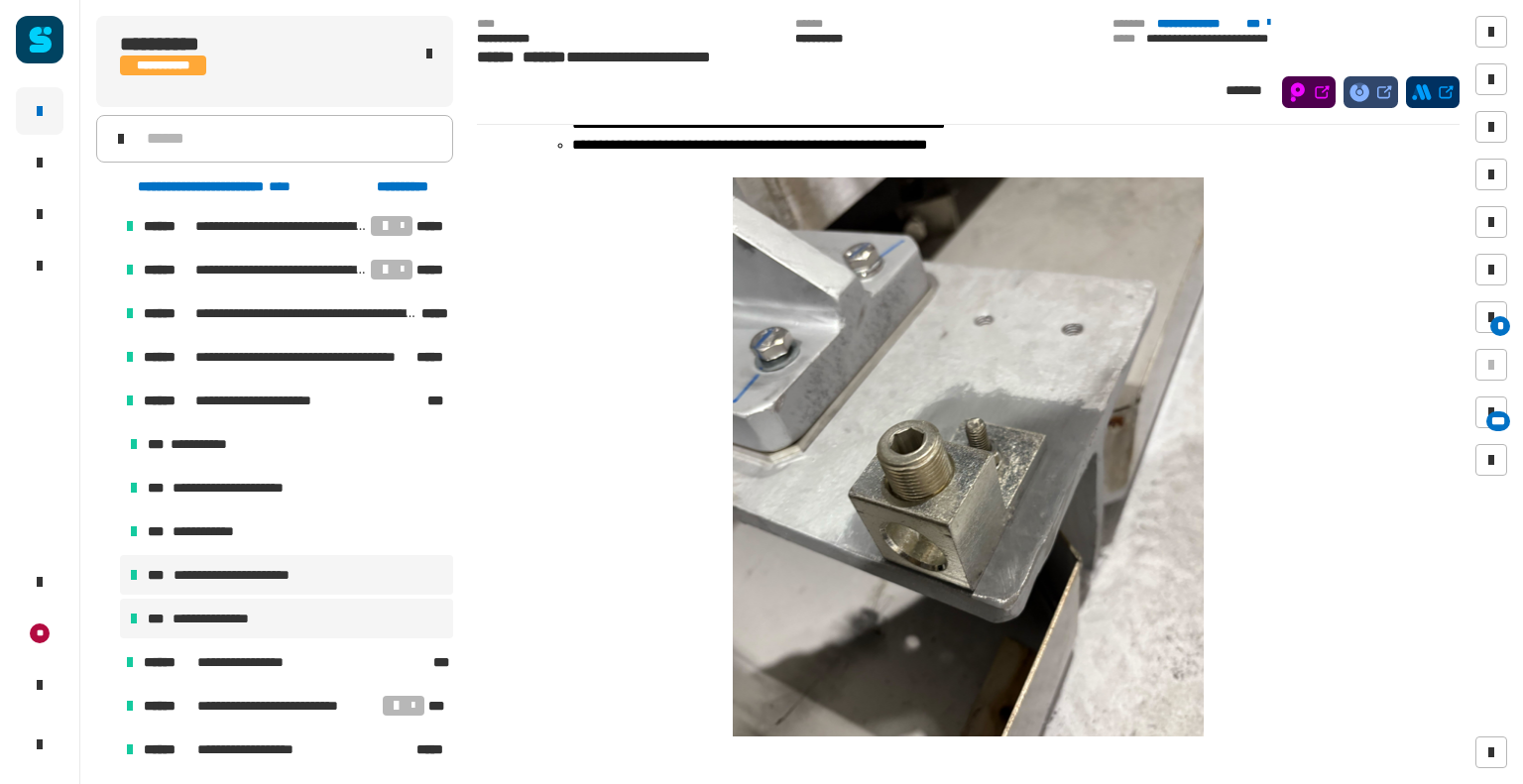 click on "**********" at bounding box center [219, 618] 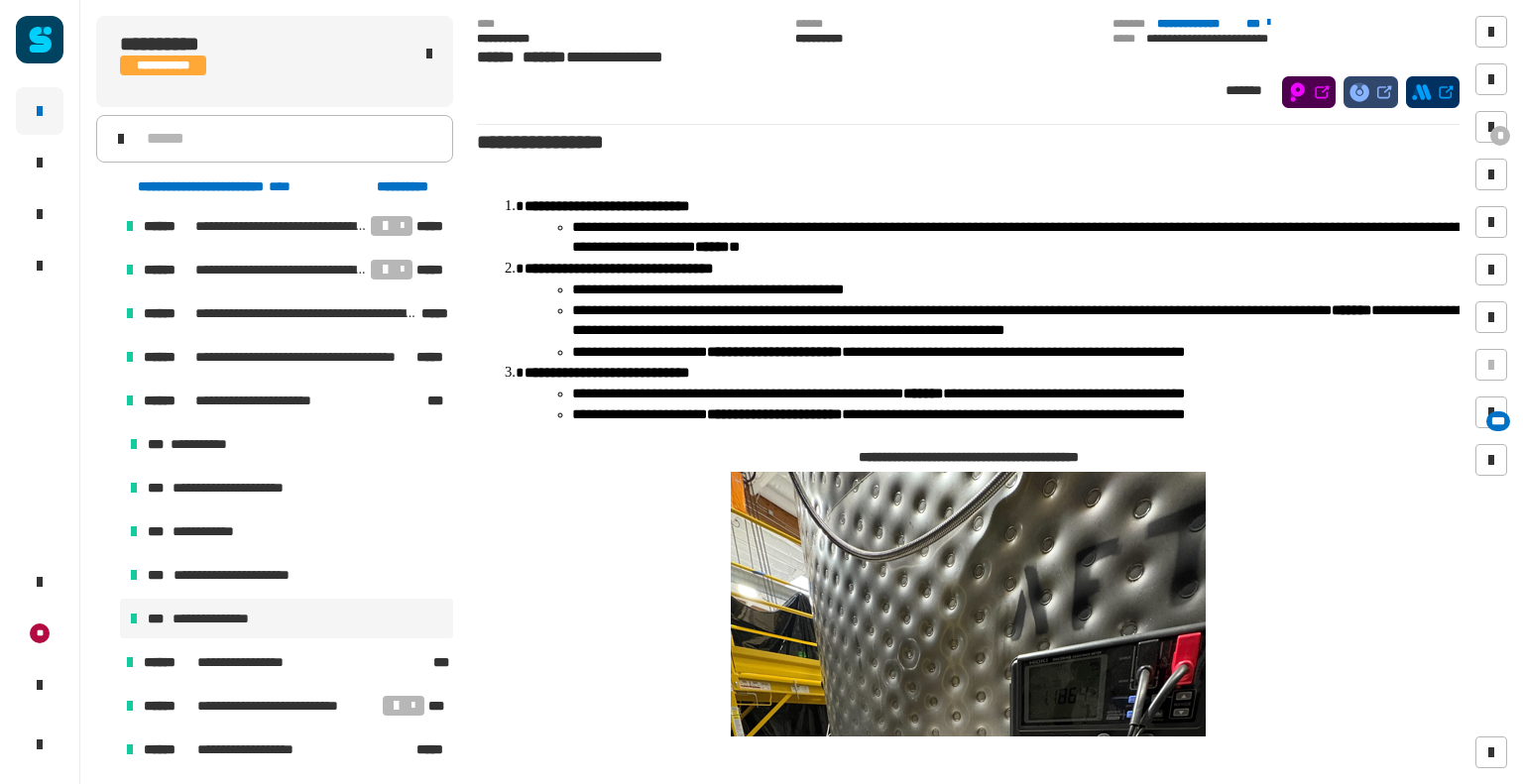 scroll, scrollTop: 0, scrollLeft: 0, axis: both 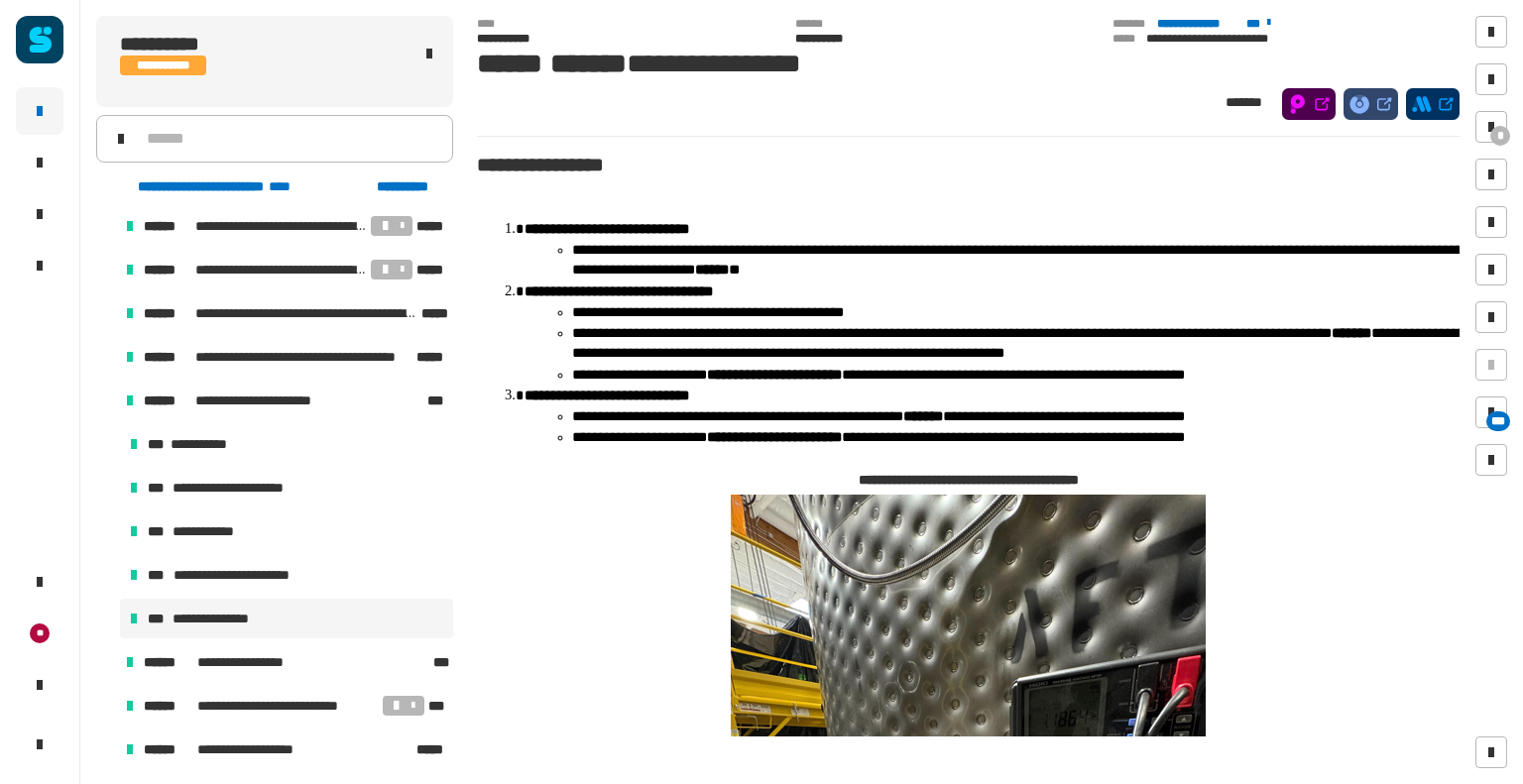 click at bounding box center (106, 400) 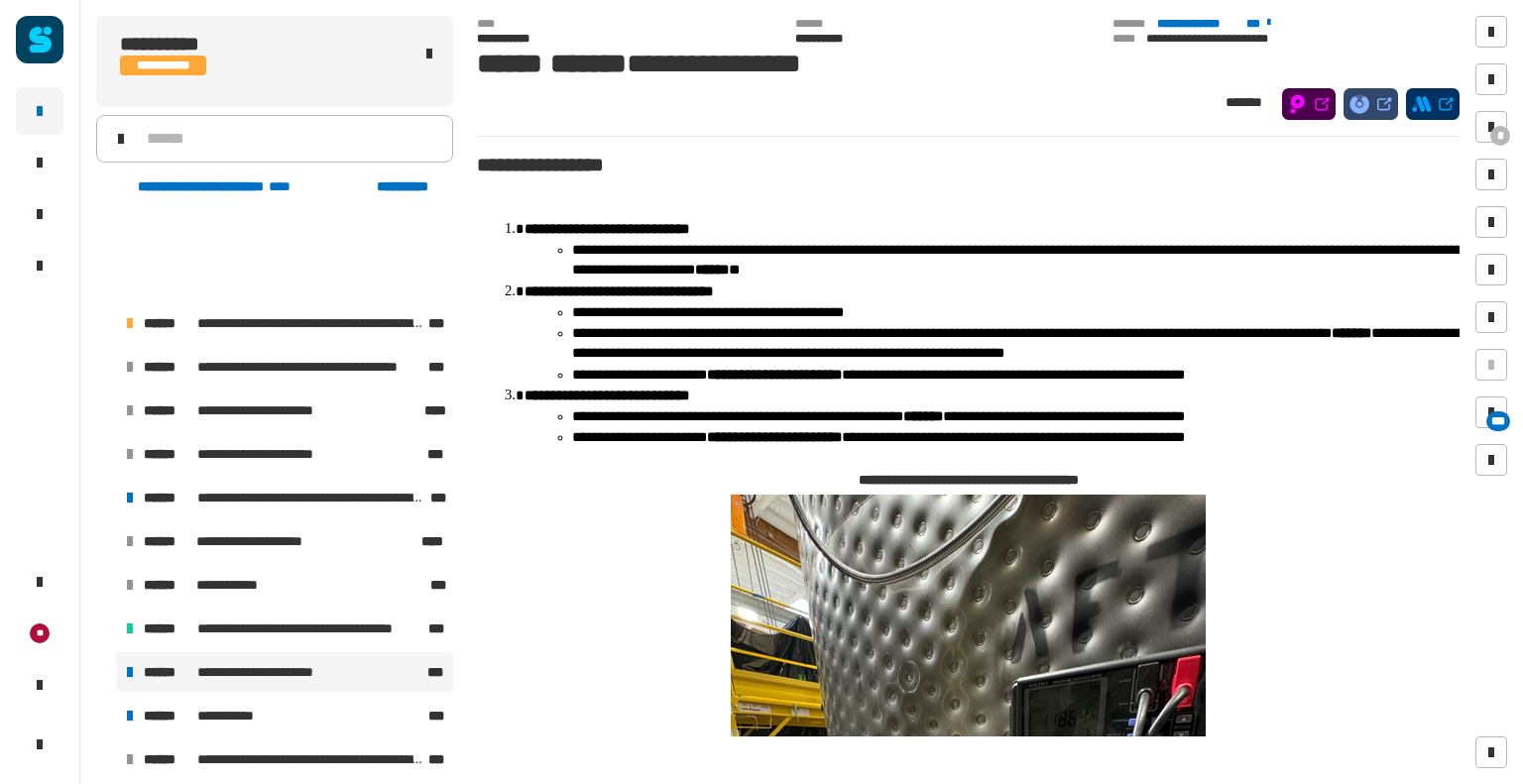 scroll, scrollTop: 3283, scrollLeft: 0, axis: vertical 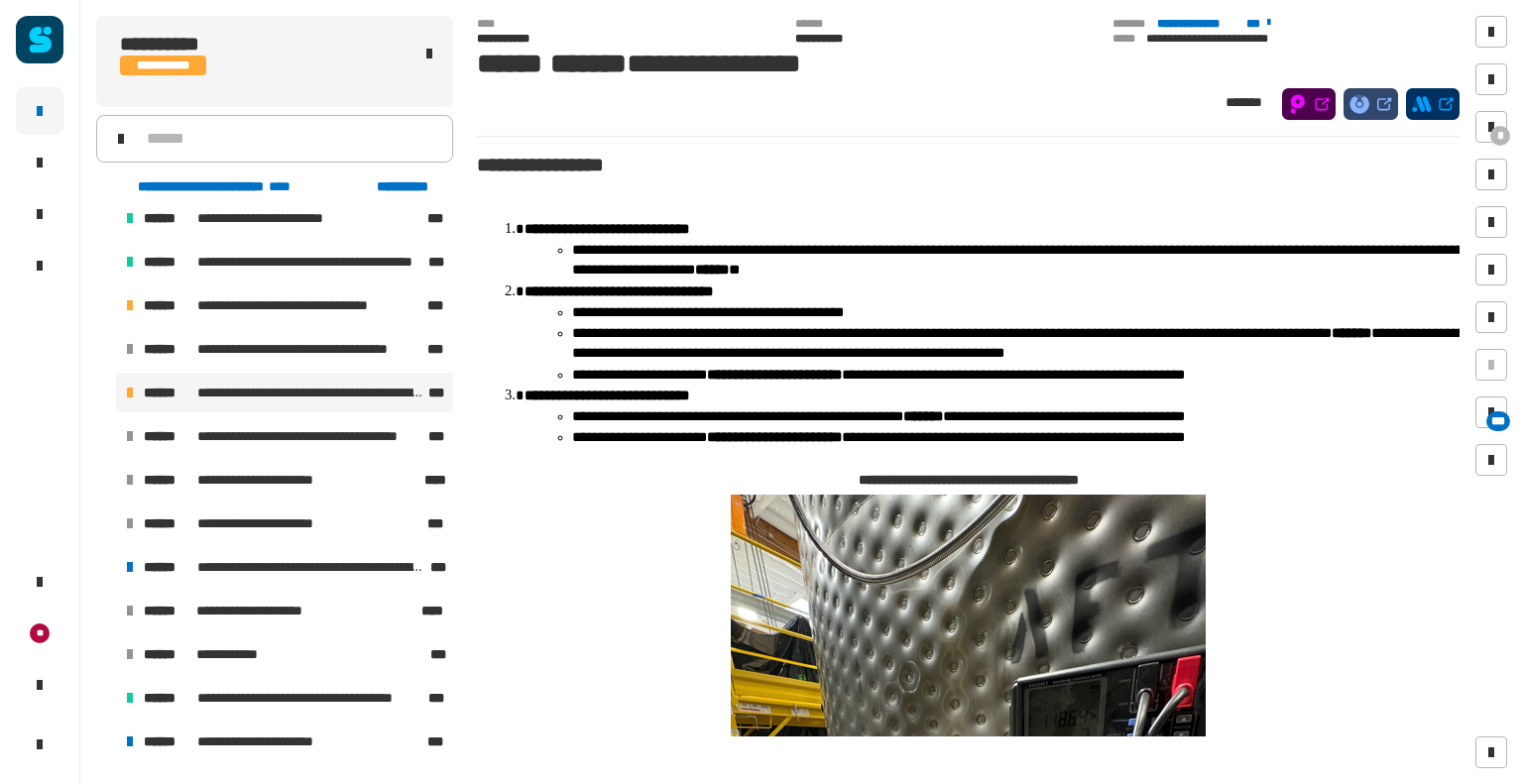 click on "**********" at bounding box center (310, 392) 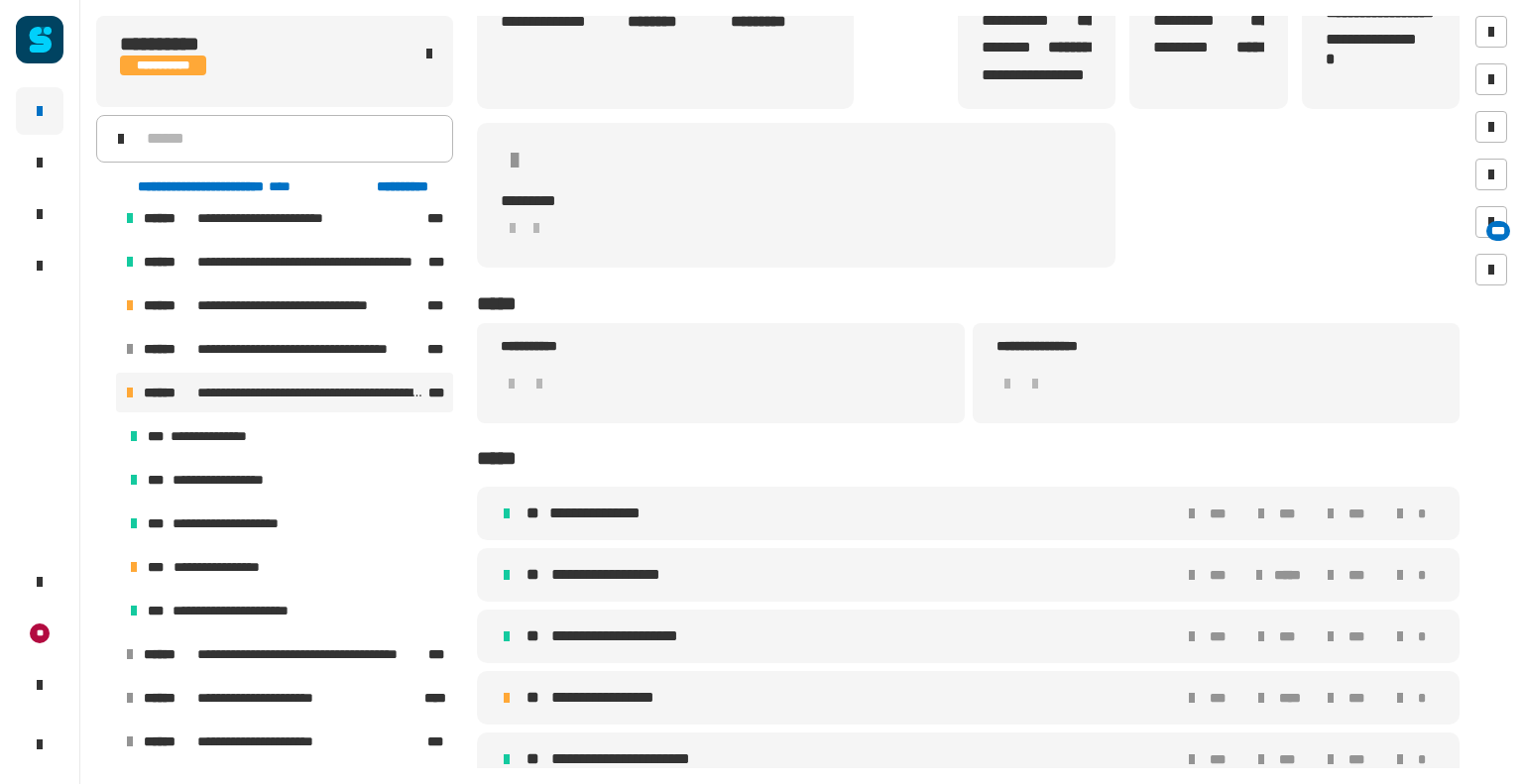scroll, scrollTop: 254, scrollLeft: 0, axis: vertical 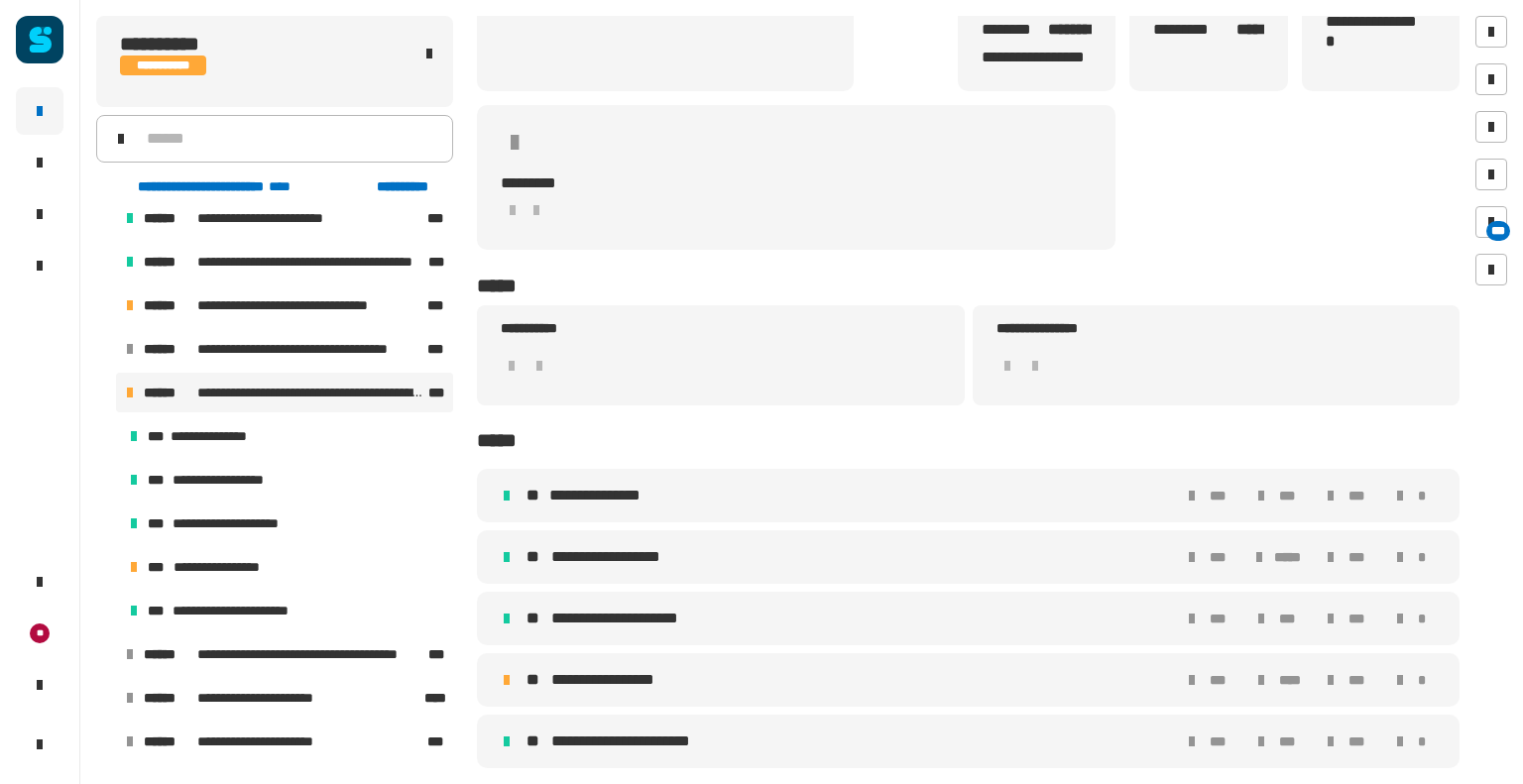 click on "**********" at bounding box center [616, 680] 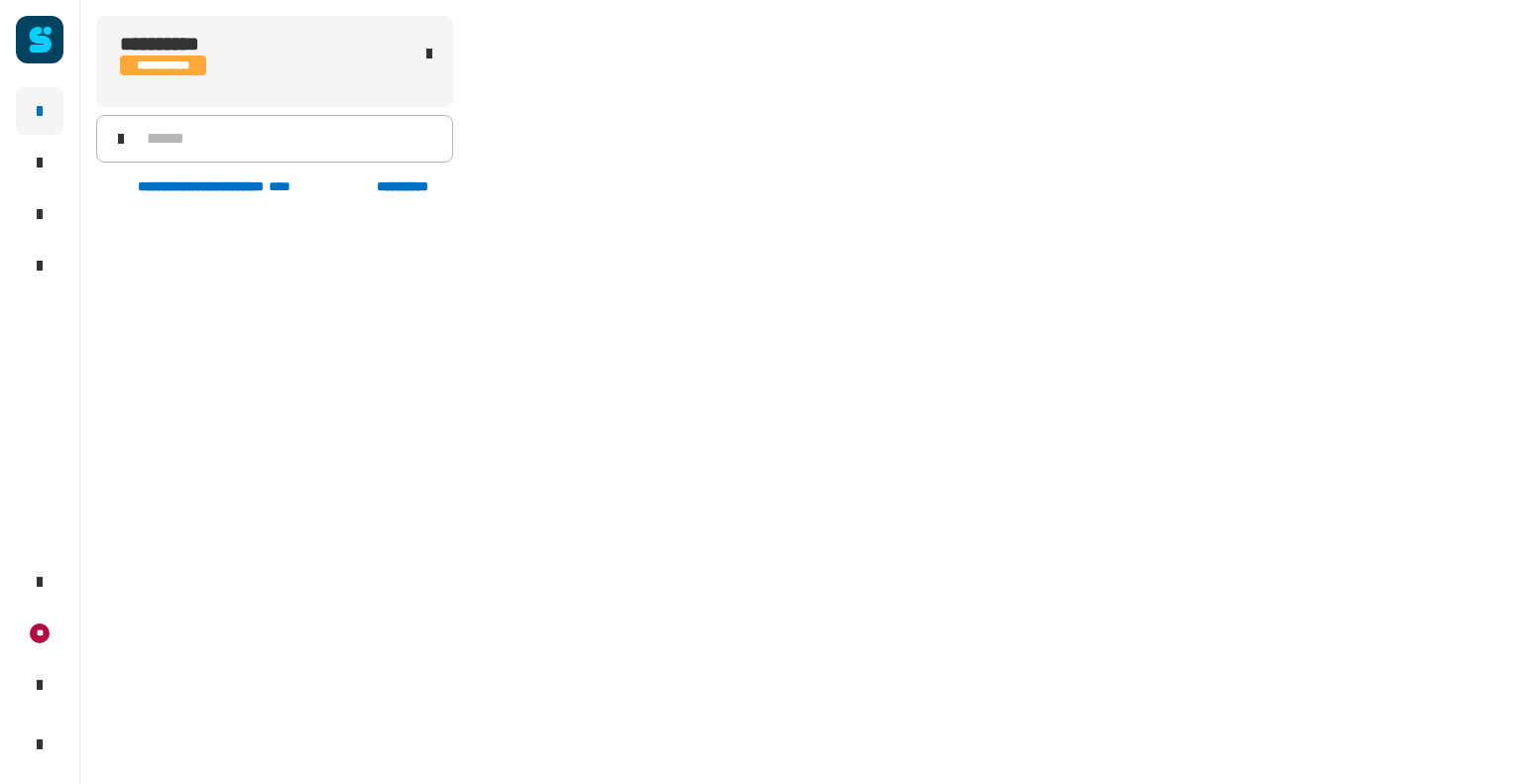 scroll, scrollTop: 3580, scrollLeft: 0, axis: vertical 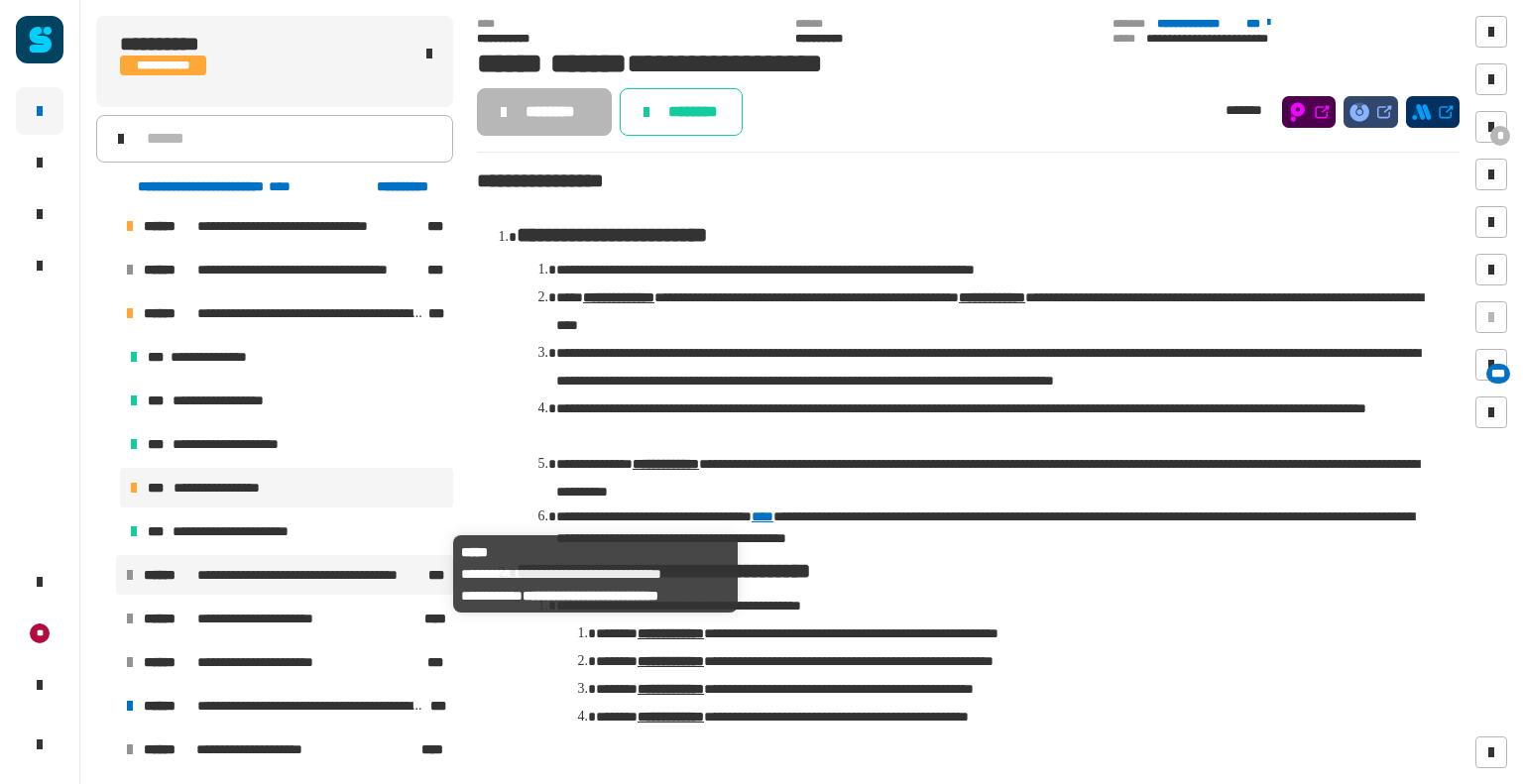 click on "**********" at bounding box center [285, 575] 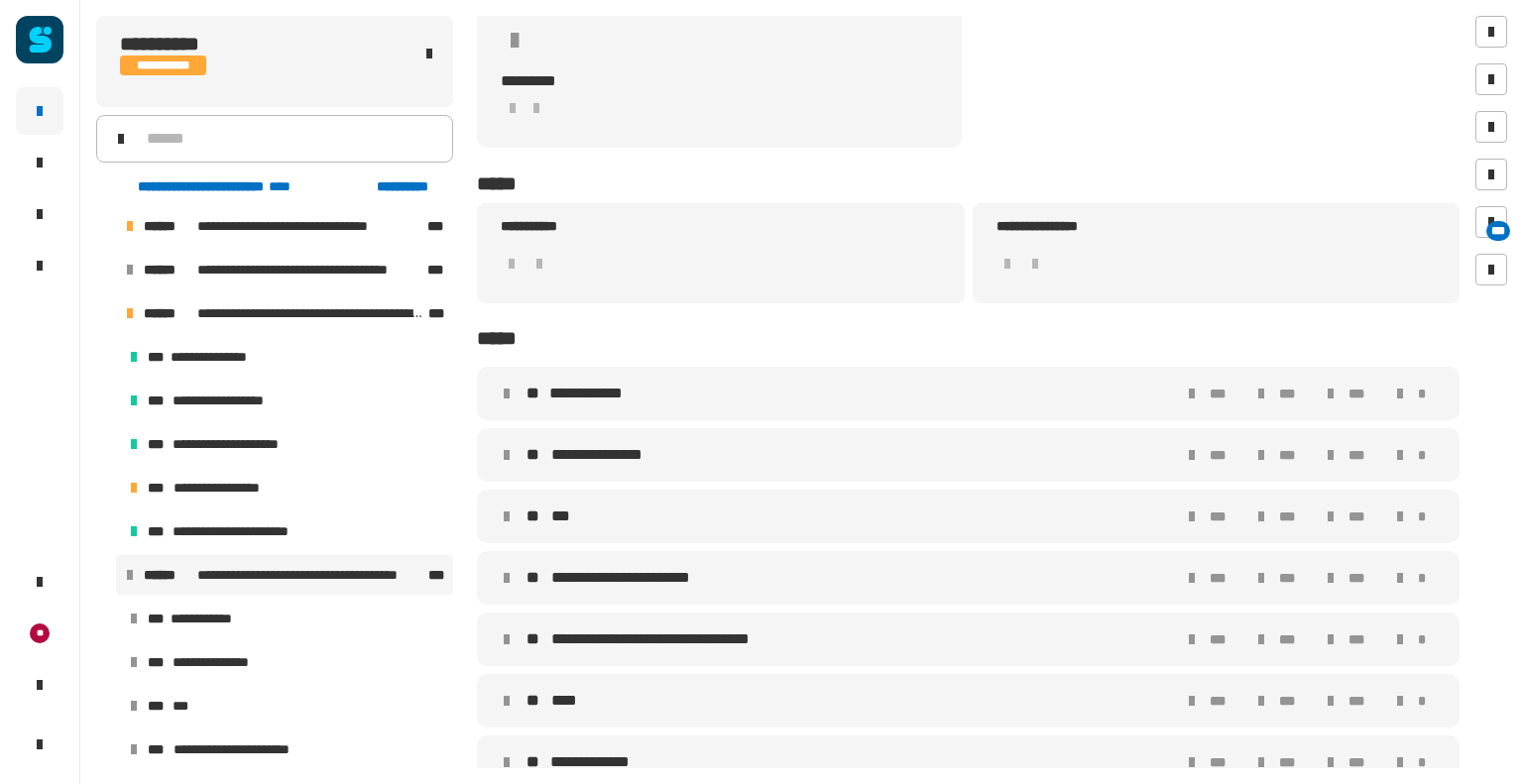 scroll, scrollTop: 361, scrollLeft: 0, axis: vertical 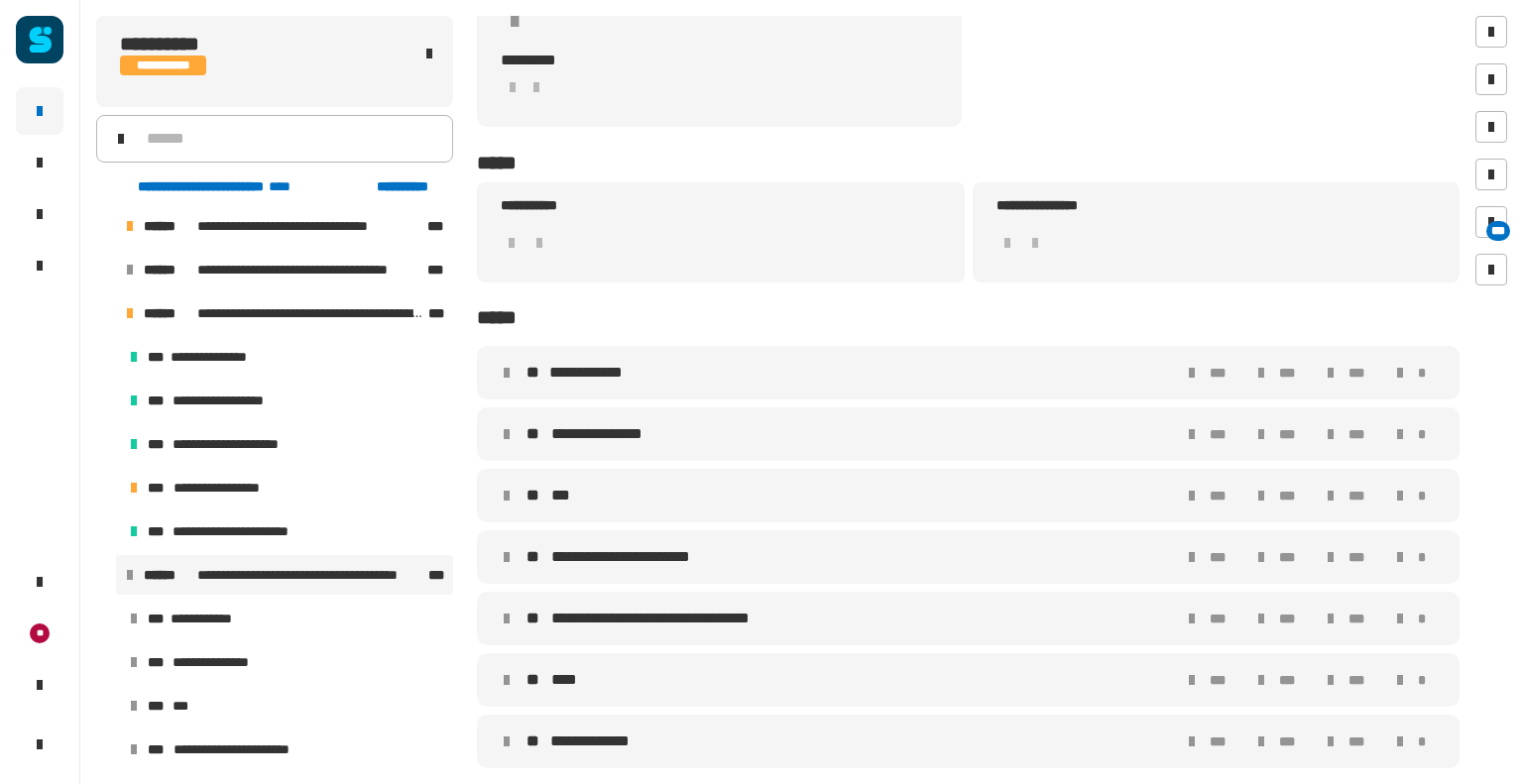 click at bounding box center (106, 313) 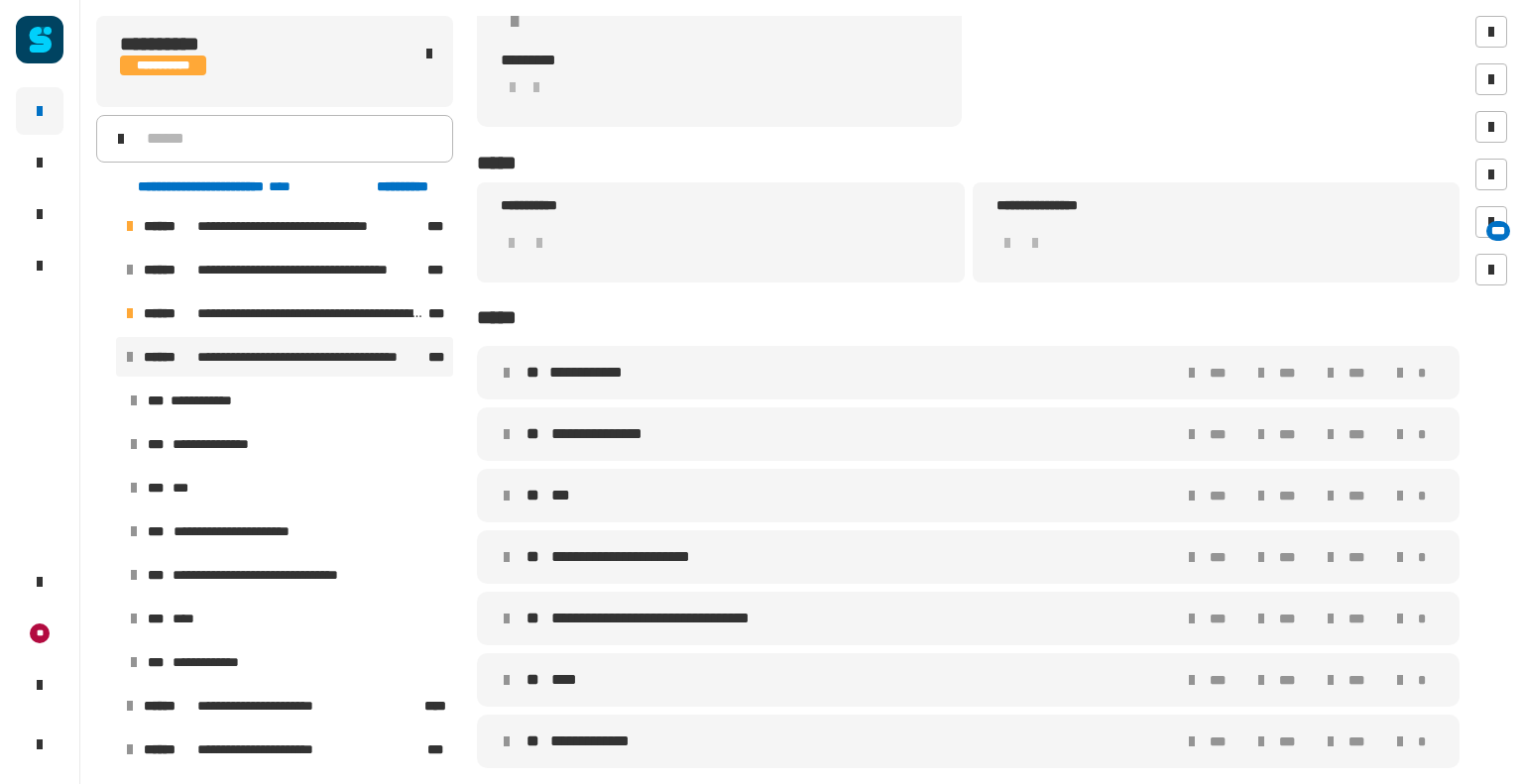 click on "**********" 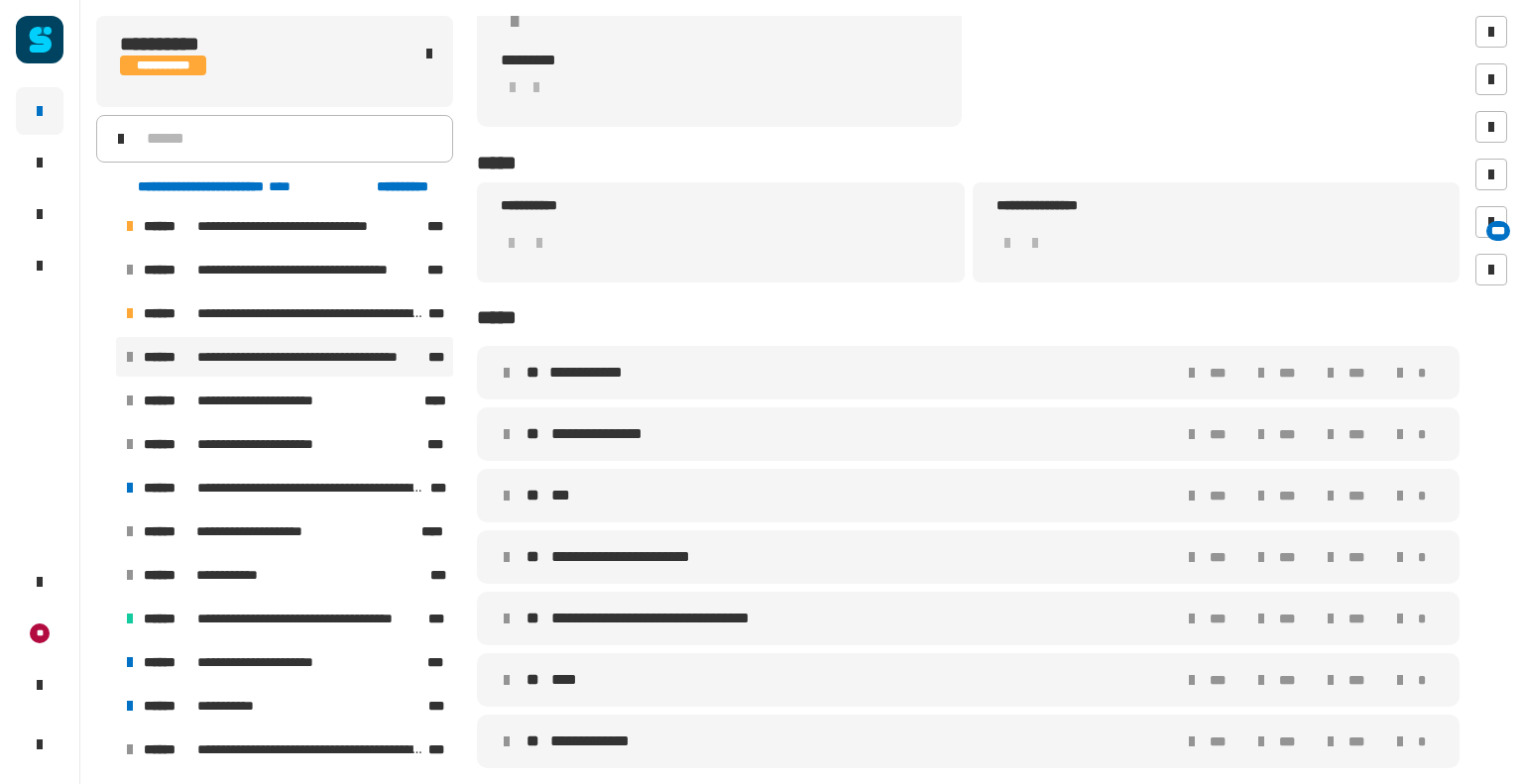 click at bounding box center [106, 400] 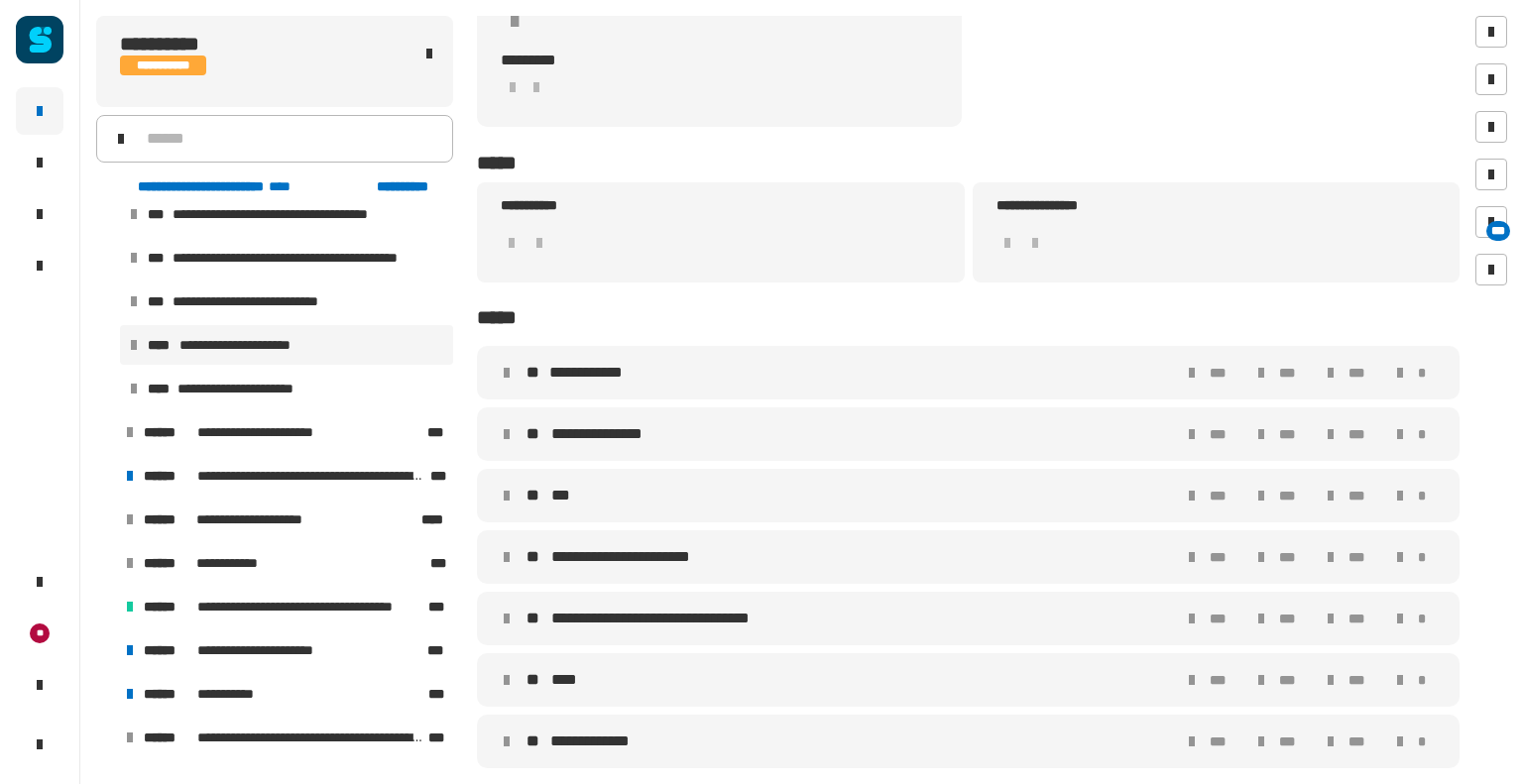 scroll, scrollTop: 4076, scrollLeft: 0, axis: vertical 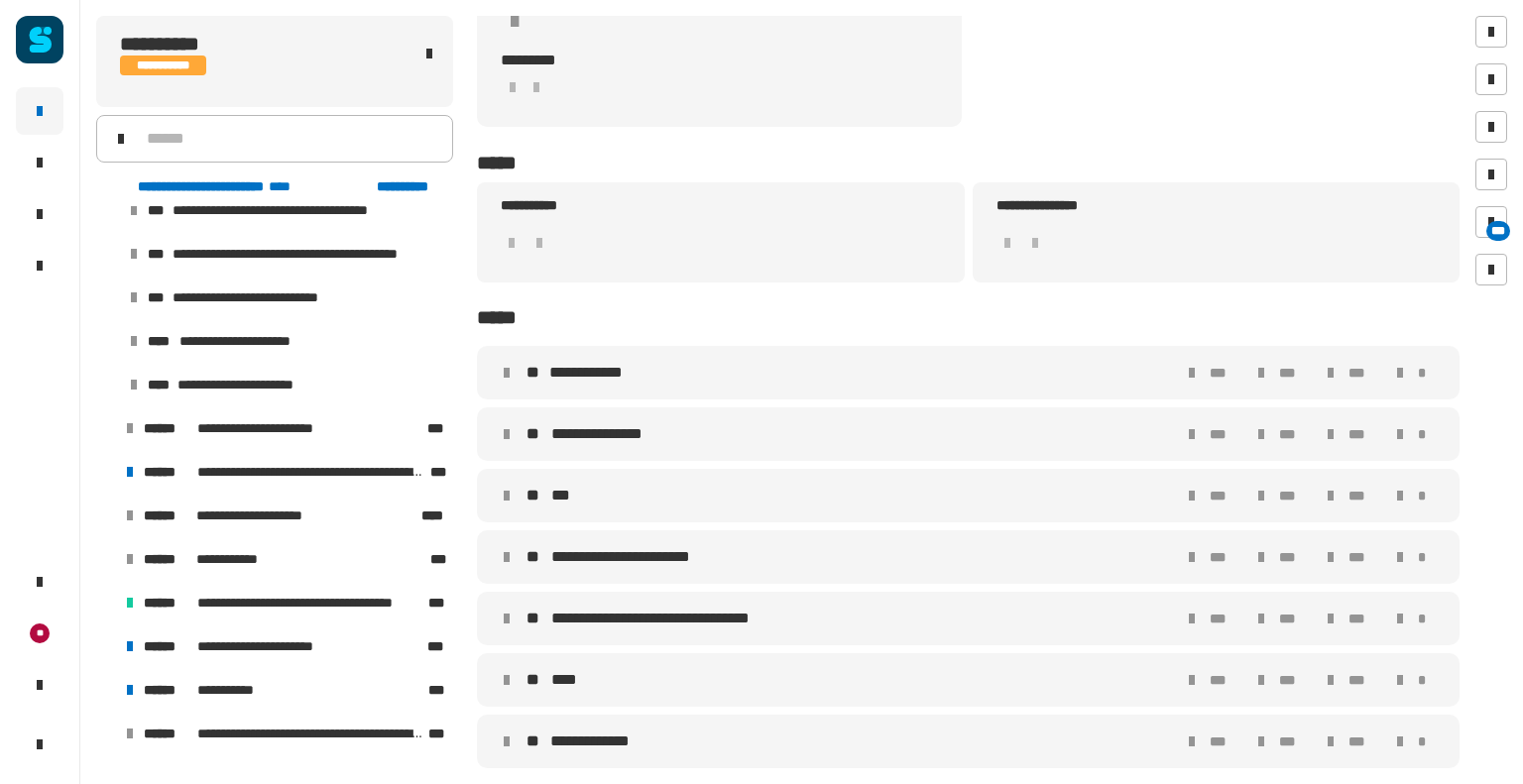 click at bounding box center [106, 472] 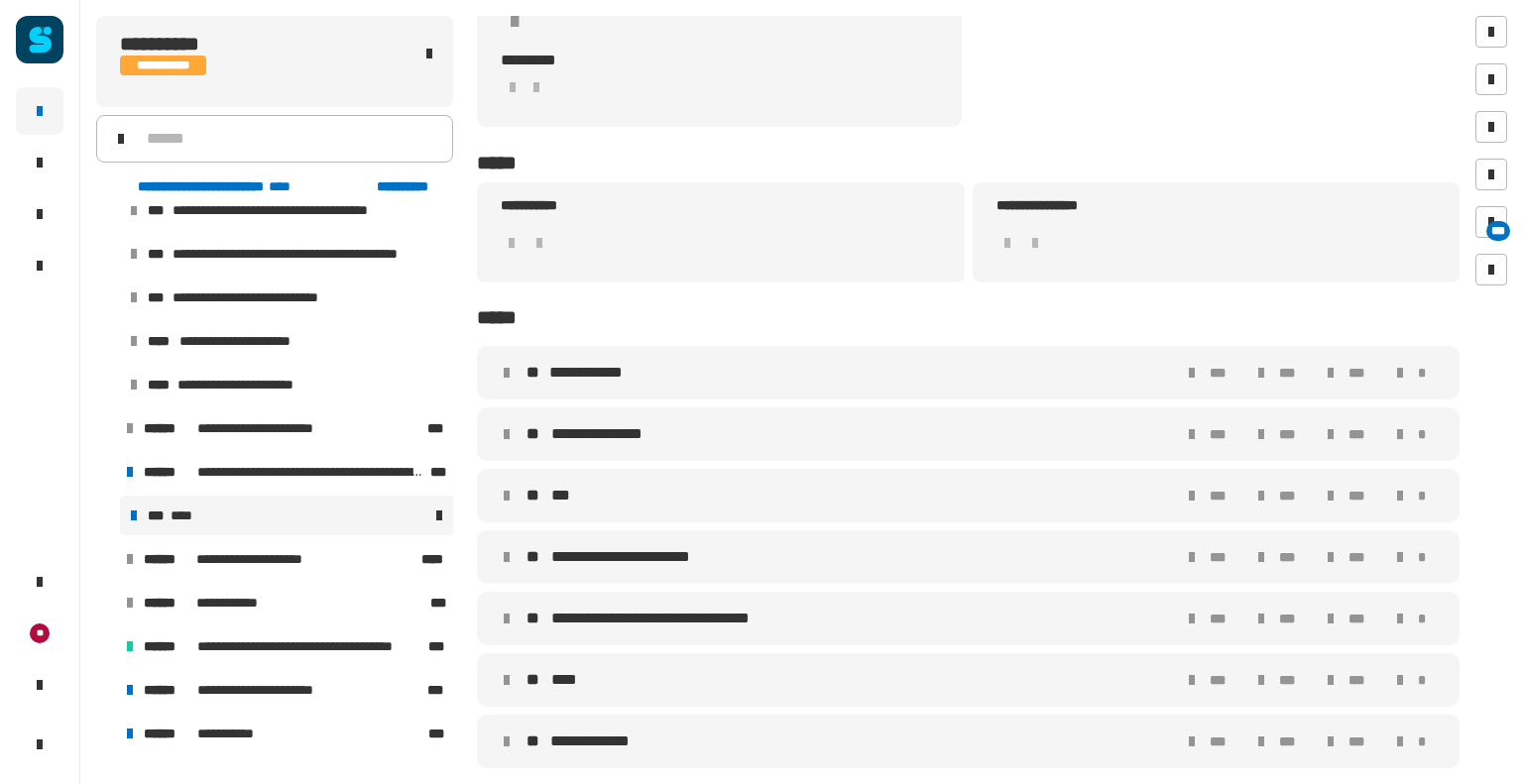 click on "*** ****" at bounding box center (287, 515) 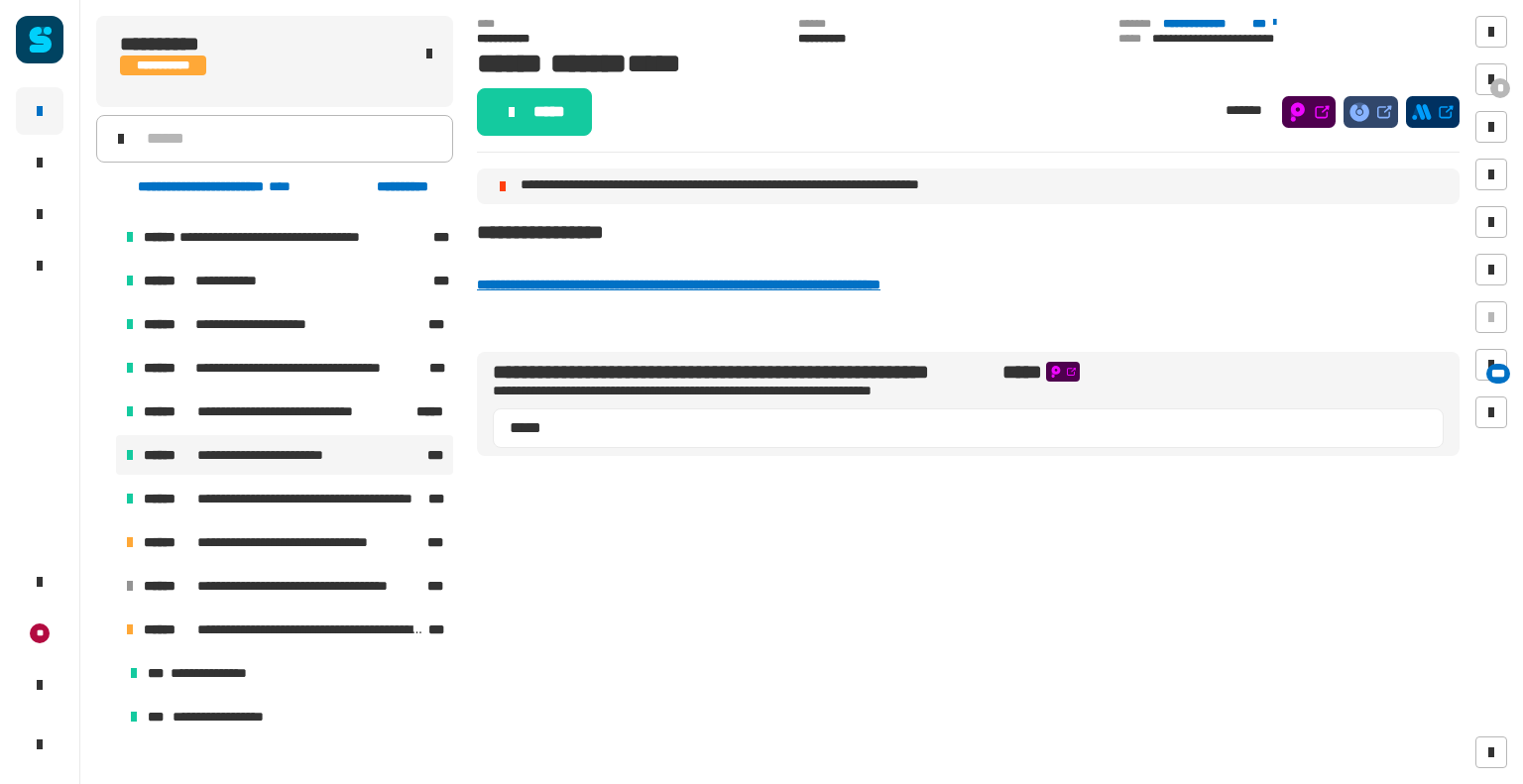 scroll, scrollTop: 3231, scrollLeft: 0, axis: vertical 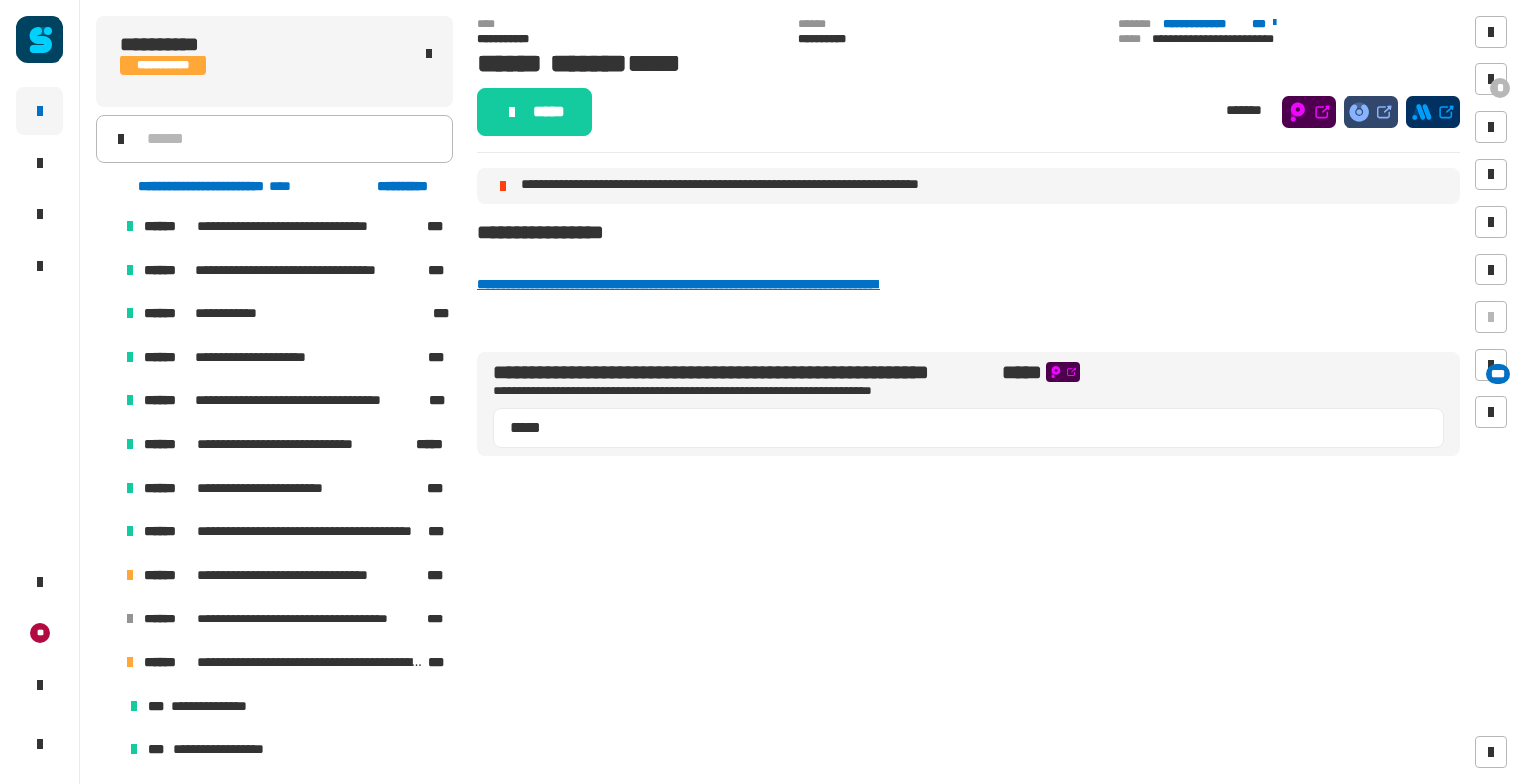 click at bounding box center [106, 400] 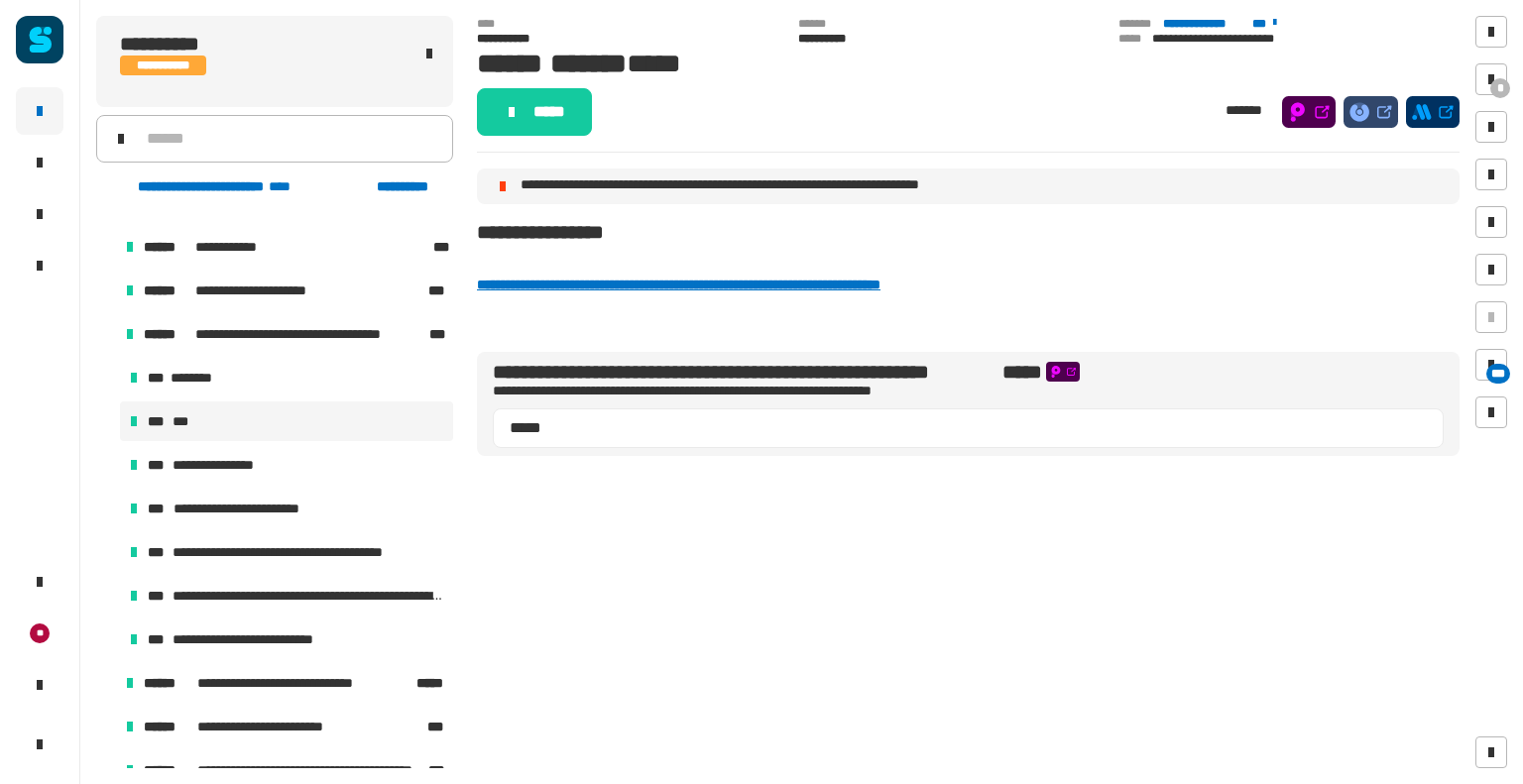 scroll, scrollTop: 3330, scrollLeft: 0, axis: vertical 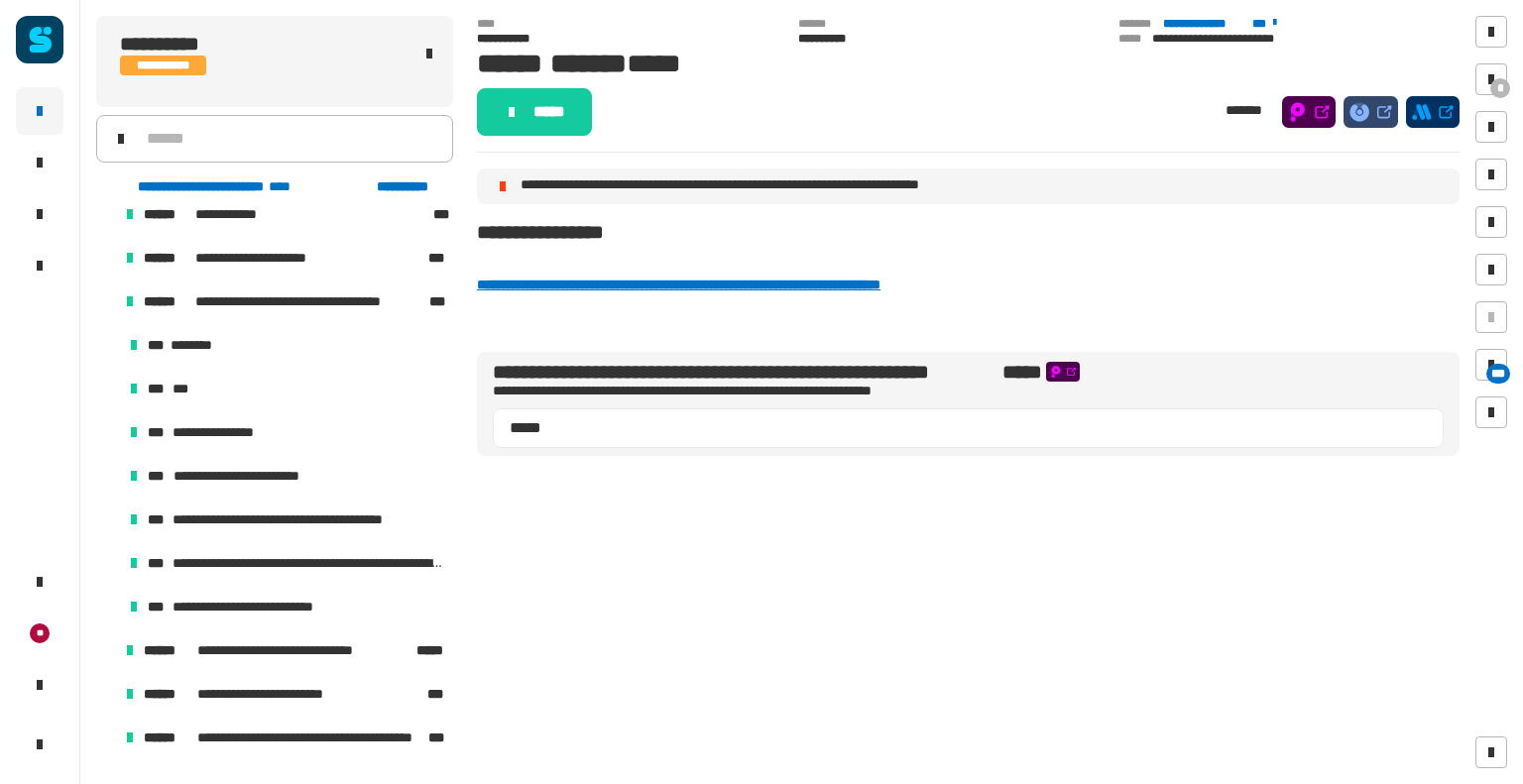 click at bounding box center [106, 301] 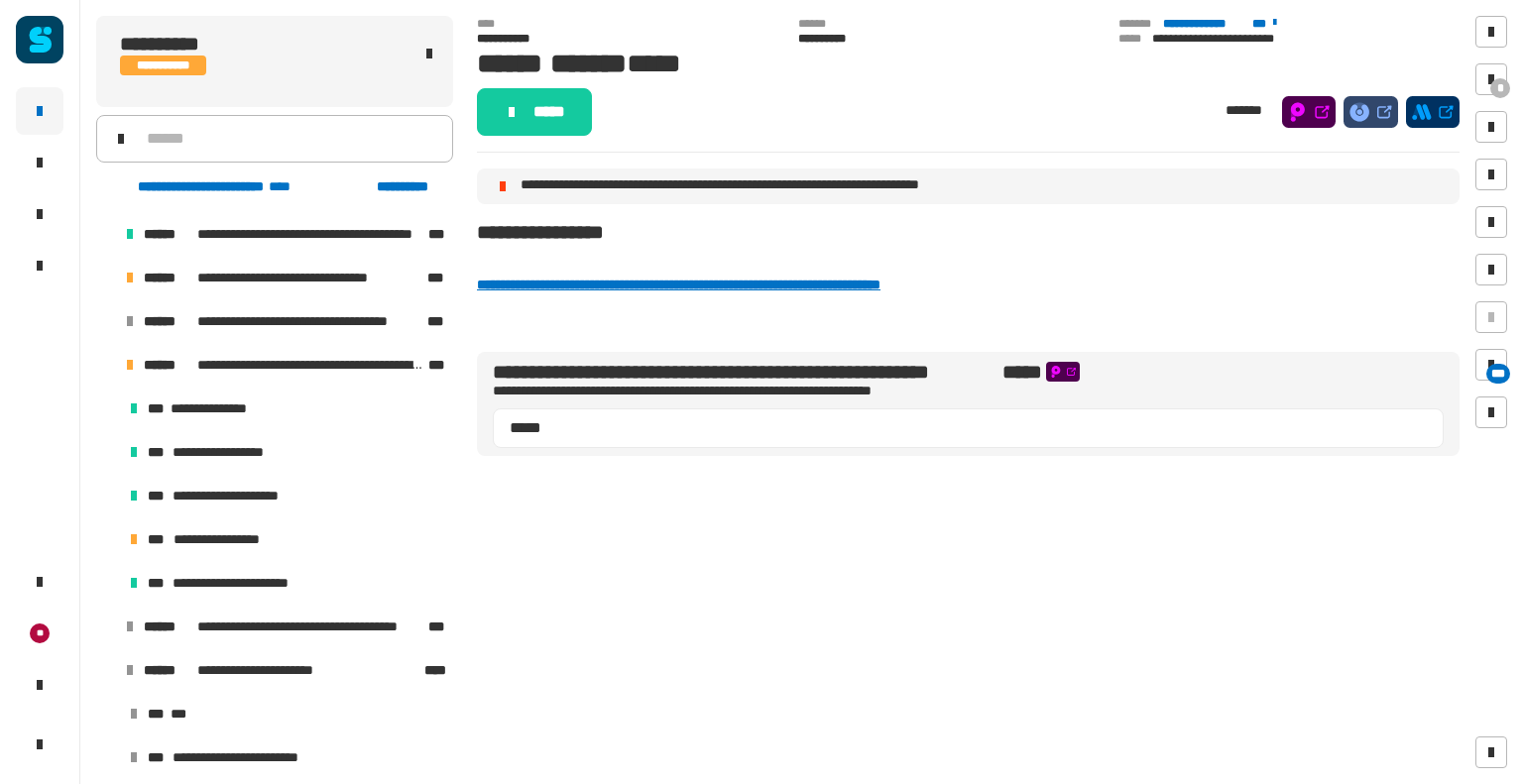 scroll, scrollTop: 3330, scrollLeft: 0, axis: vertical 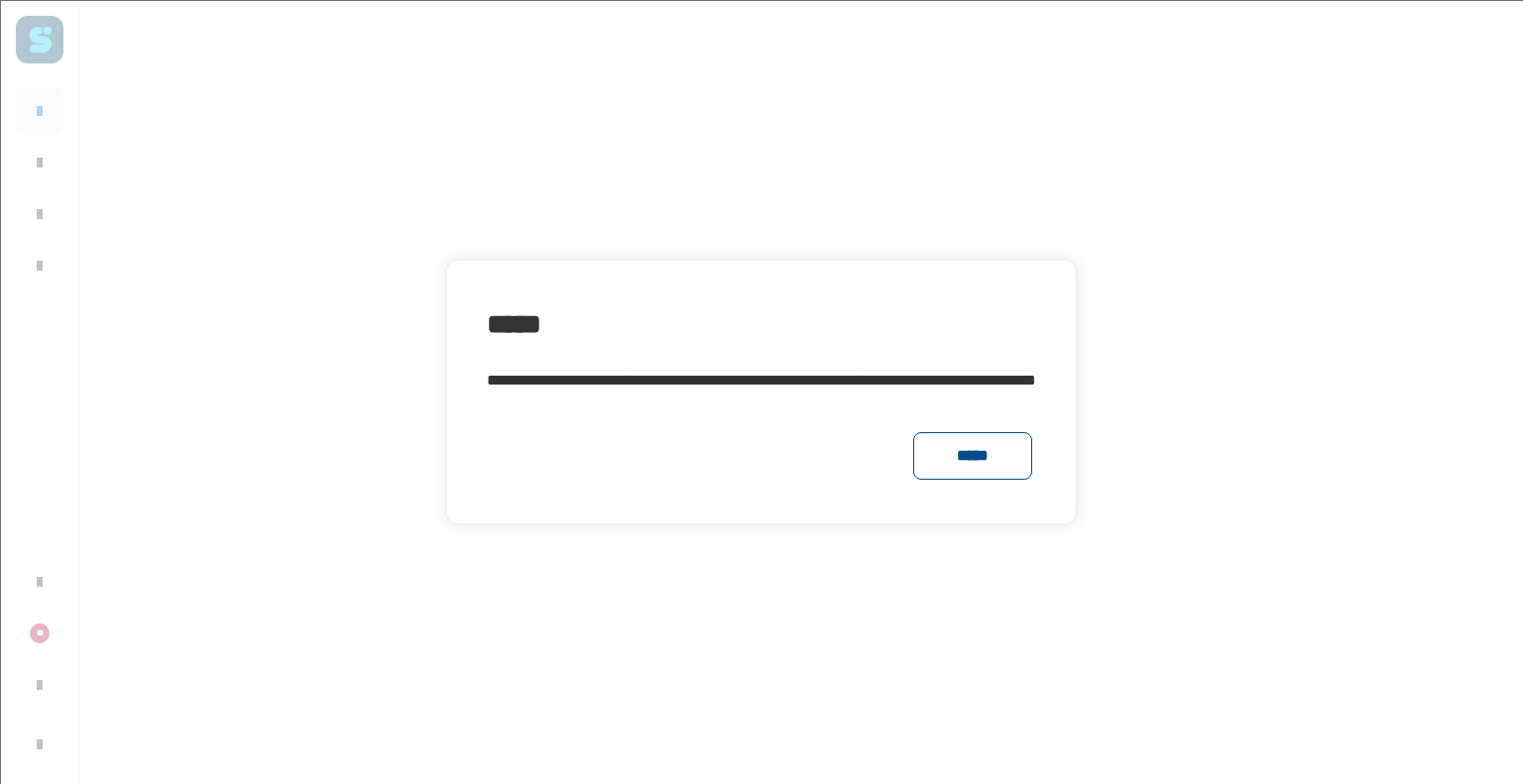 click on "*****" 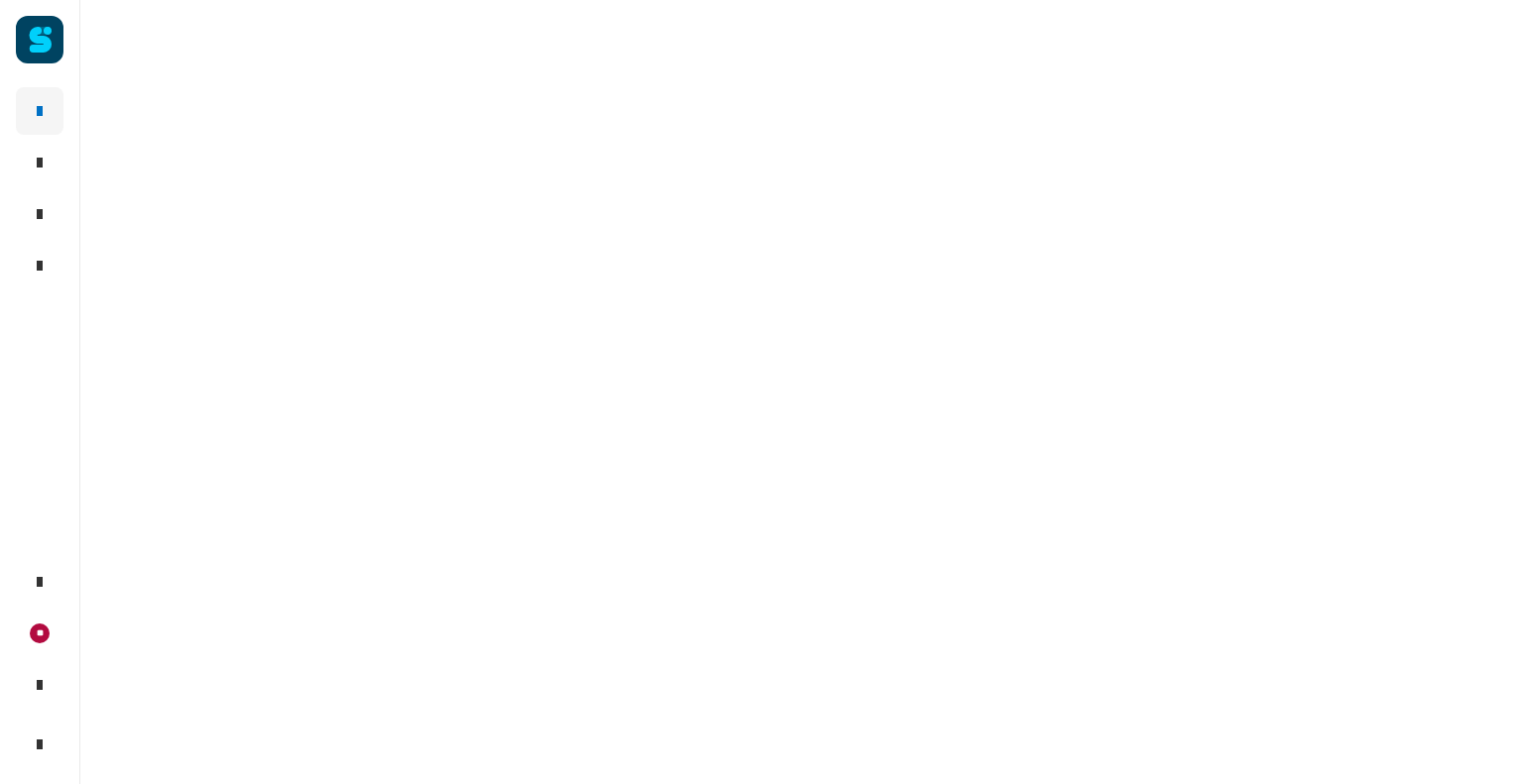 click 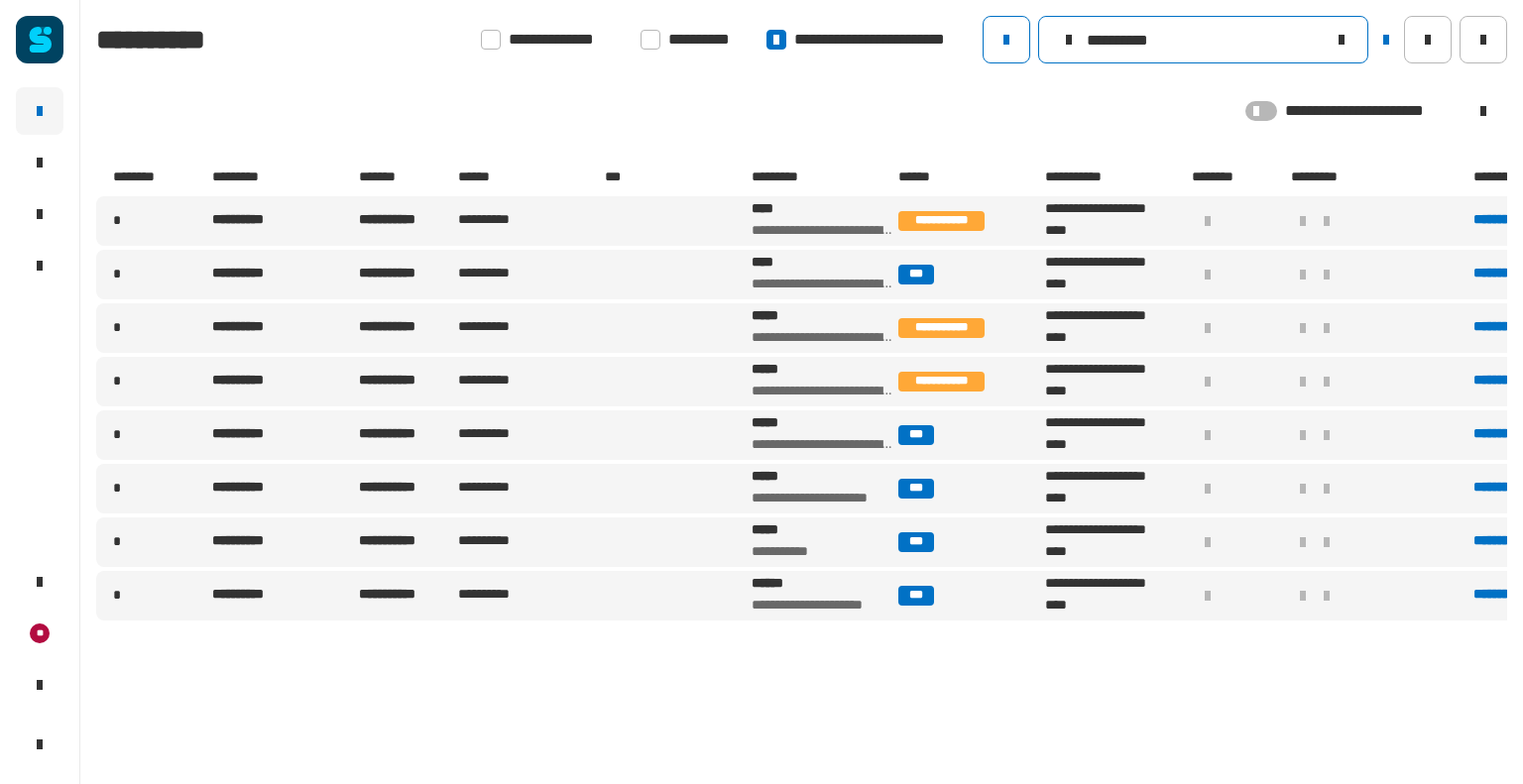 click on "**********" 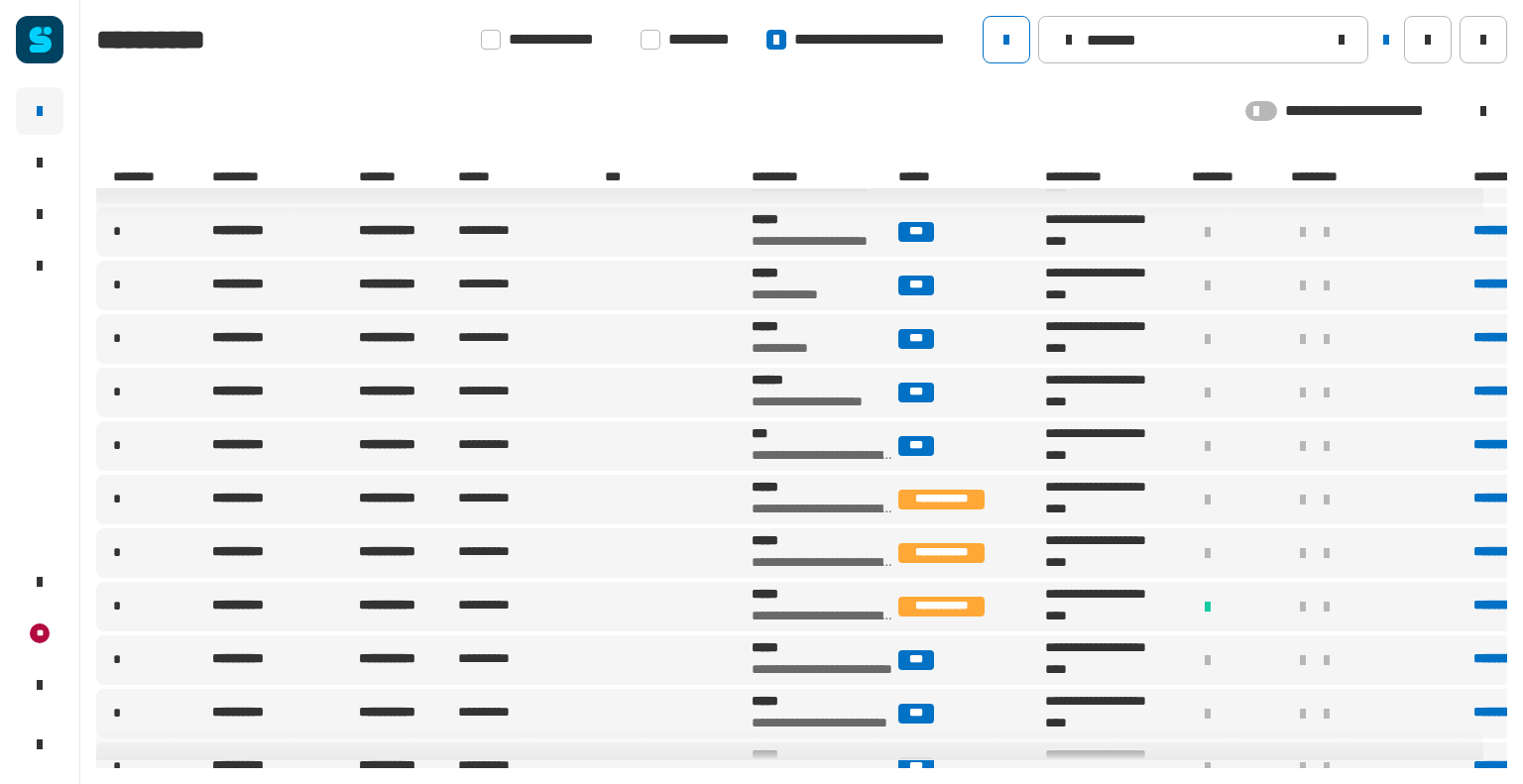 scroll, scrollTop: 3215, scrollLeft: 0, axis: vertical 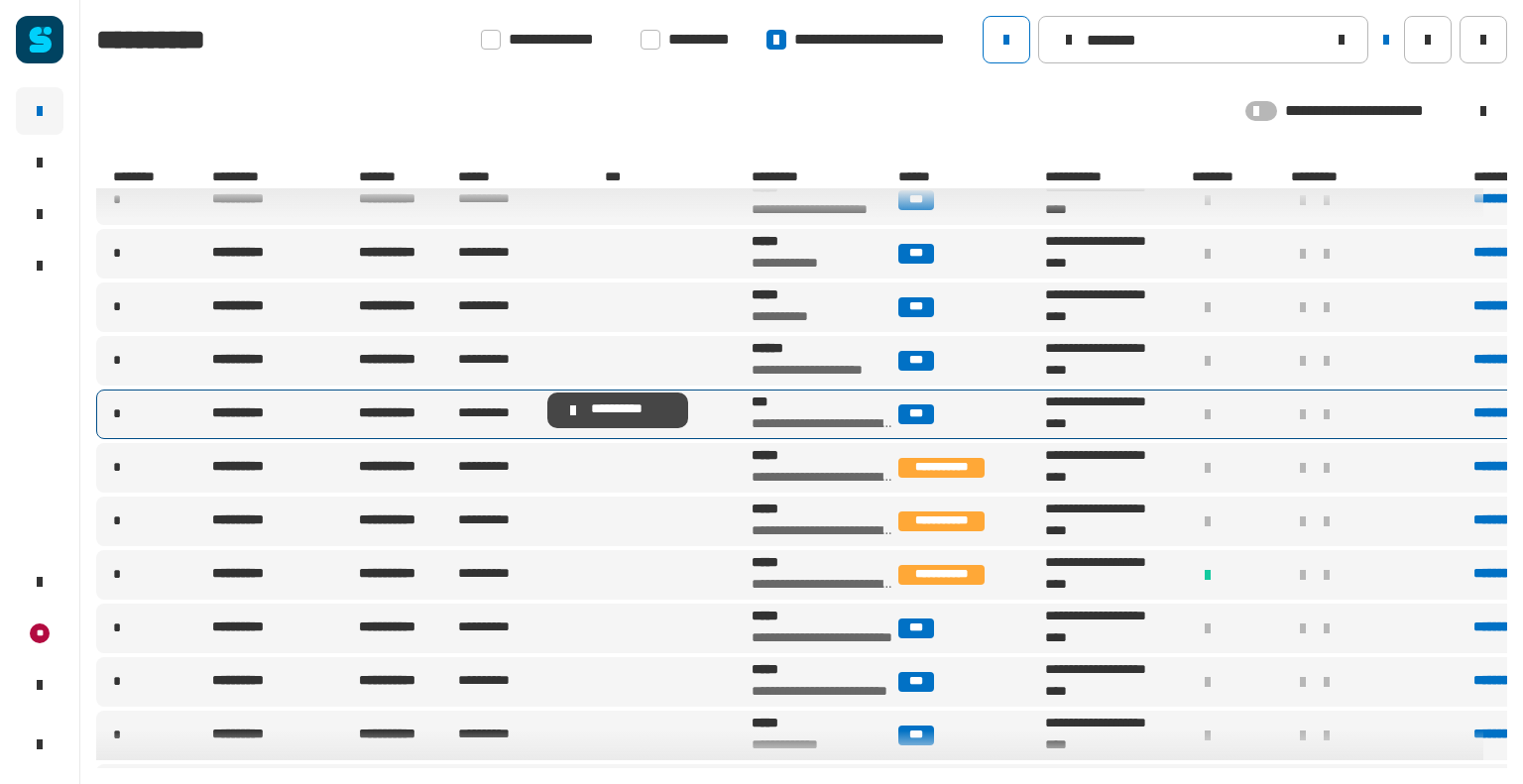 type on "********" 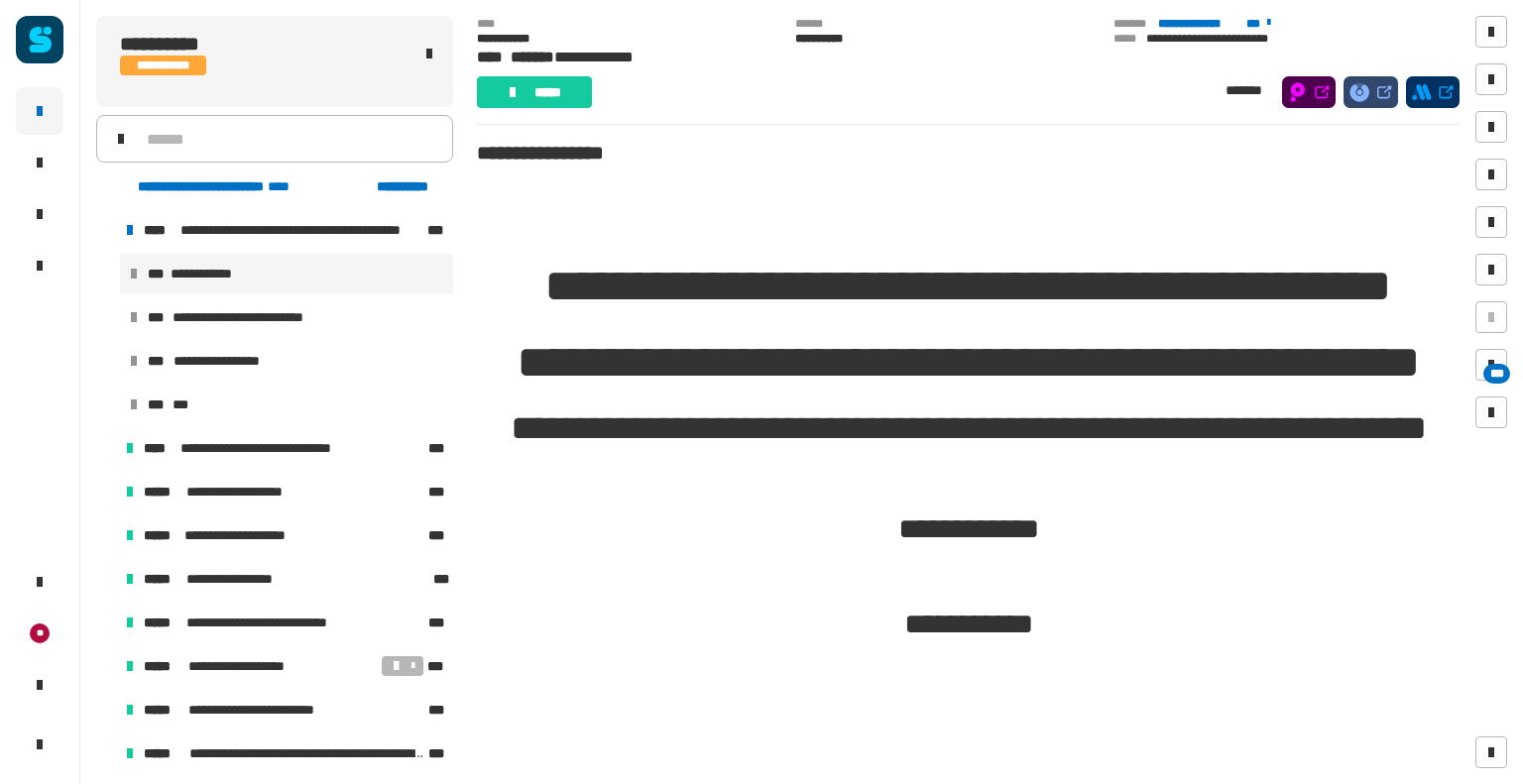 scroll, scrollTop: 101, scrollLeft: 0, axis: vertical 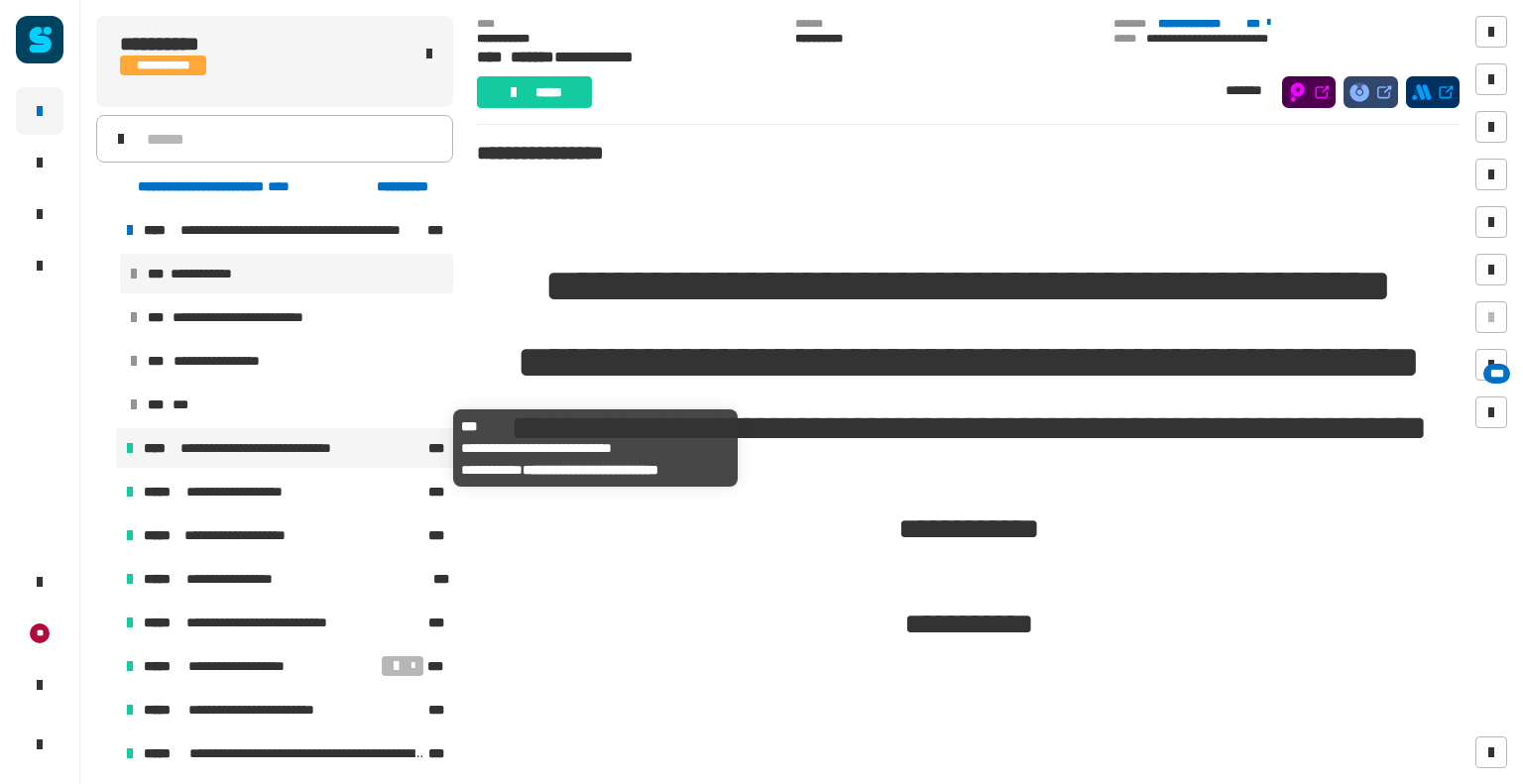 click on "**********" at bounding box center (276, 448) 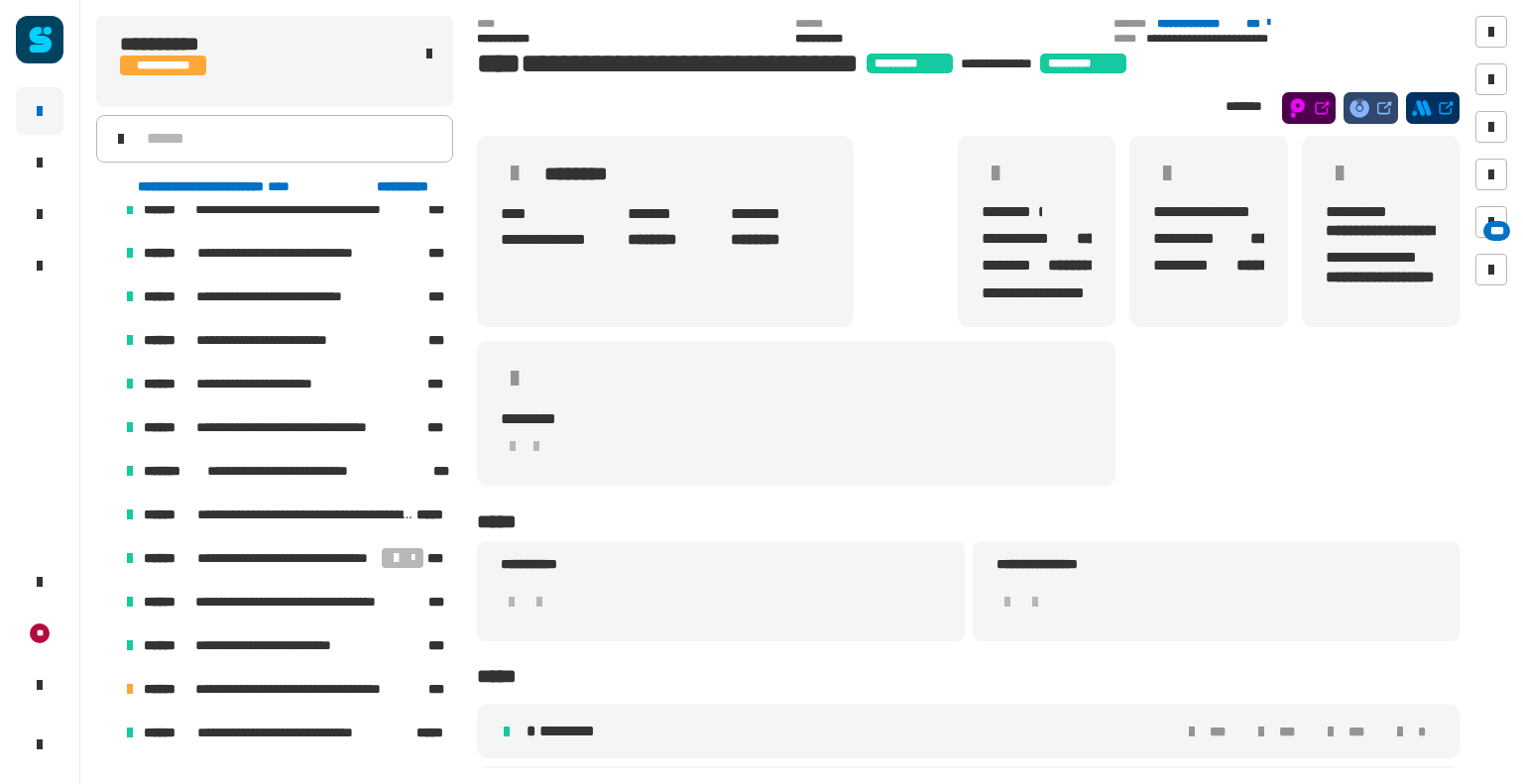 scroll, scrollTop: 1883, scrollLeft: 0, axis: vertical 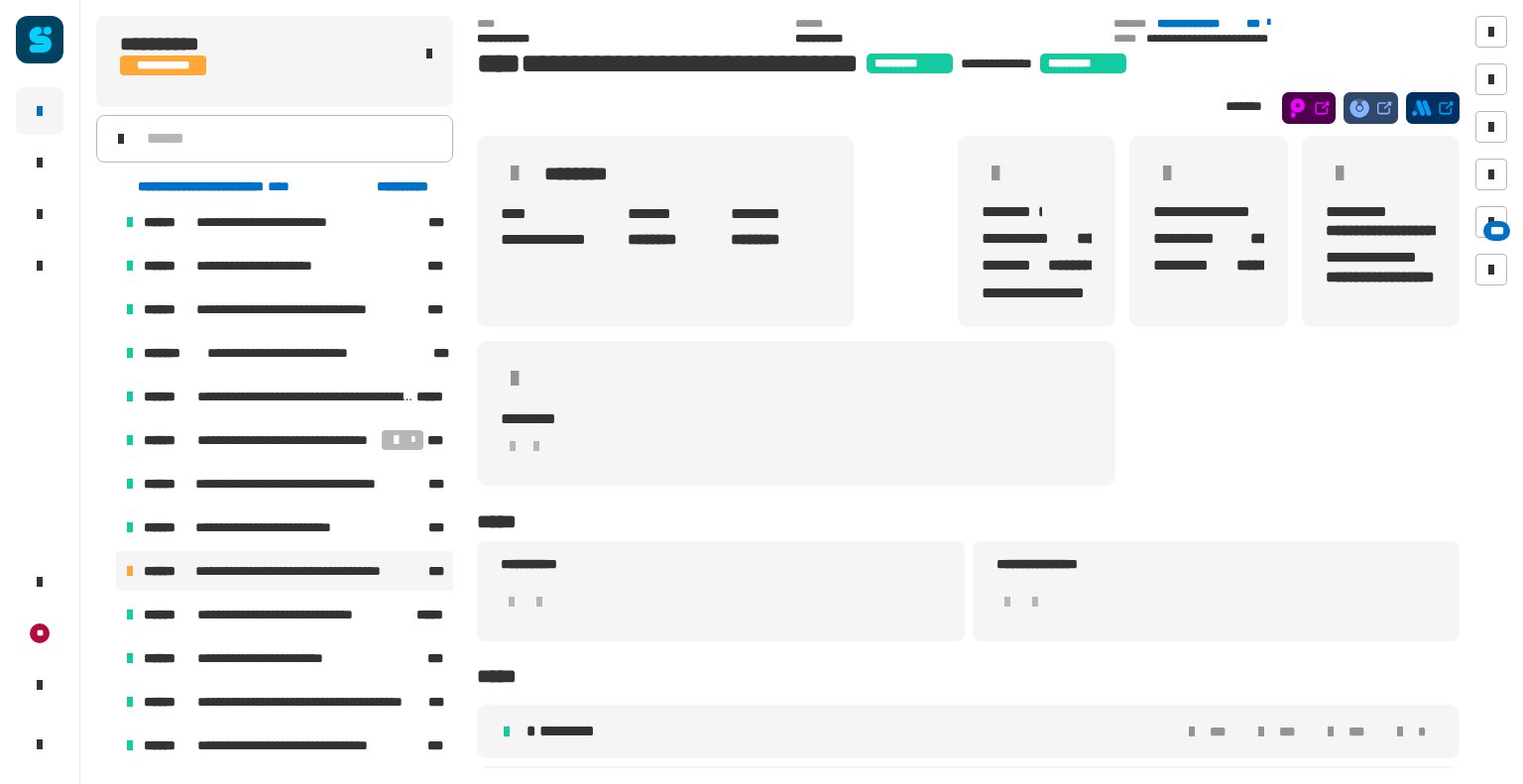 click on "**********" at bounding box center (303, 571) 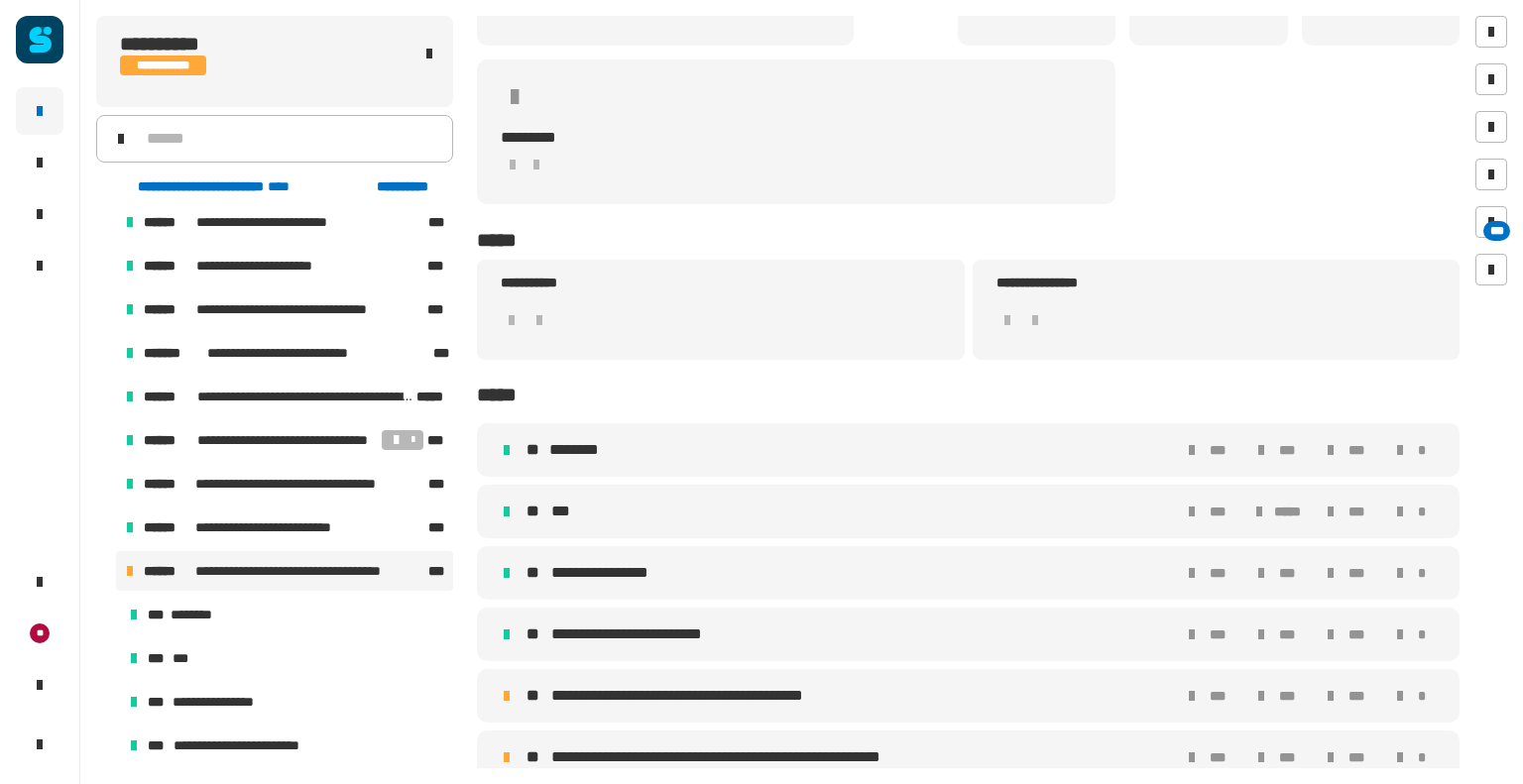 scroll, scrollTop: 377, scrollLeft: 0, axis: vertical 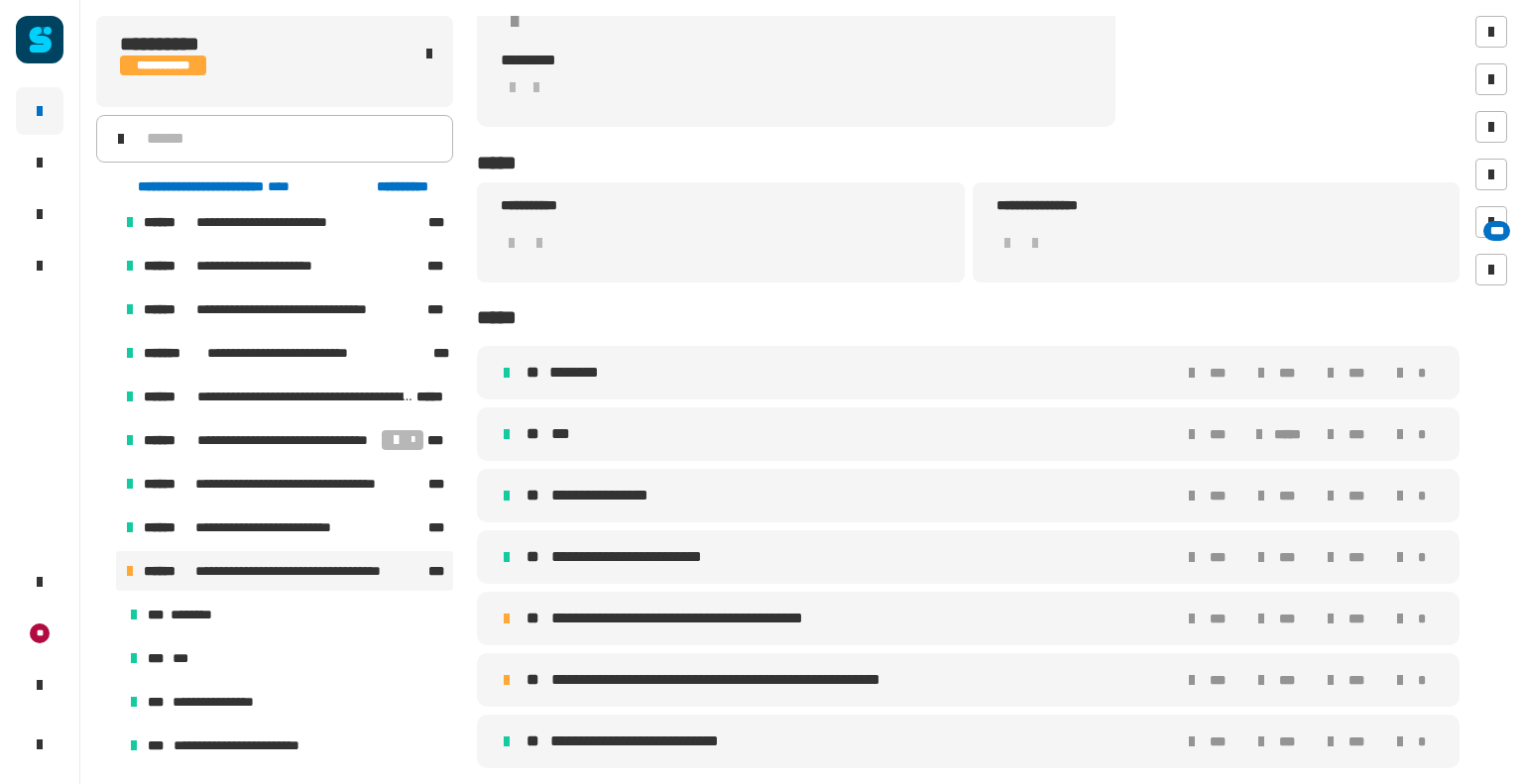 click on "**********" at bounding box center [611, 496] 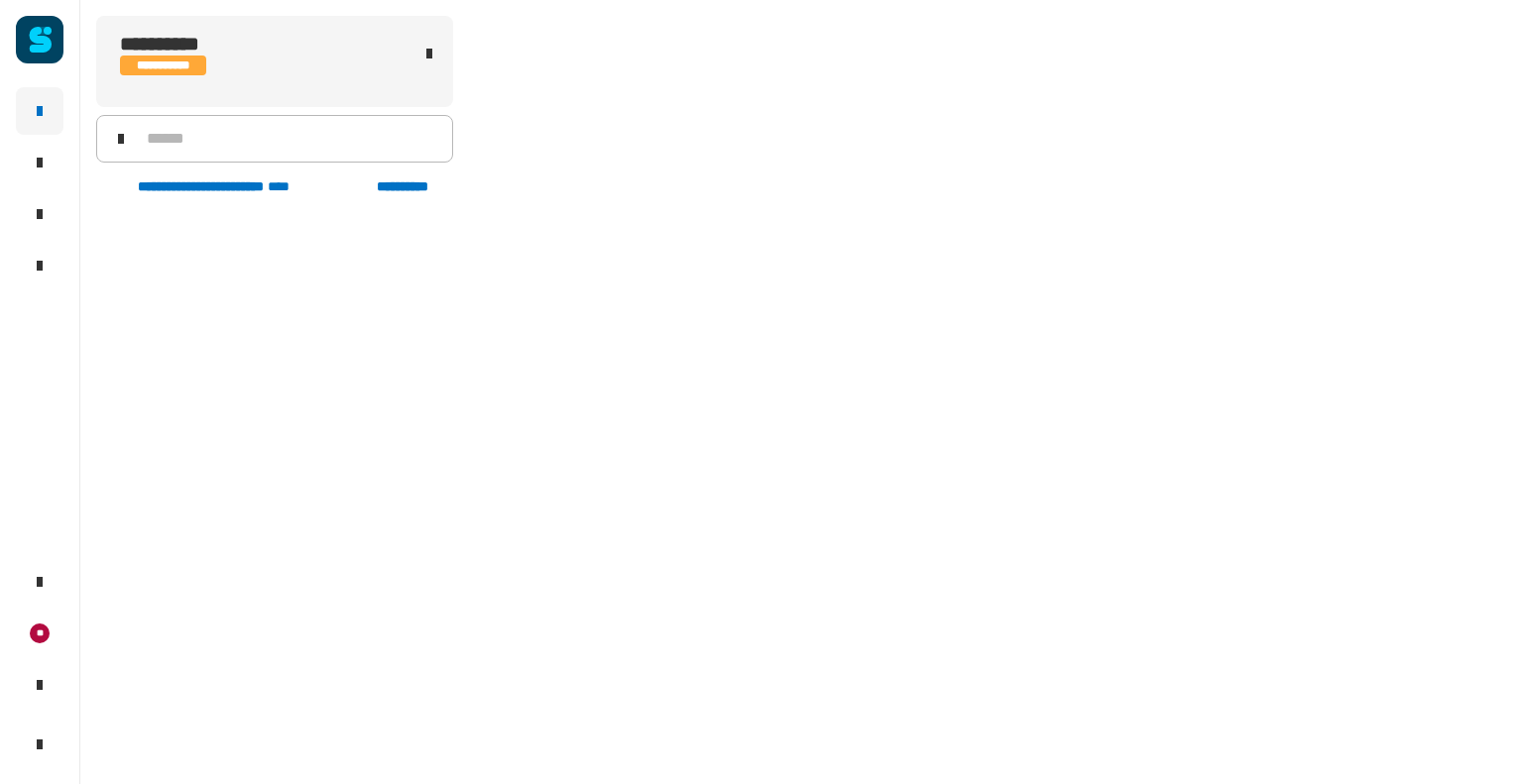 scroll, scrollTop: 2097, scrollLeft: 0, axis: vertical 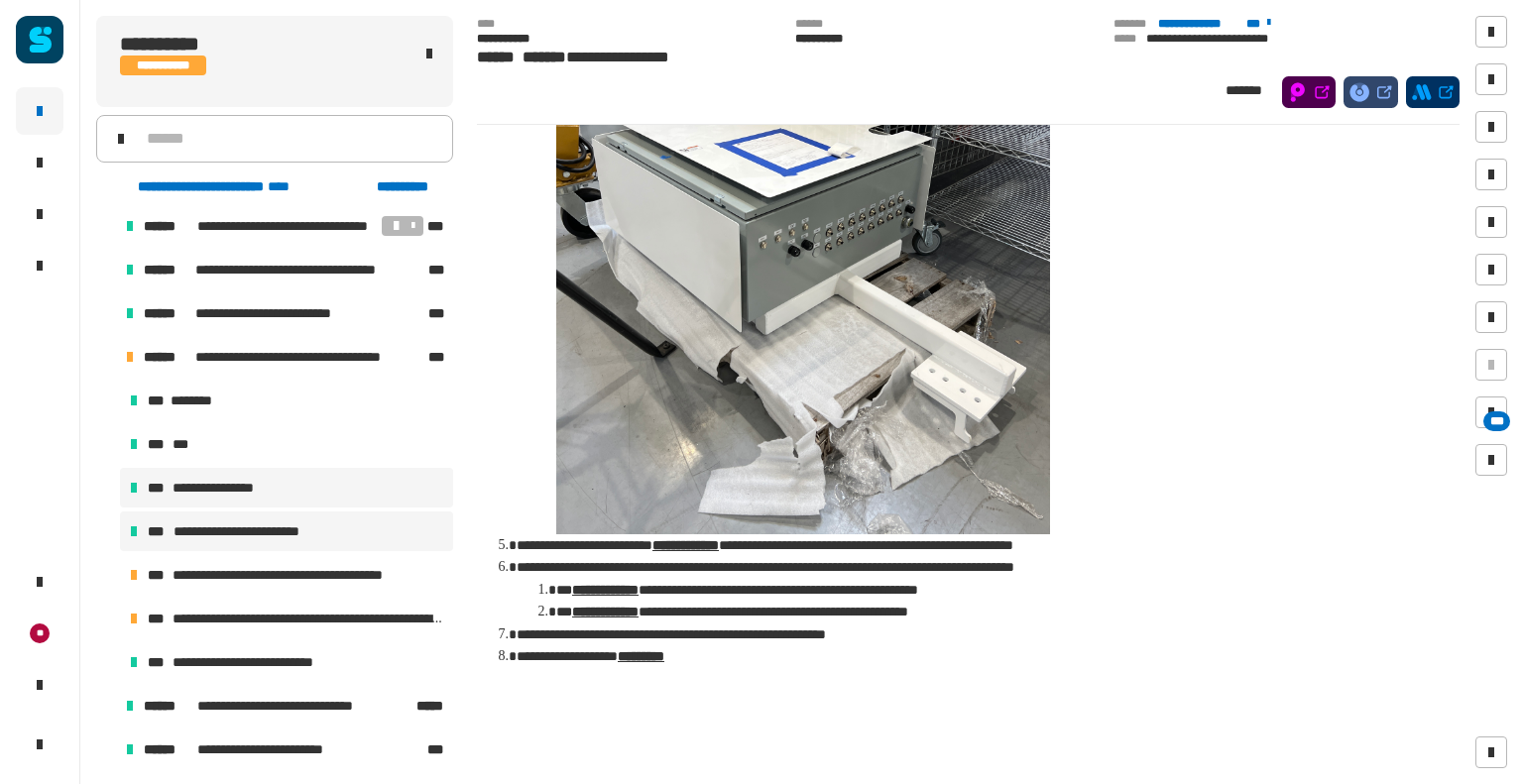 click on "**********" at bounding box center [254, 531] 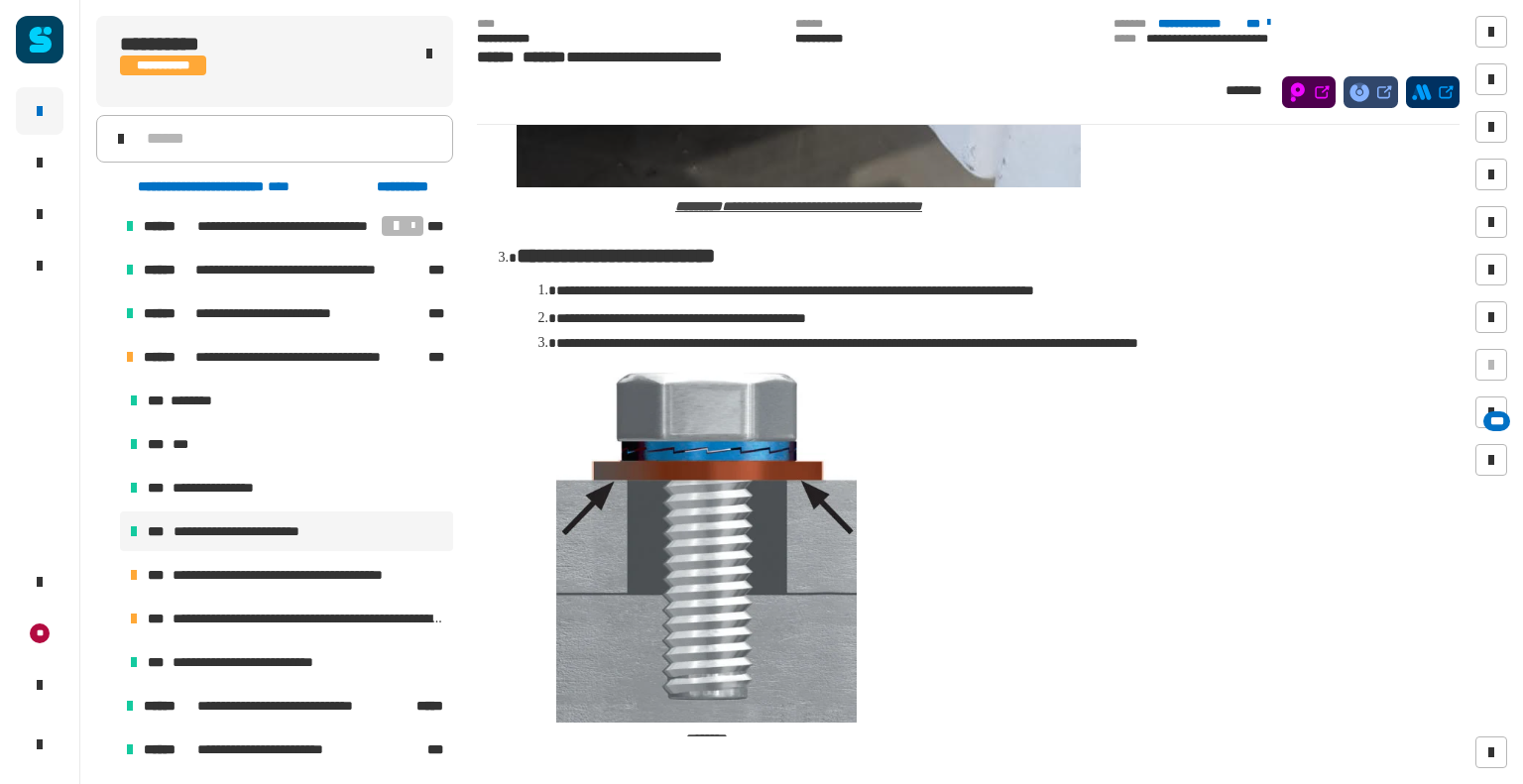 scroll, scrollTop: 979, scrollLeft: 0, axis: vertical 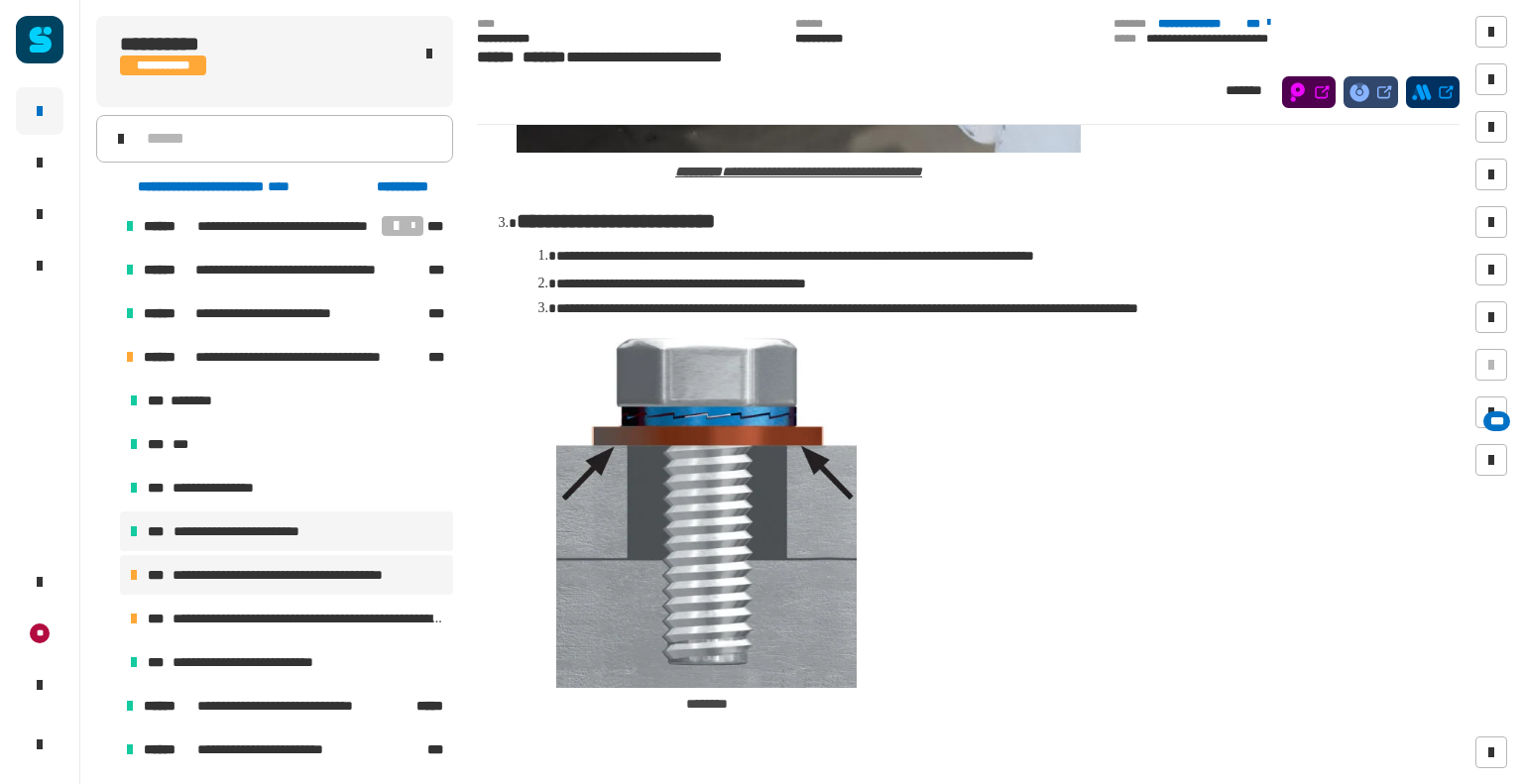 click on "**********" at bounding box center [299, 575] 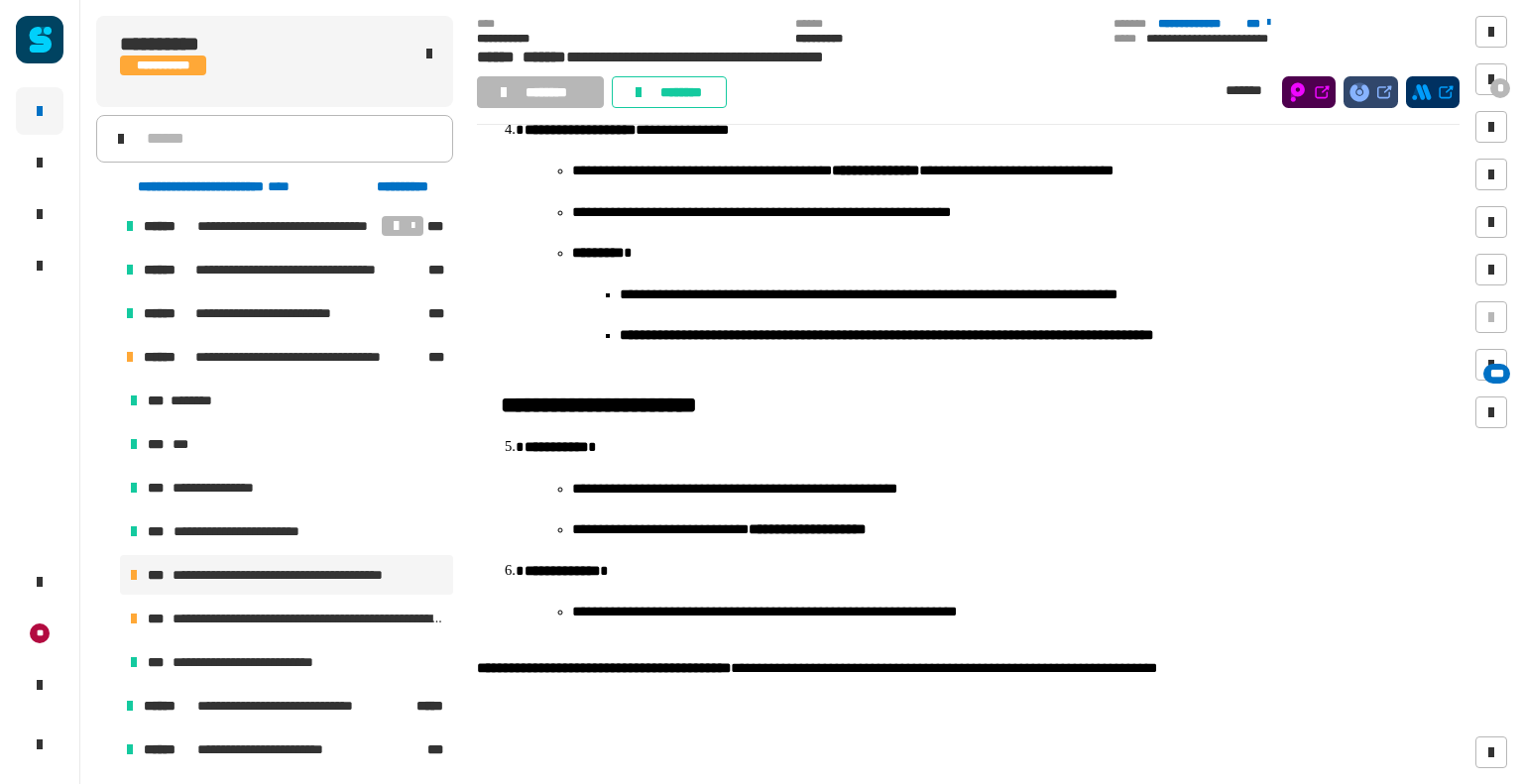 scroll, scrollTop: 1286, scrollLeft: 0, axis: vertical 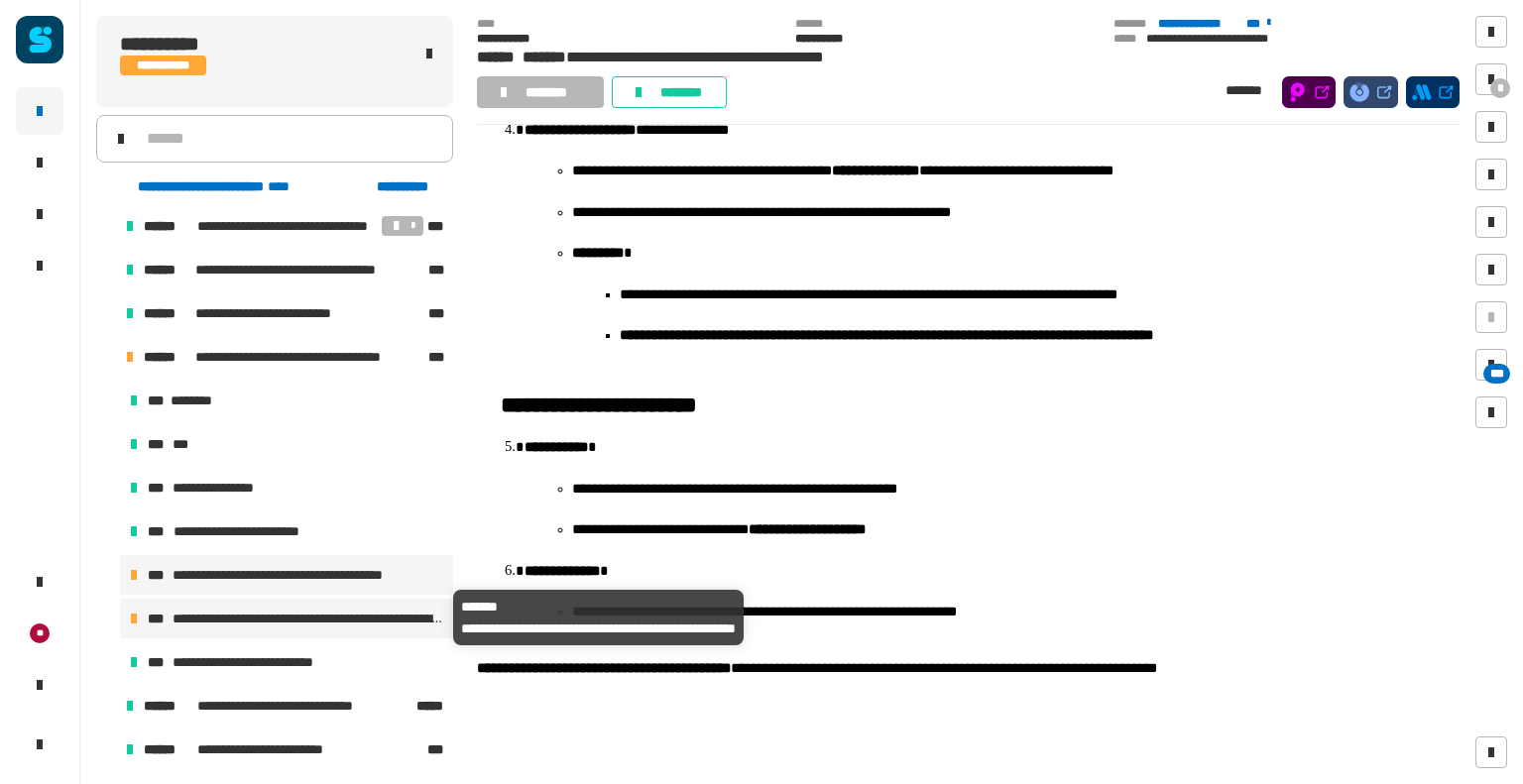 click on "**********" at bounding box center [308, 618] 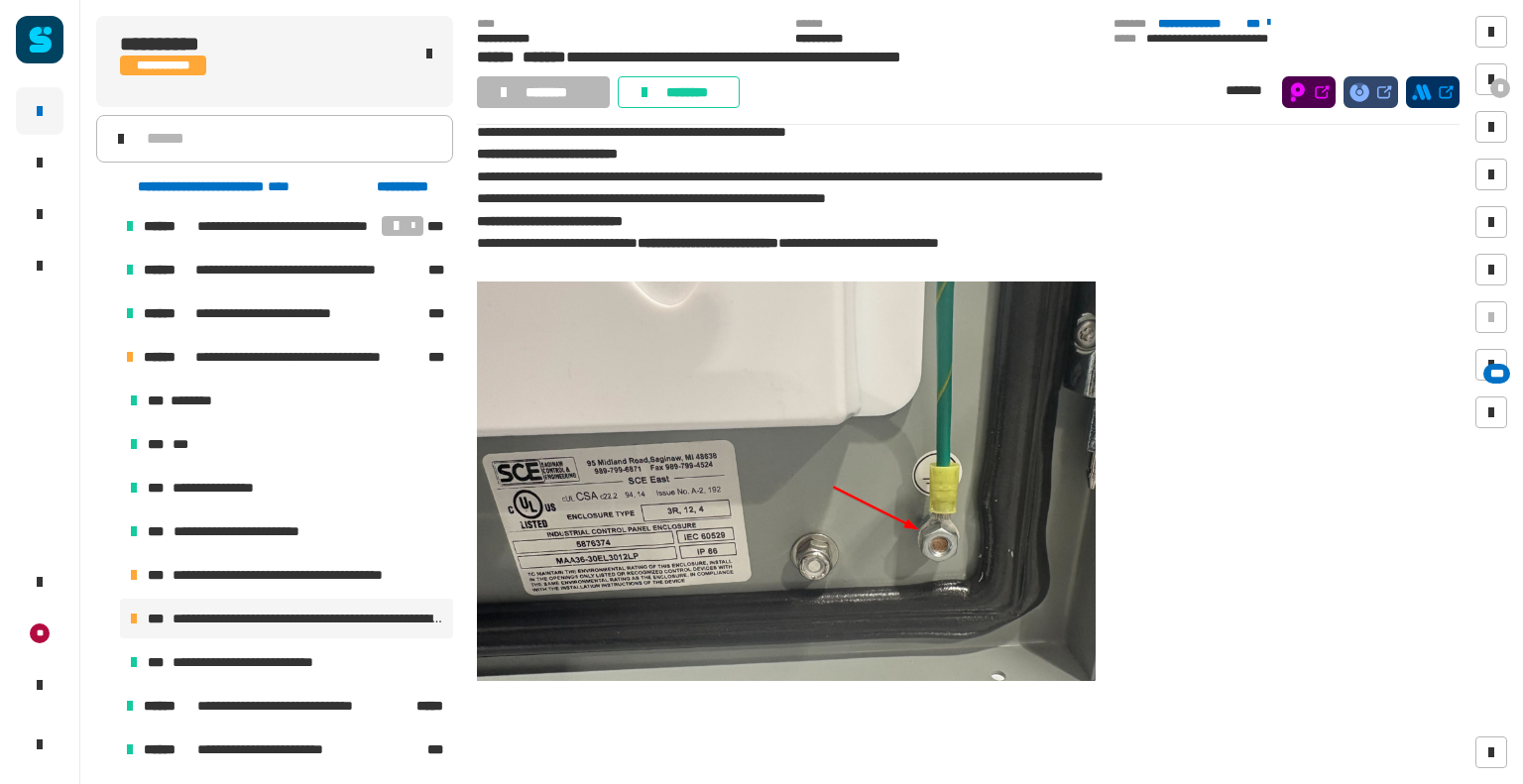 scroll, scrollTop: 170, scrollLeft: 0, axis: vertical 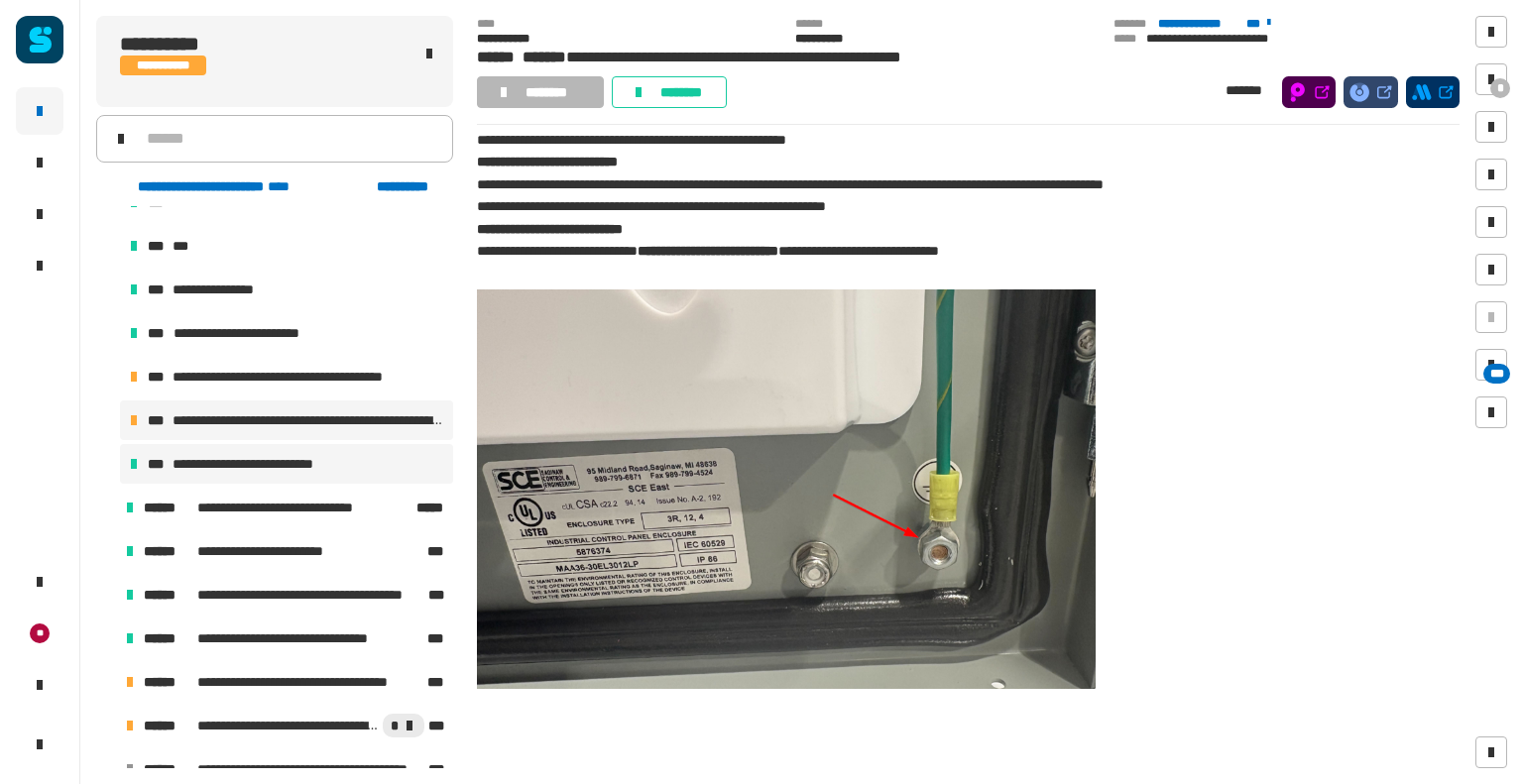 click on "**********" at bounding box center (260, 464) 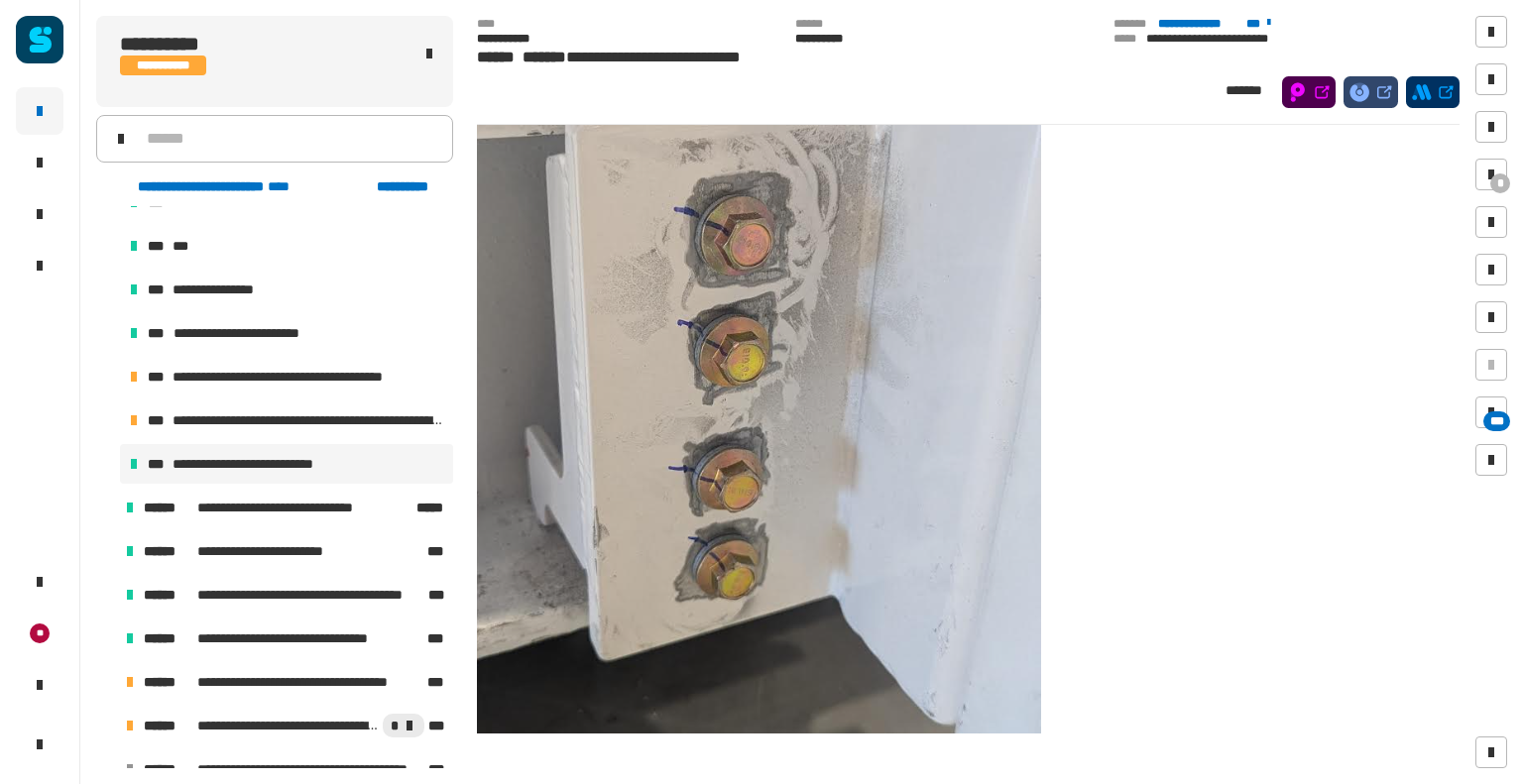 scroll, scrollTop: 186, scrollLeft: 0, axis: vertical 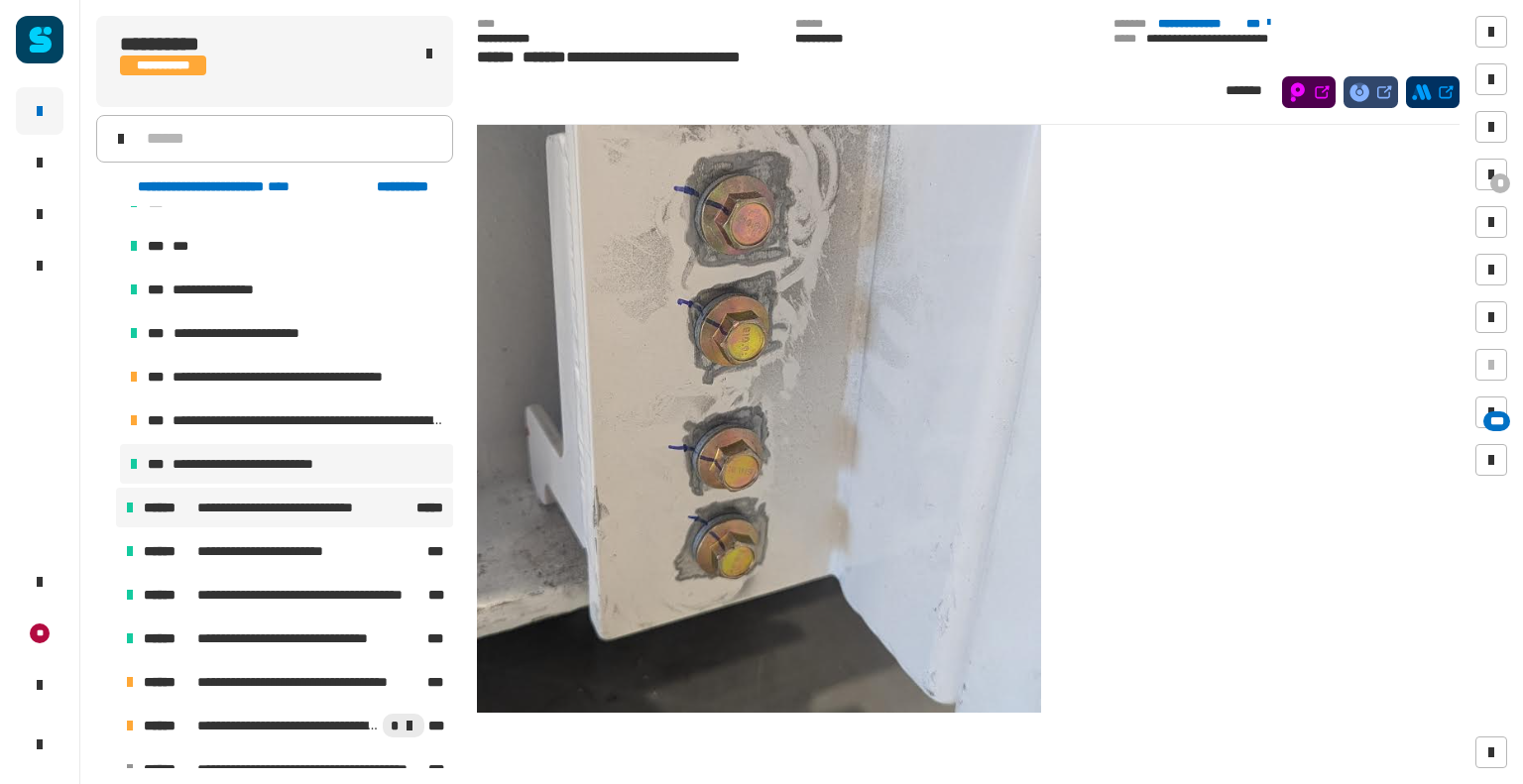 click on "**********" at bounding box center (285, 507) 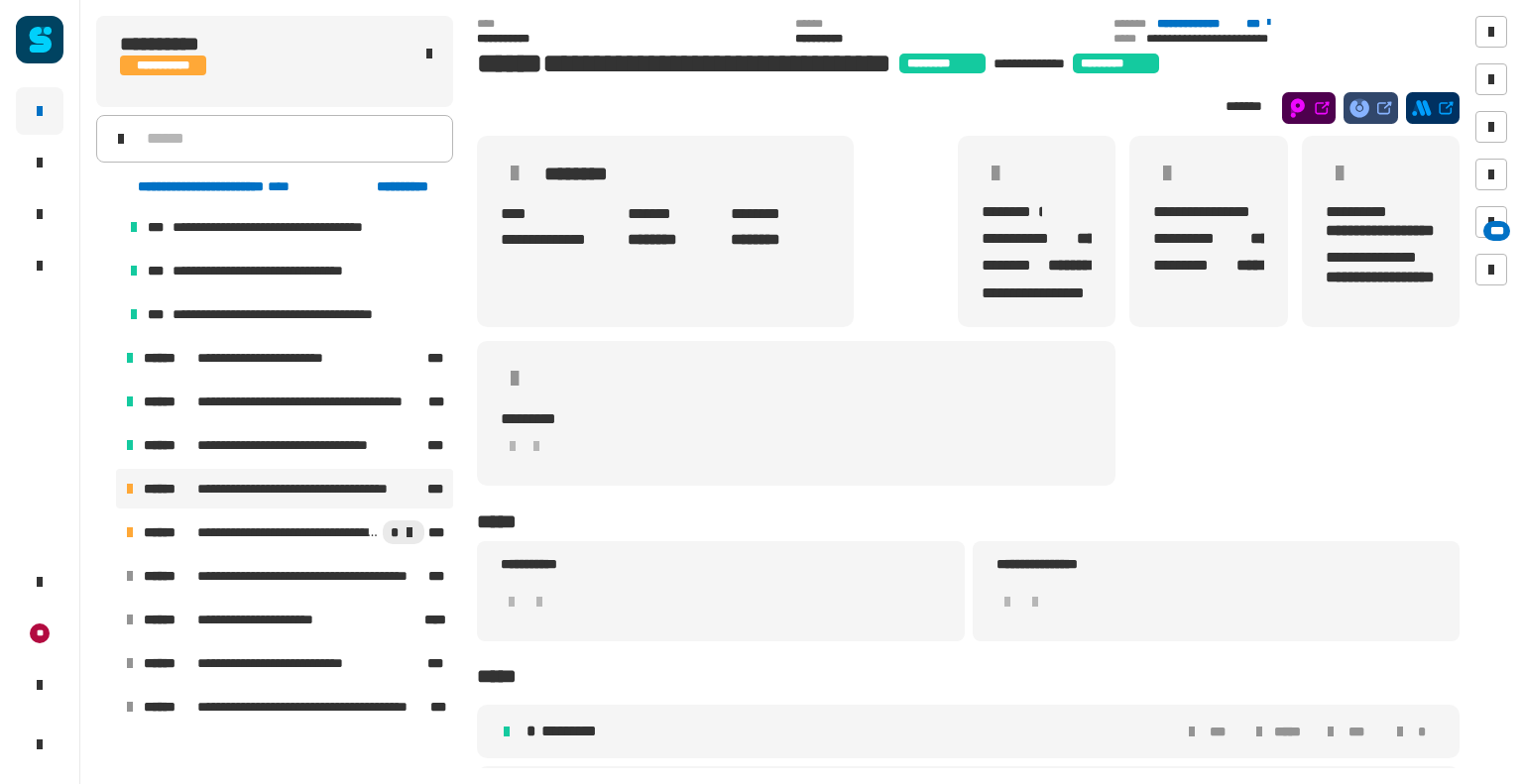 scroll, scrollTop: 3188, scrollLeft: 0, axis: vertical 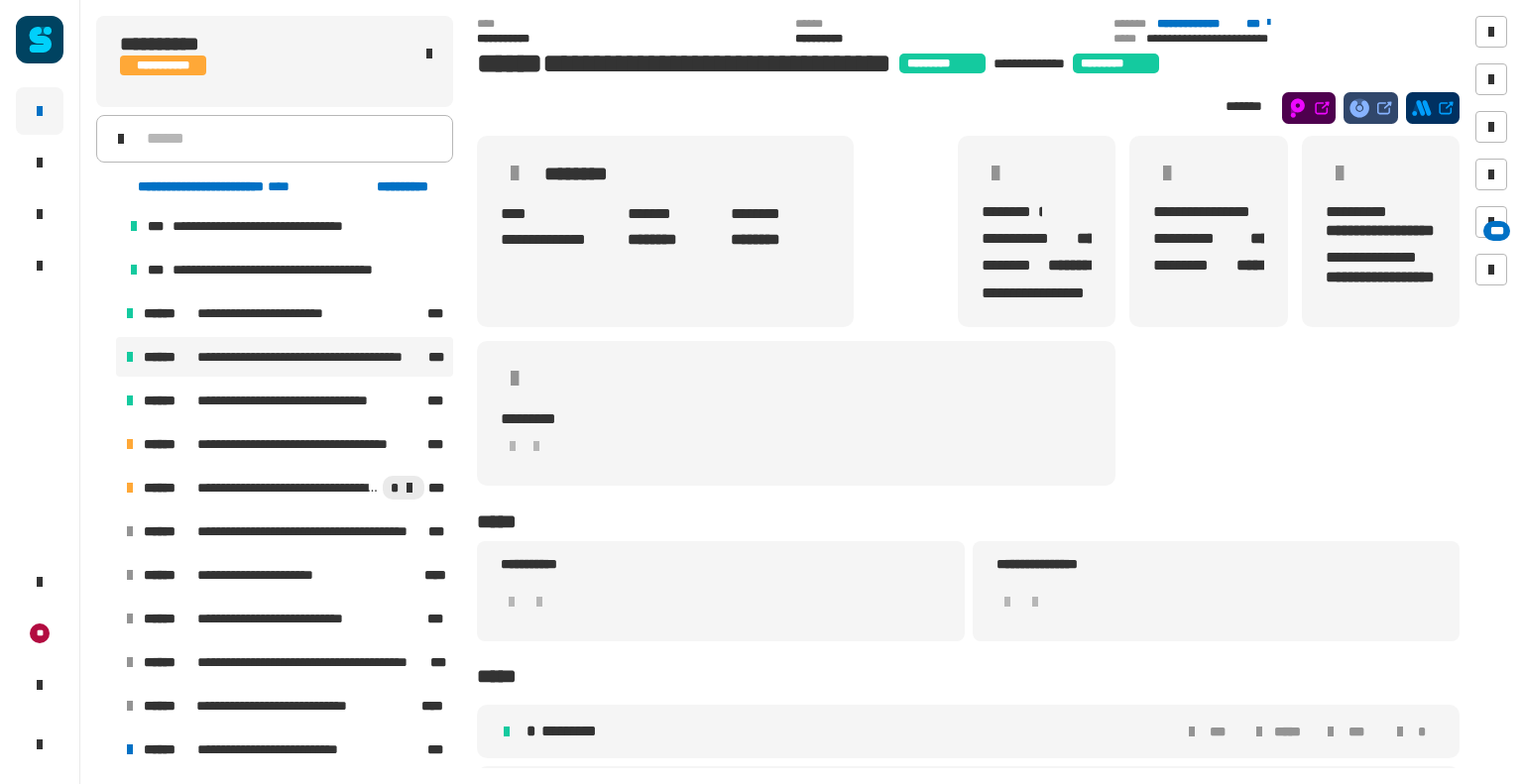 click on "**********" at bounding box center [310, 357] 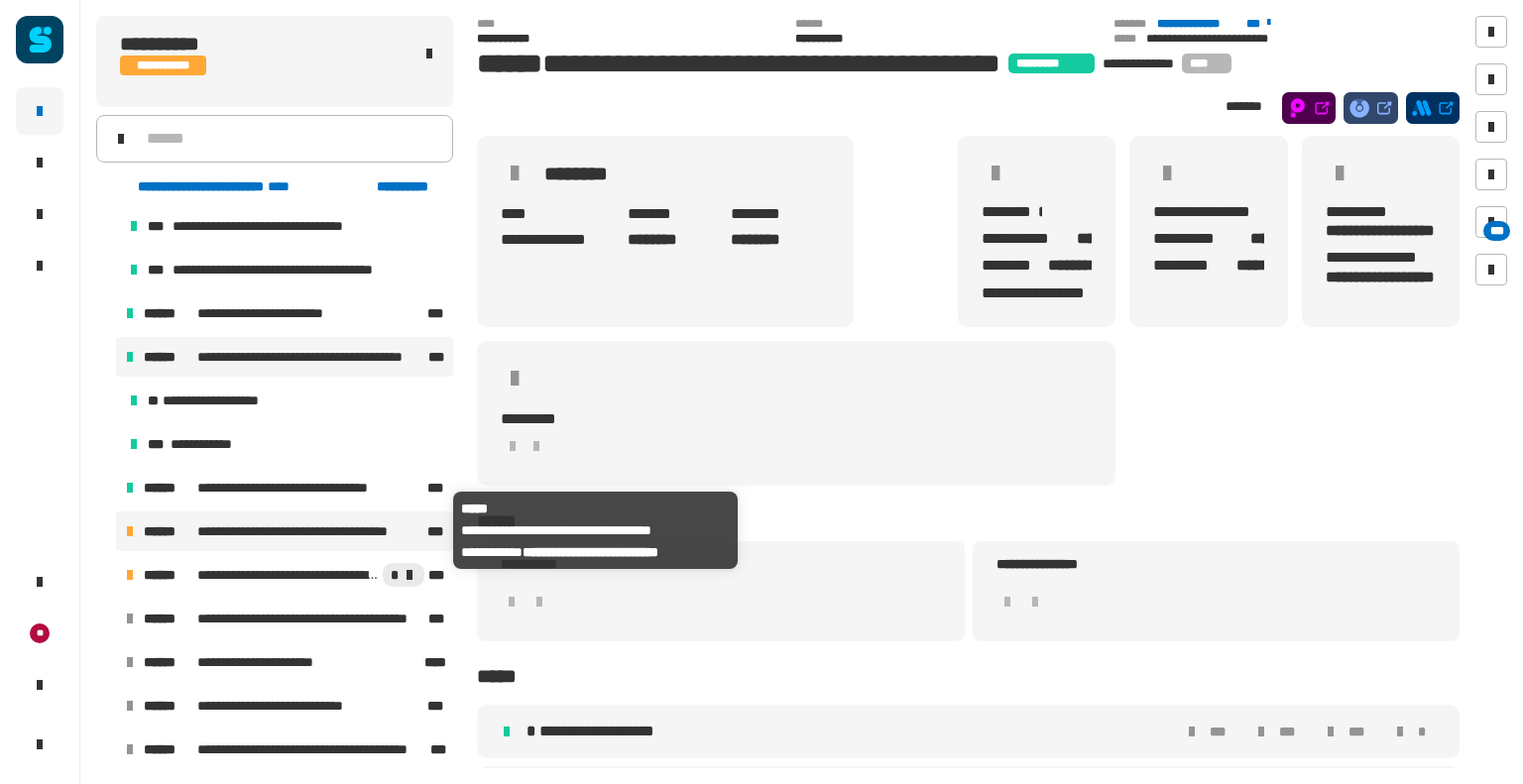 click on "**********" at bounding box center (310, 531) 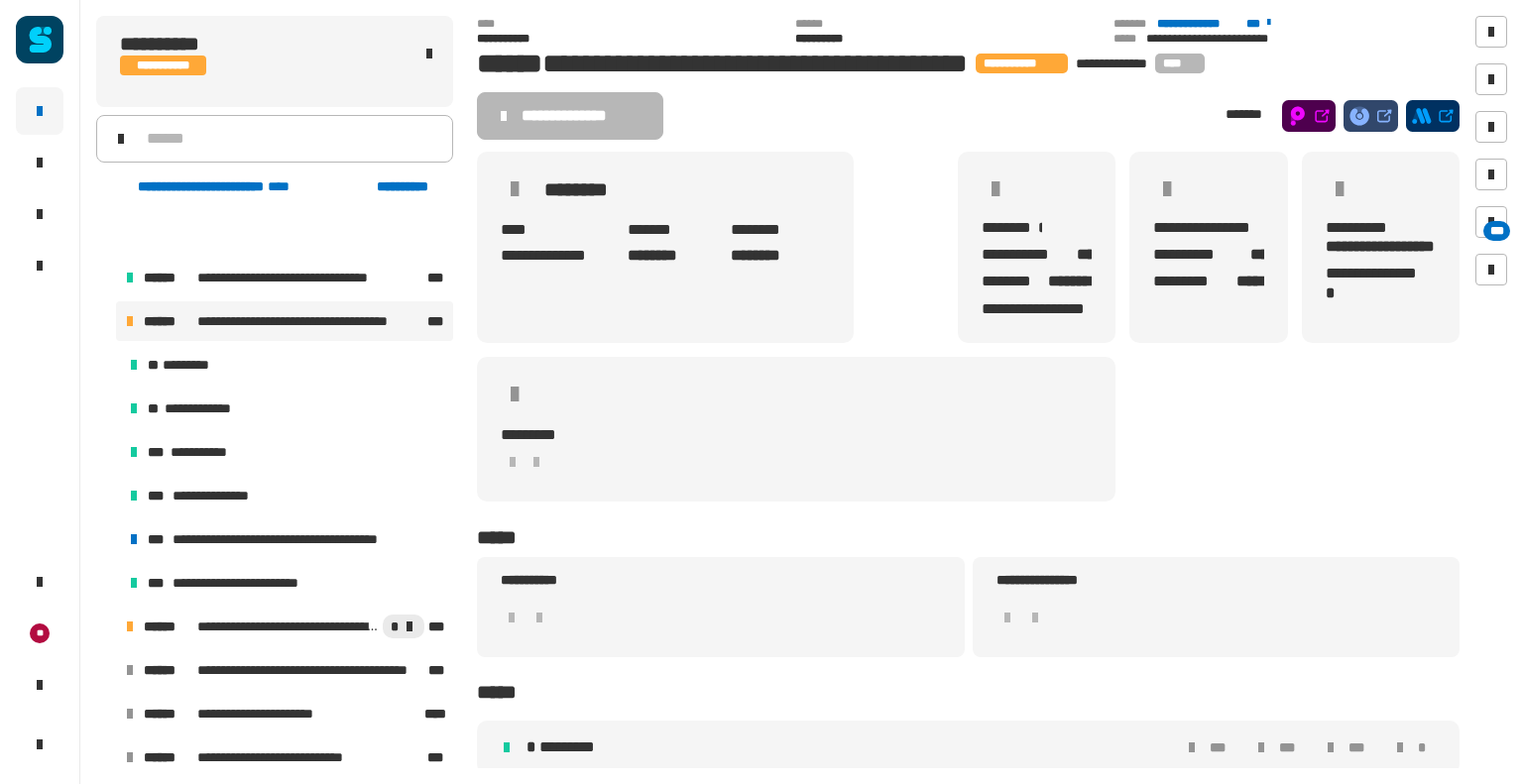 scroll, scrollTop: 3485, scrollLeft: 0, axis: vertical 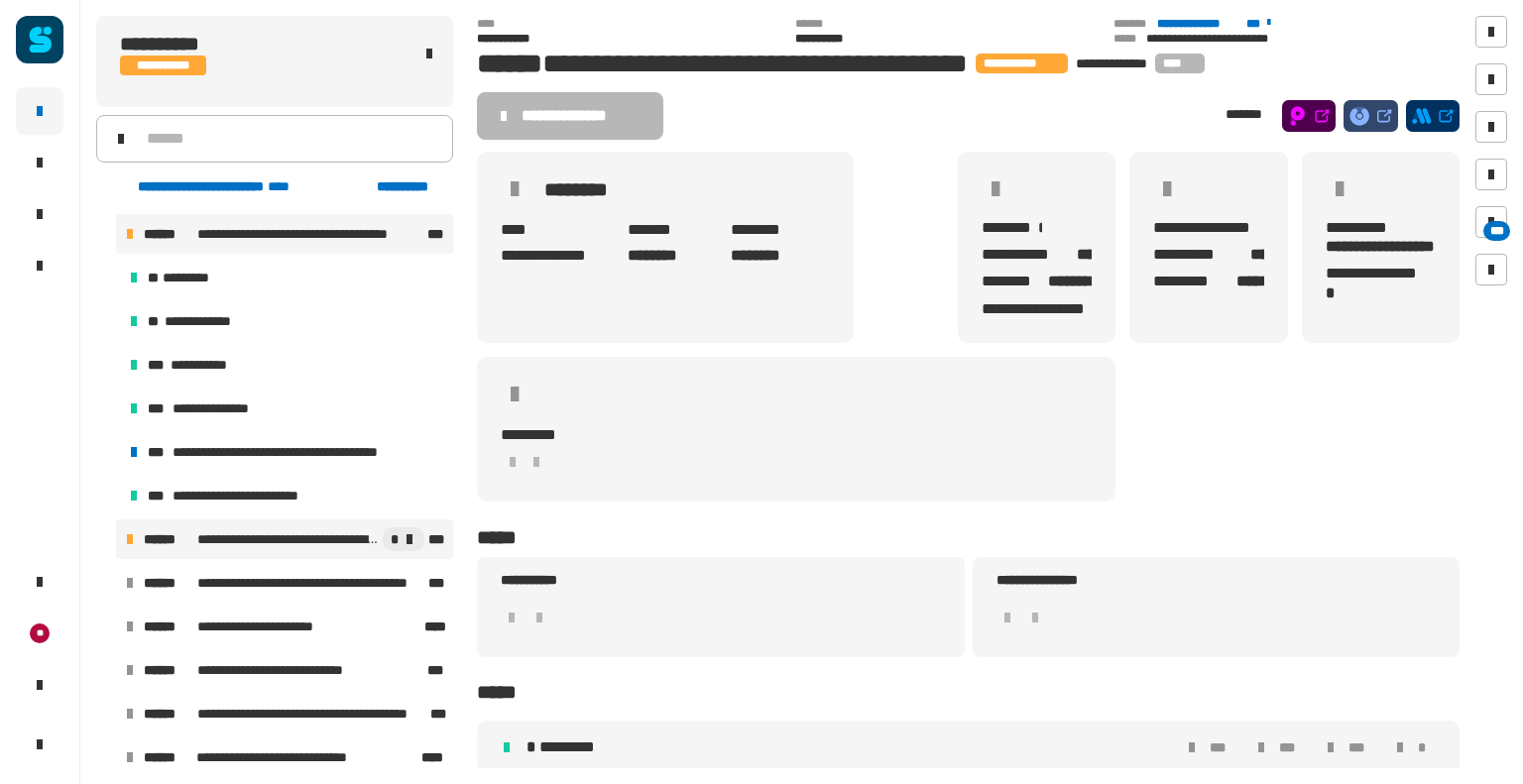 click on "**********" at bounding box center (285, 539) 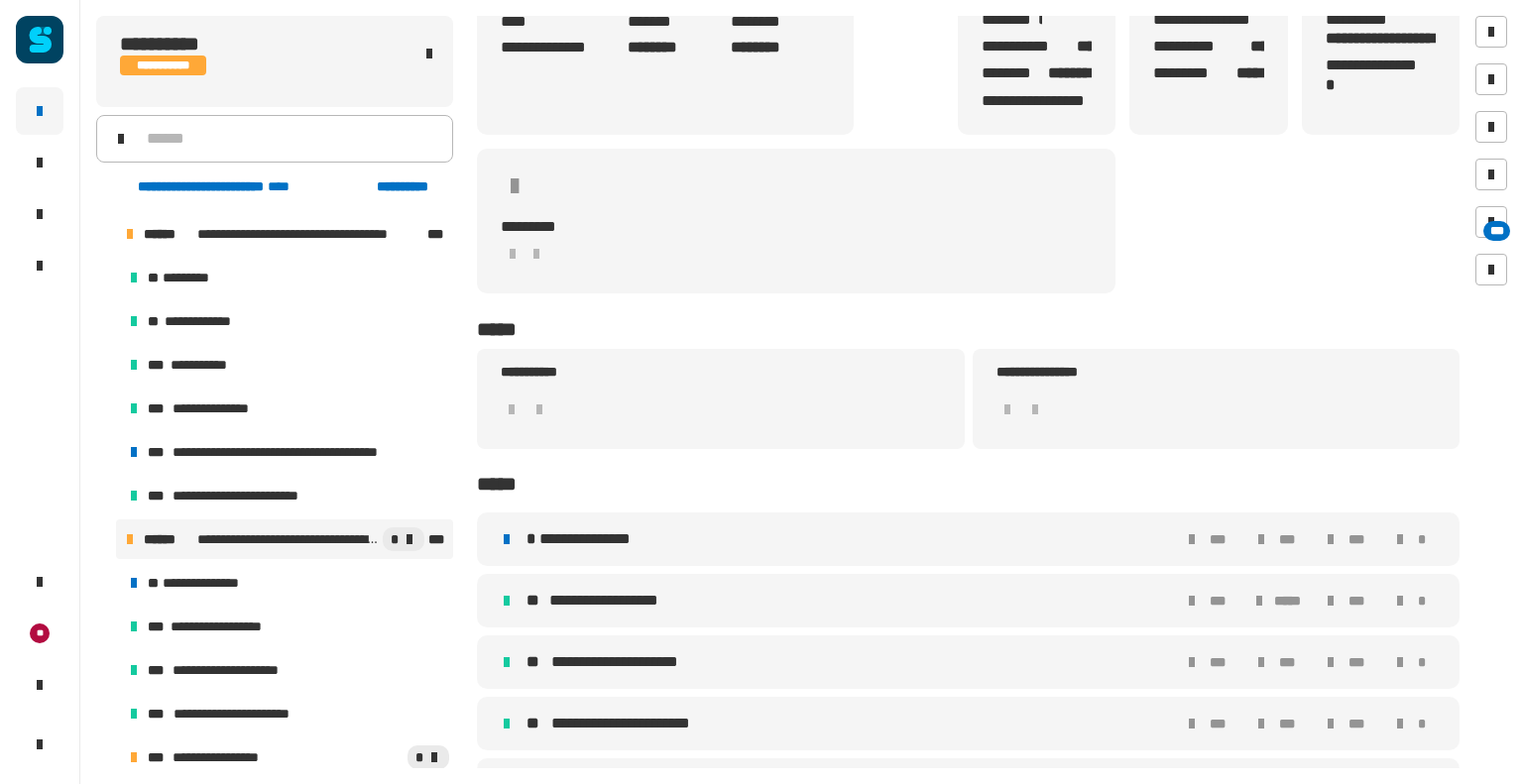 scroll, scrollTop: 254, scrollLeft: 0, axis: vertical 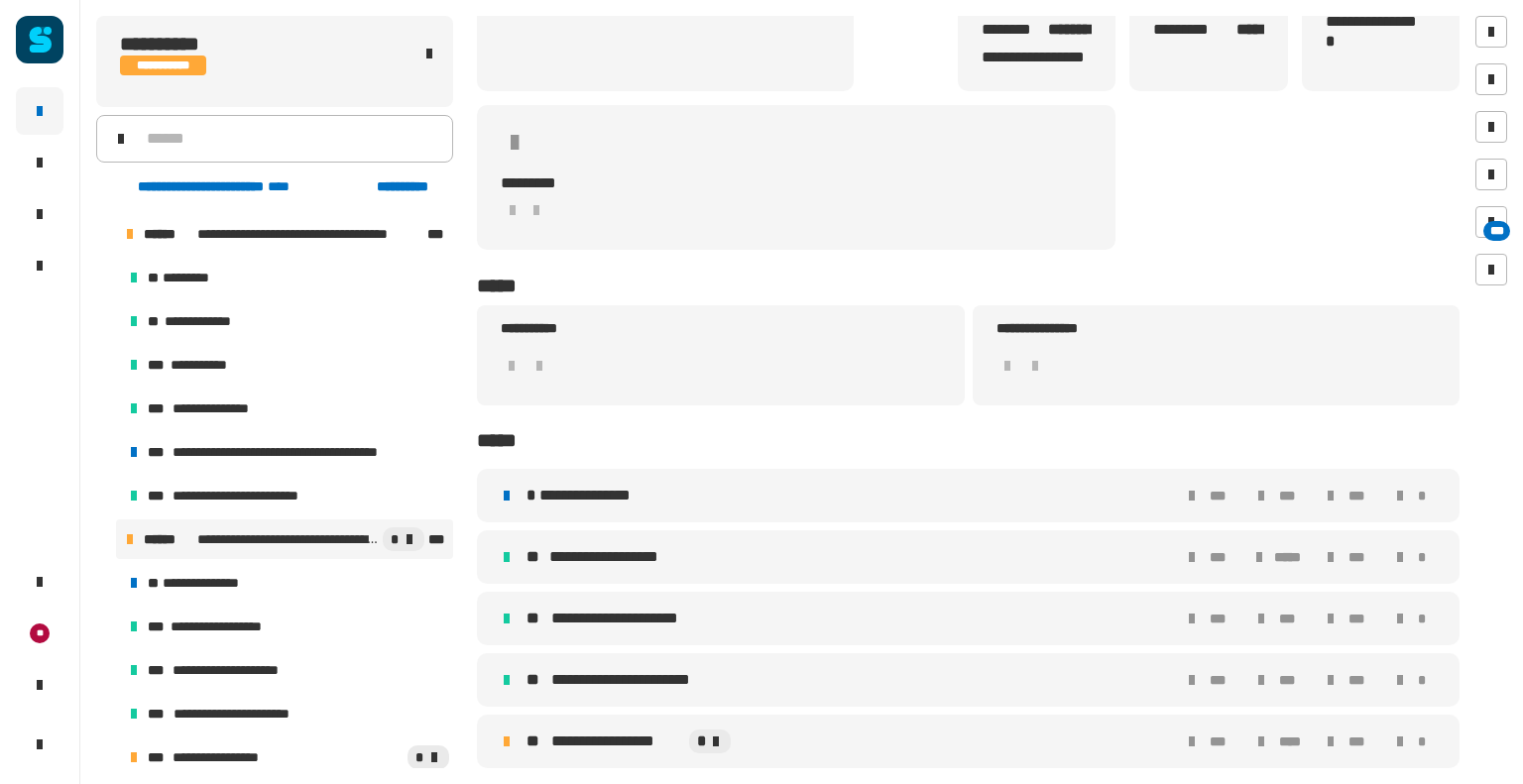 click on "**********" at bounding box center (631, 680) 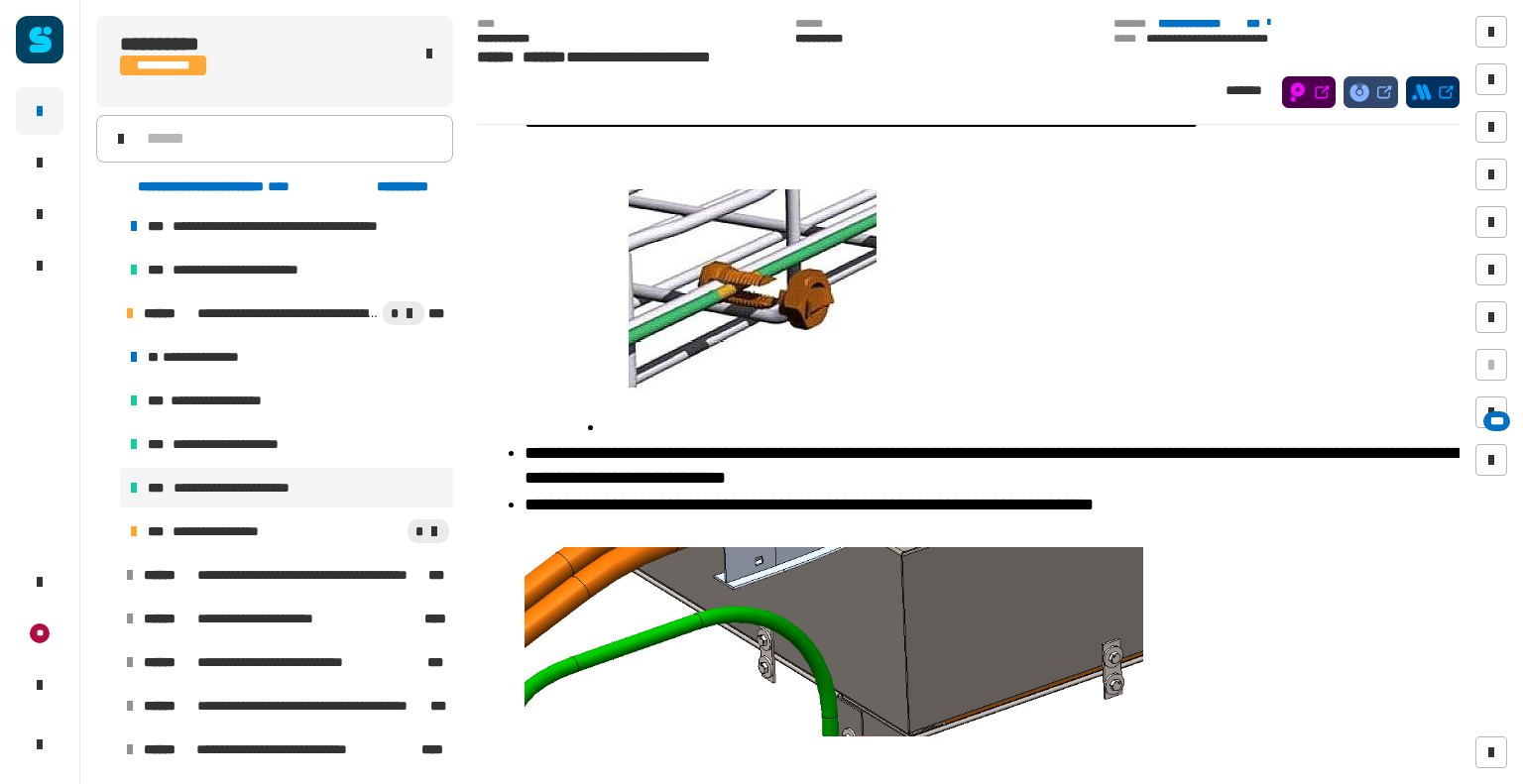 scroll, scrollTop: 0, scrollLeft: 0, axis: both 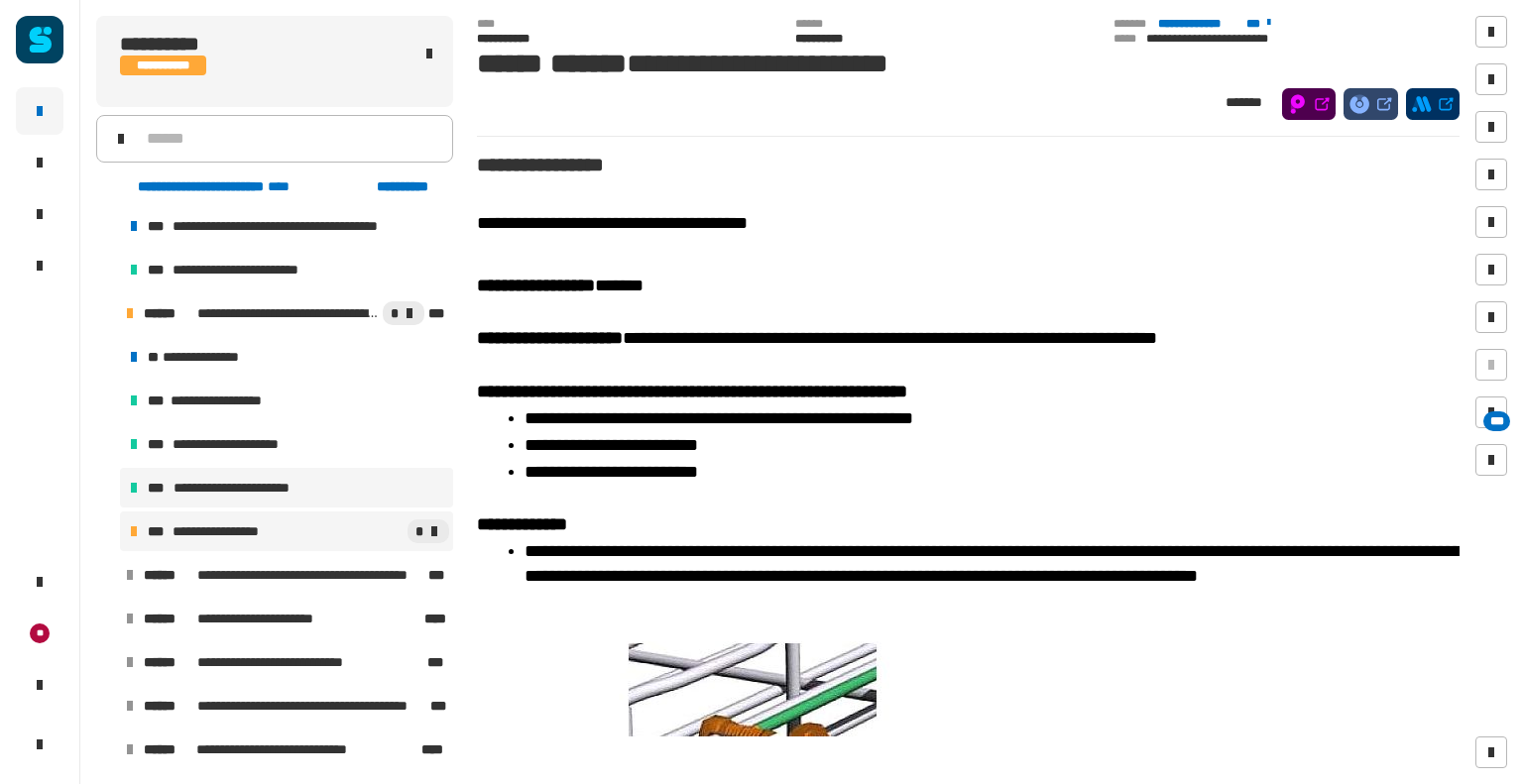 click on "**********" at bounding box center (229, 531) 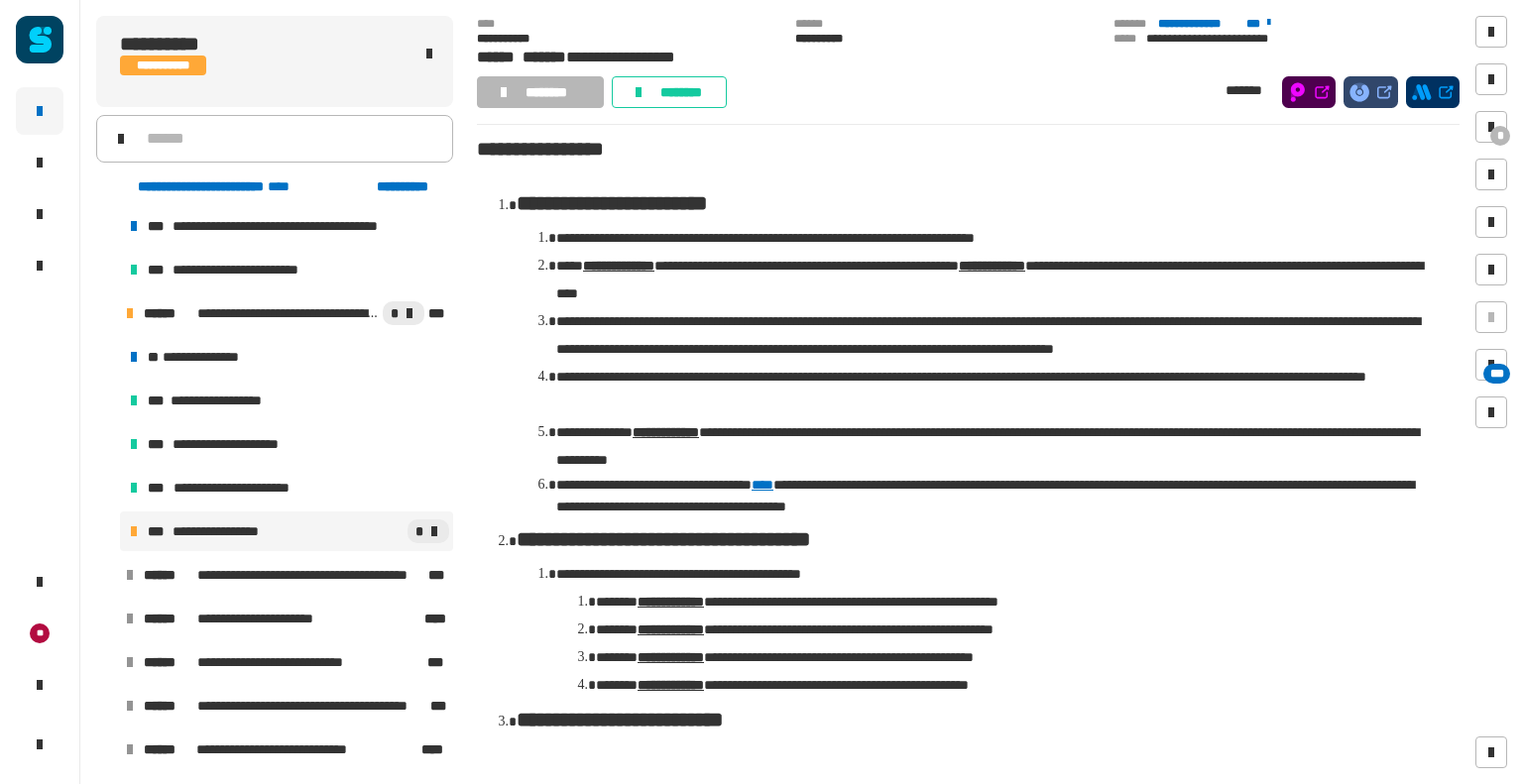 scroll, scrollTop: 0, scrollLeft: 0, axis: both 